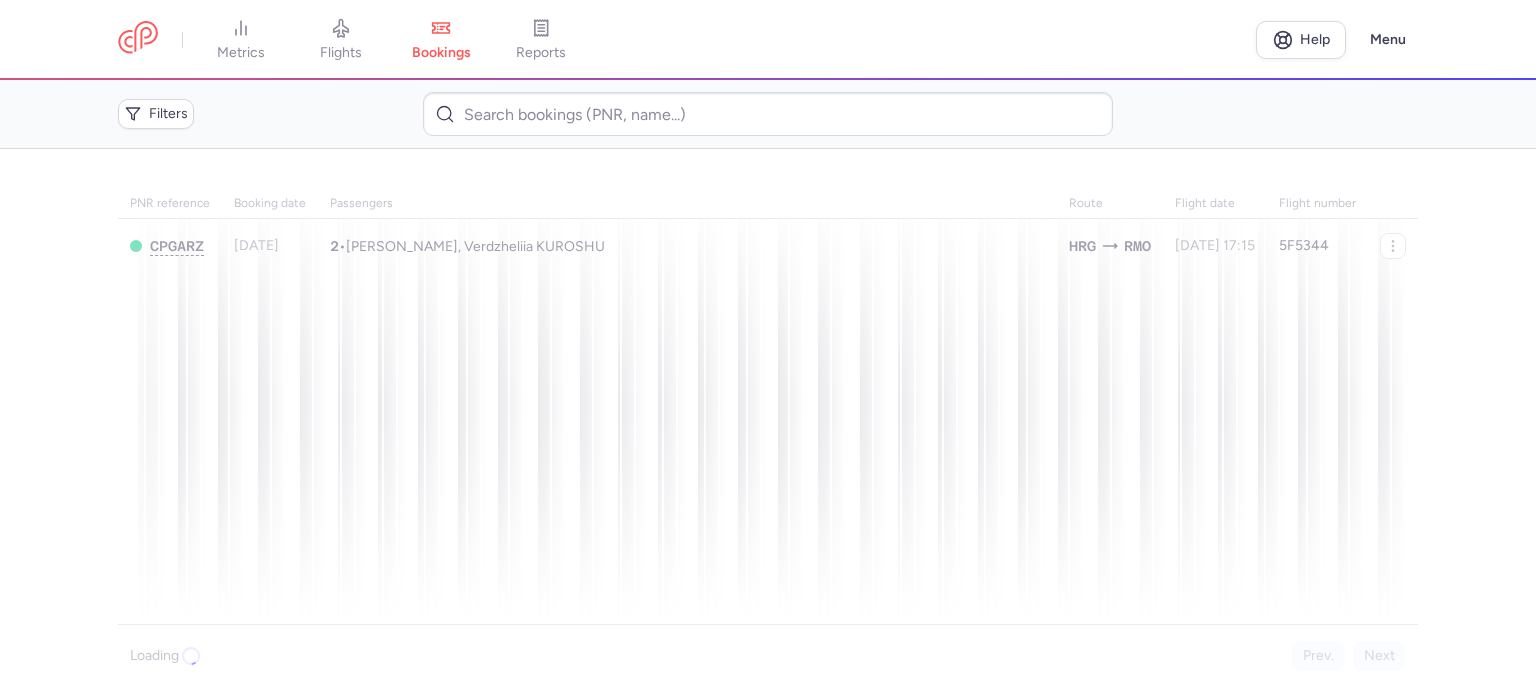 scroll, scrollTop: 0, scrollLeft: 0, axis: both 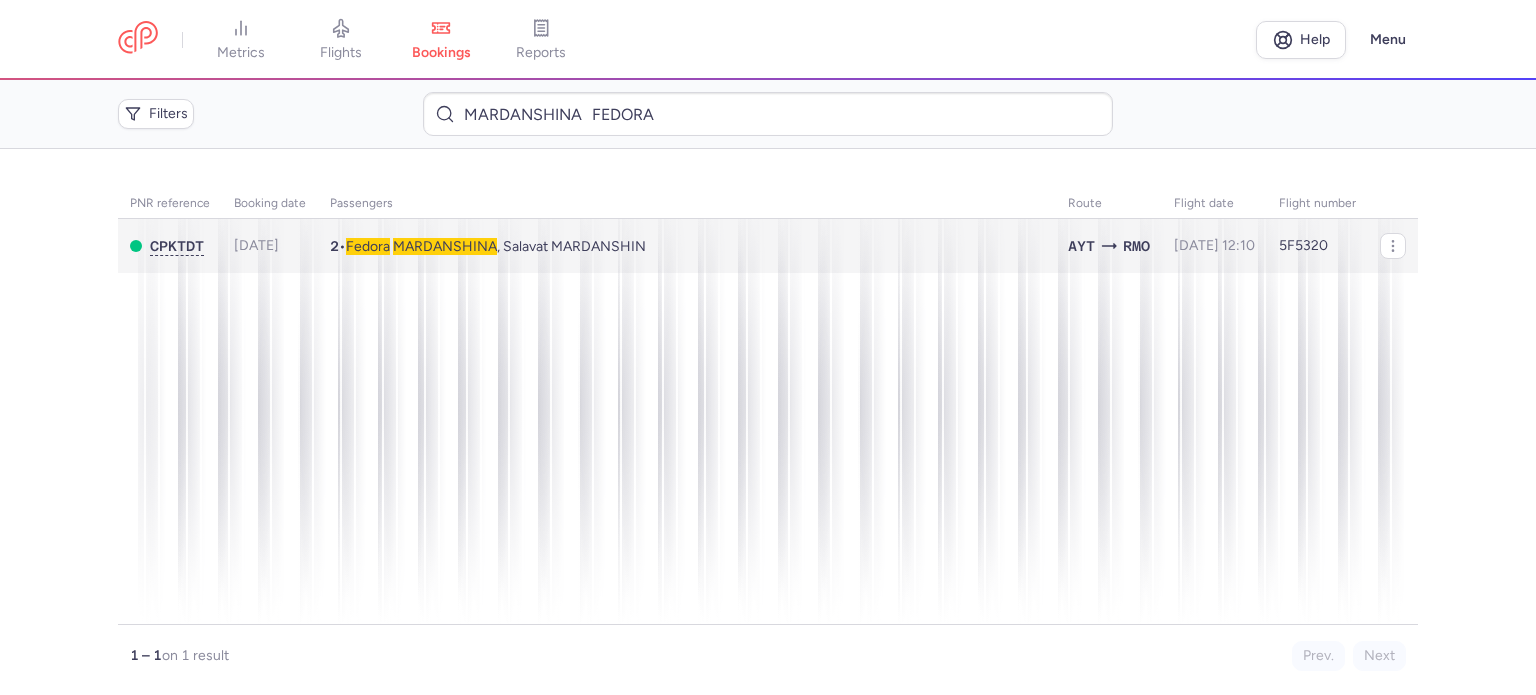 type on "MARDANSHINA 	FEDORA" 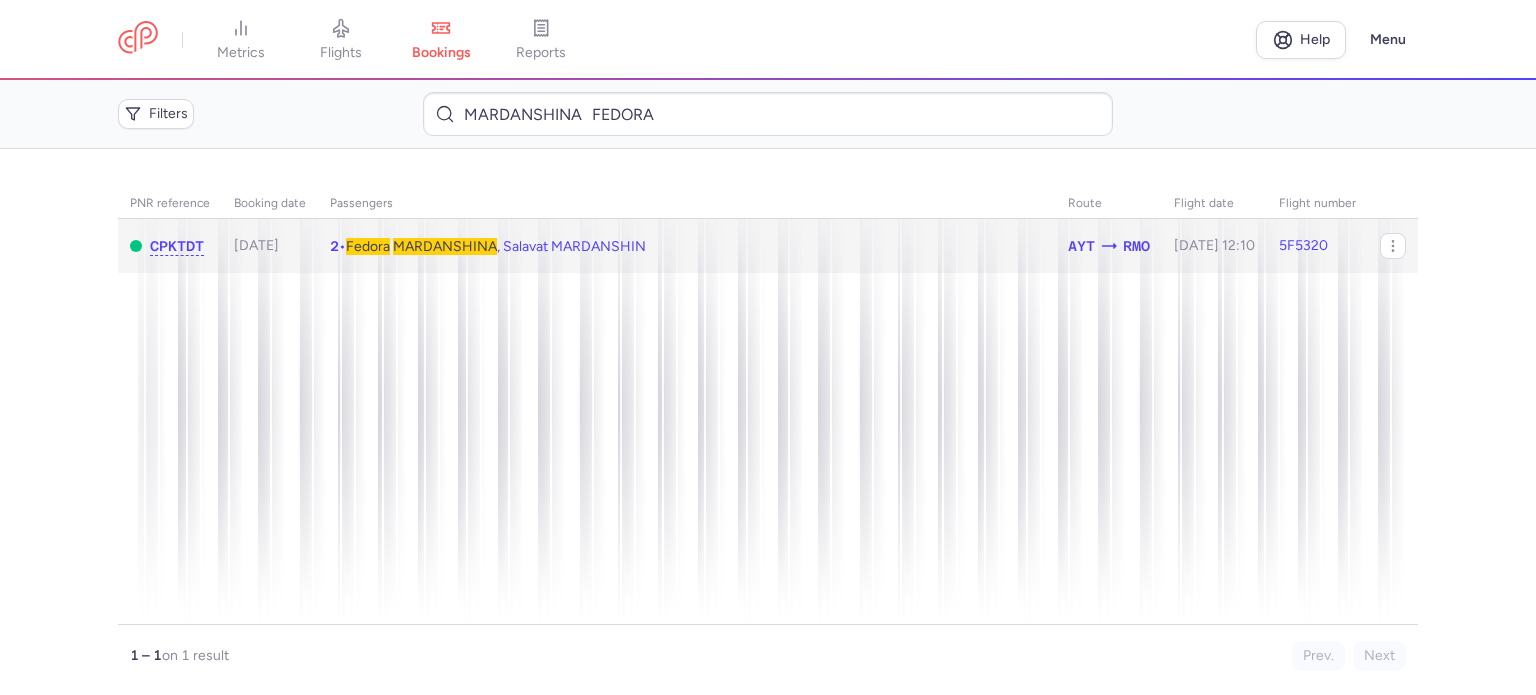 click on "MARDANSHINA" at bounding box center (445, 246) 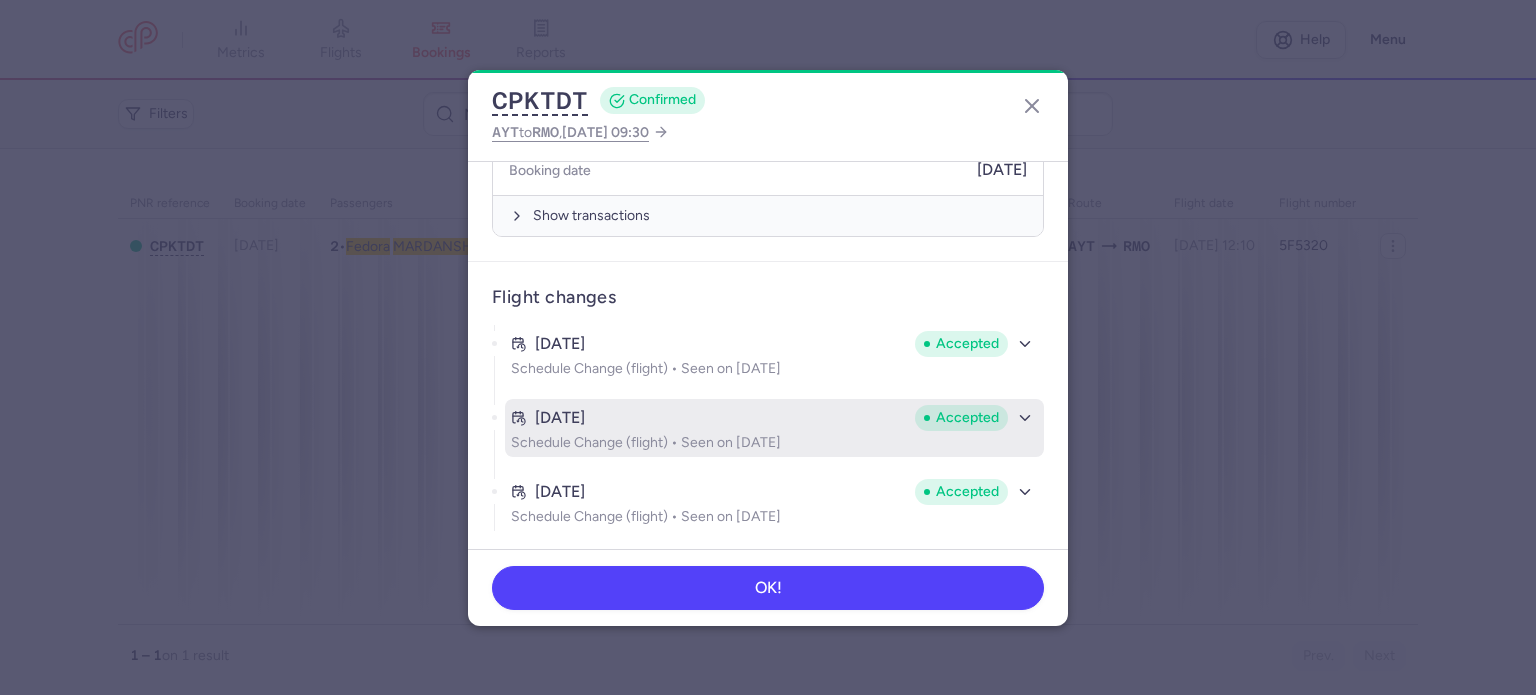 scroll, scrollTop: 716, scrollLeft: 0, axis: vertical 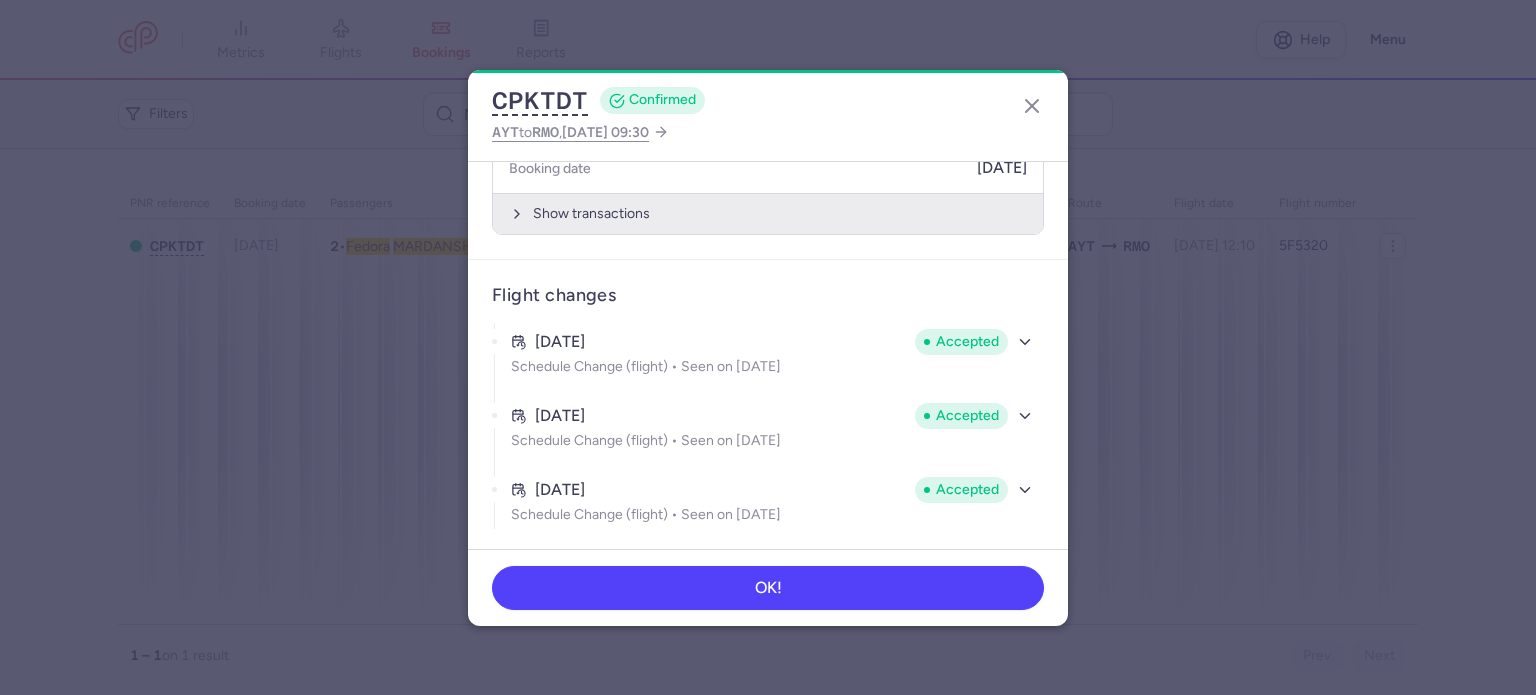click on "Show transactions" at bounding box center (768, 213) 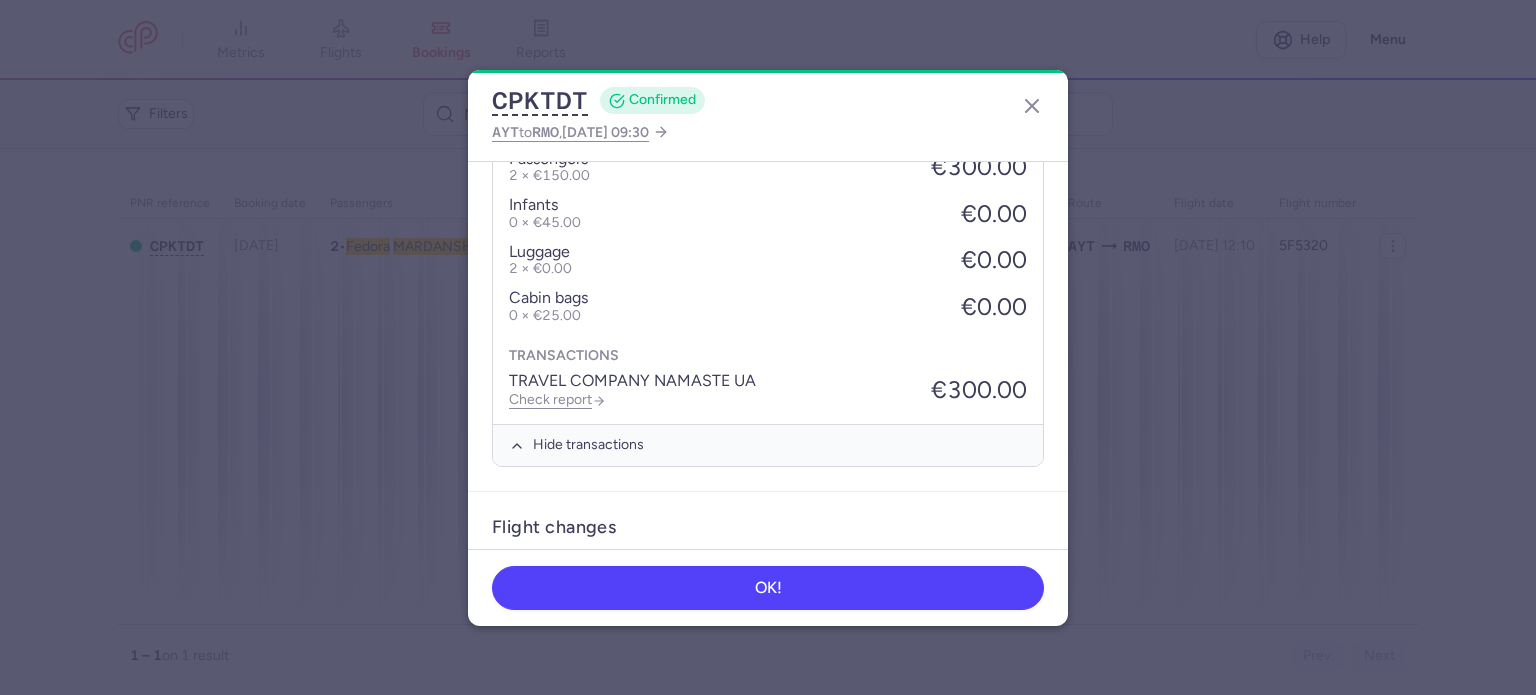 scroll, scrollTop: 1031, scrollLeft: 0, axis: vertical 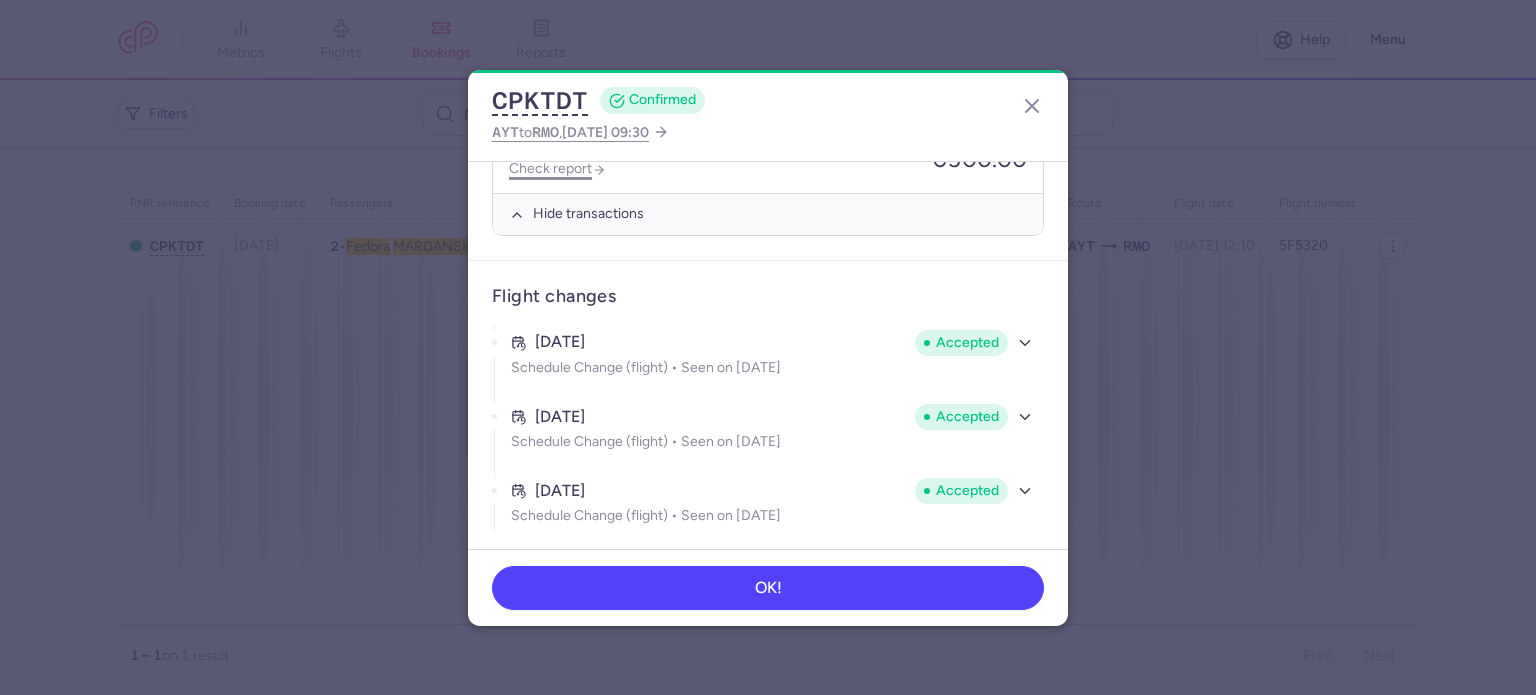 click on "Check report" 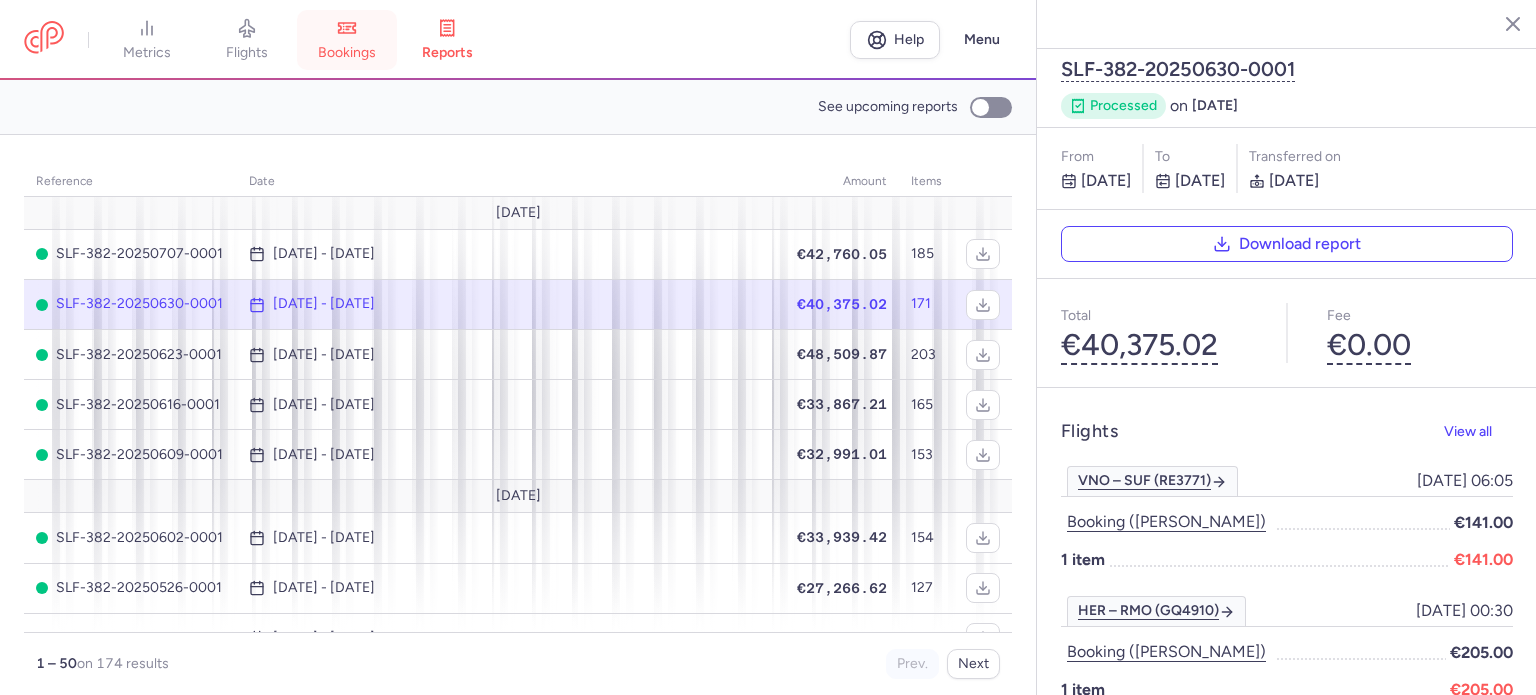 click on "bookings" at bounding box center [347, 53] 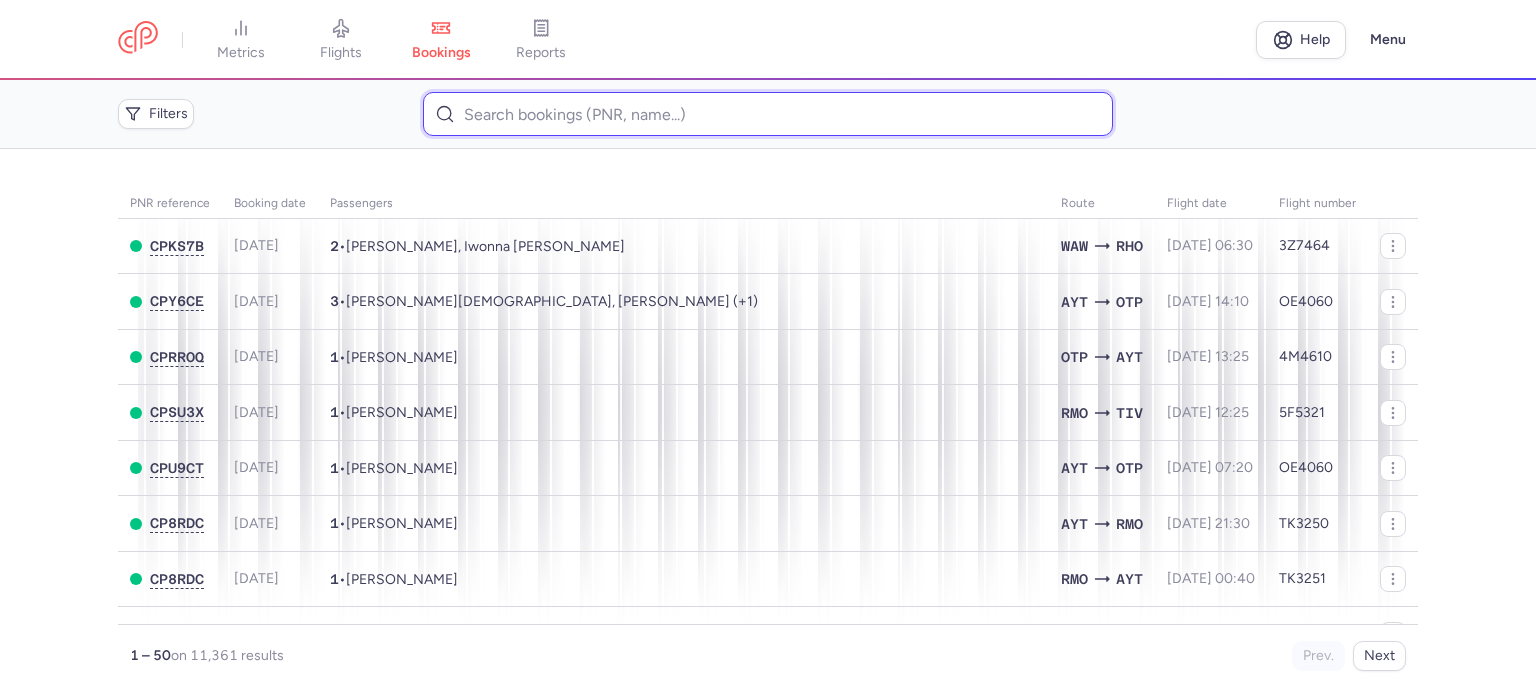 paste on "STETSENKO 	IRYNA" 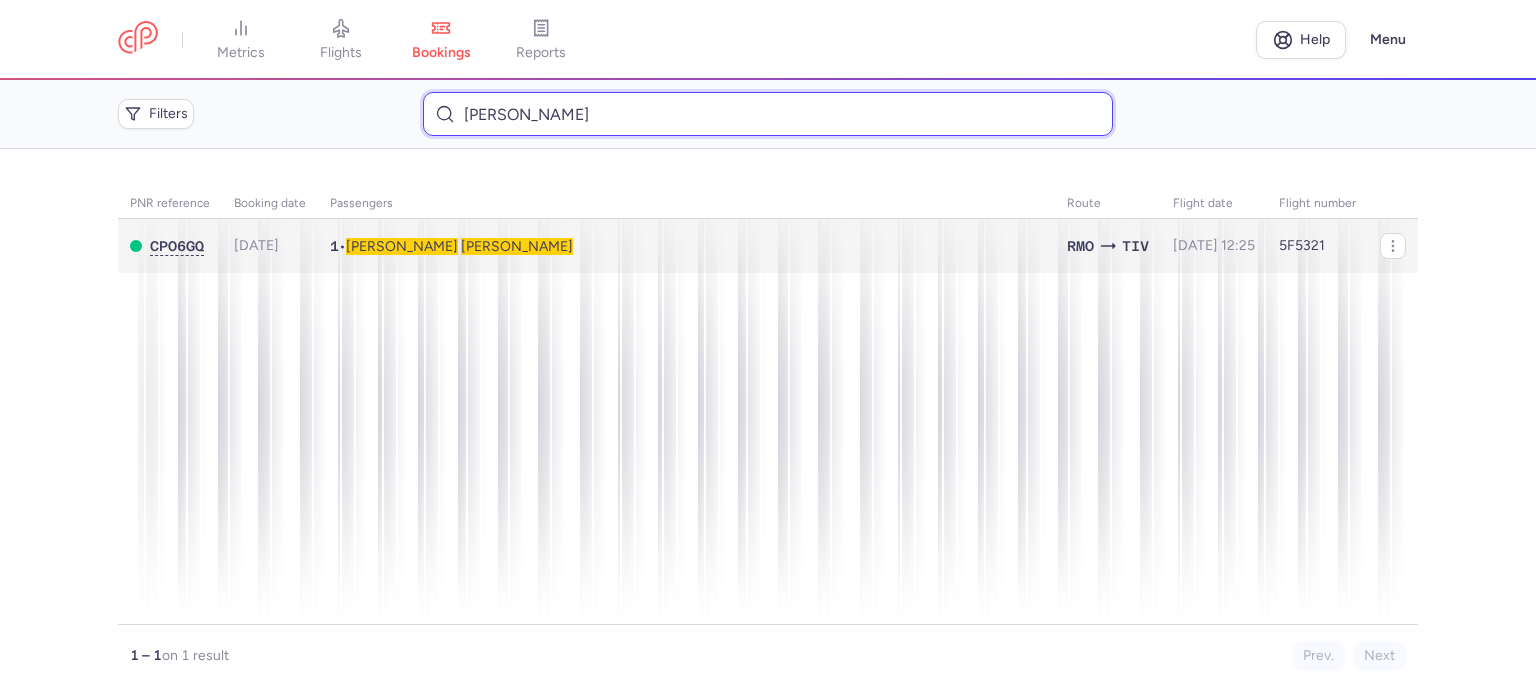 type on "STETSENKO 	IRYNA" 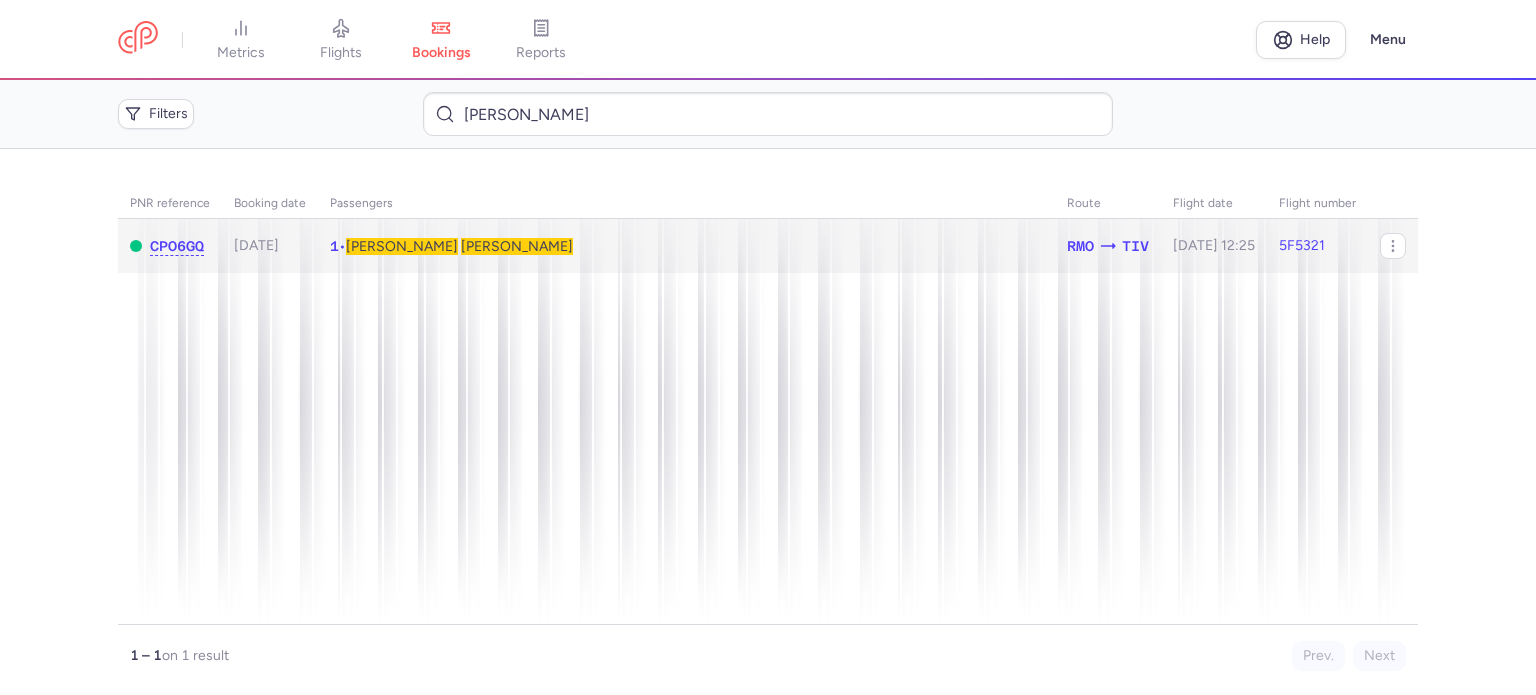 click on "STETSENKO" at bounding box center (517, 246) 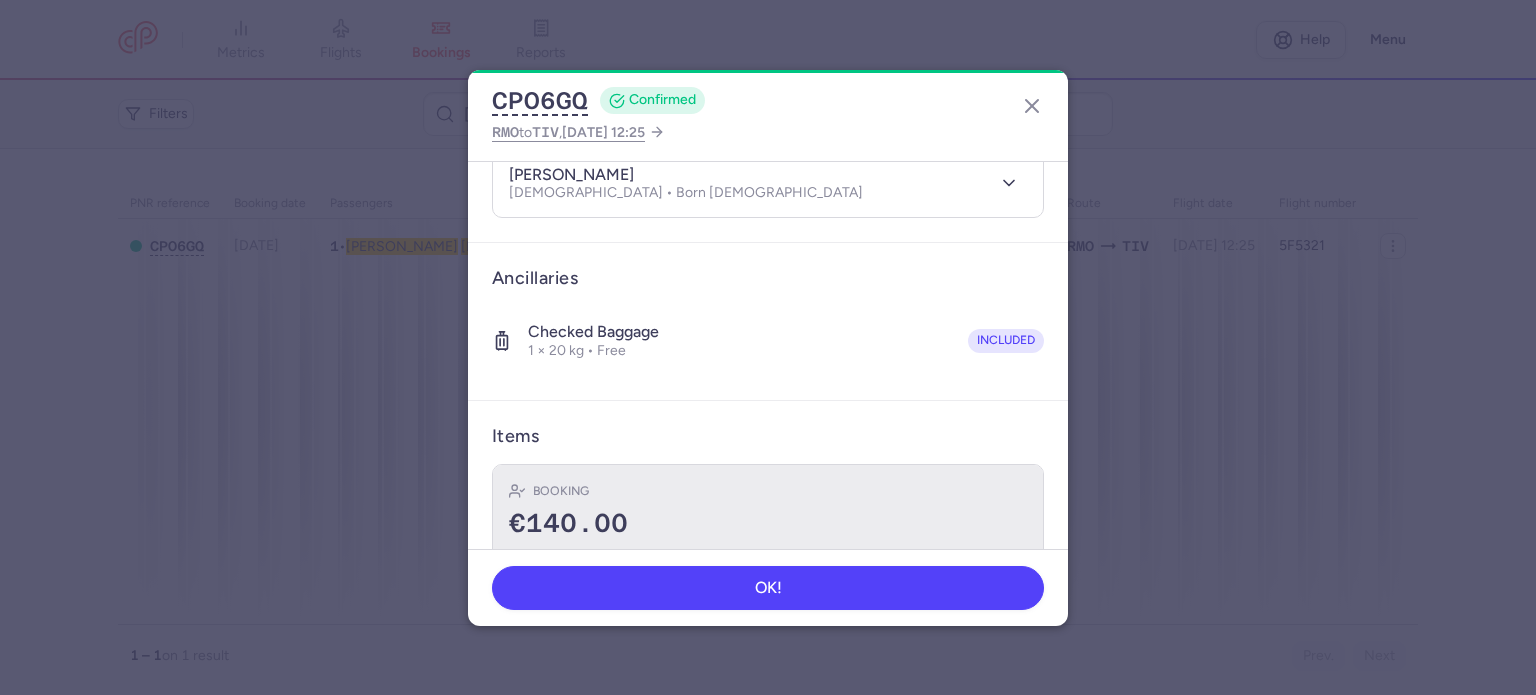 scroll, scrollTop: 352, scrollLeft: 0, axis: vertical 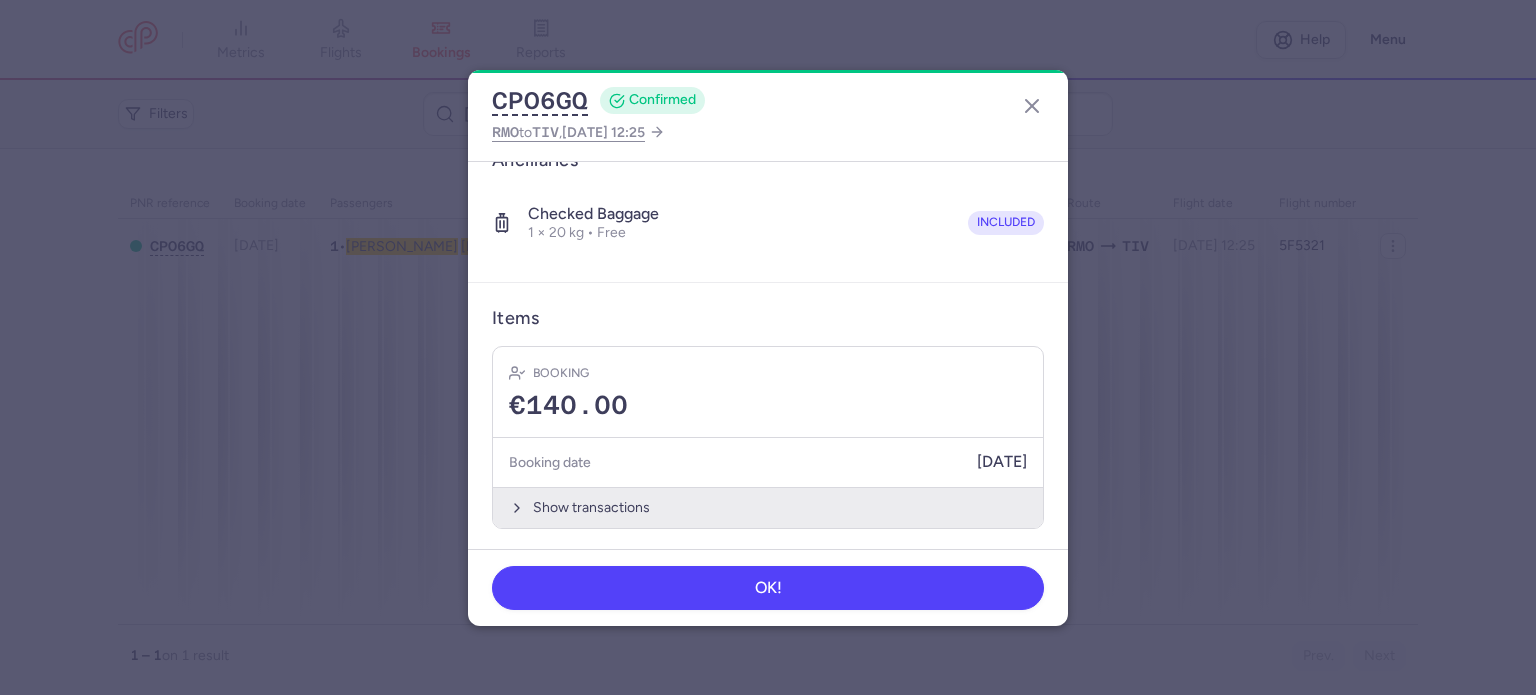 click on "Show transactions" at bounding box center [768, 507] 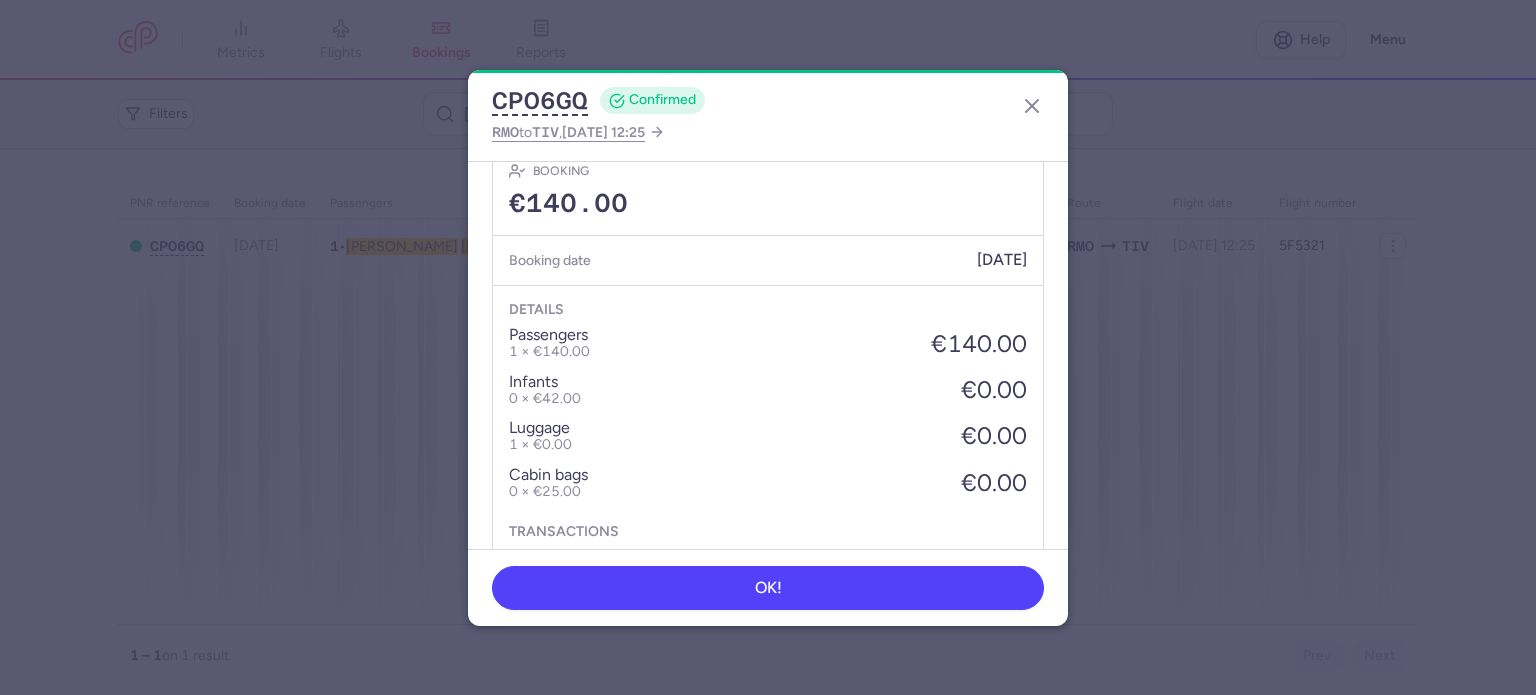 scroll, scrollTop: 668, scrollLeft: 0, axis: vertical 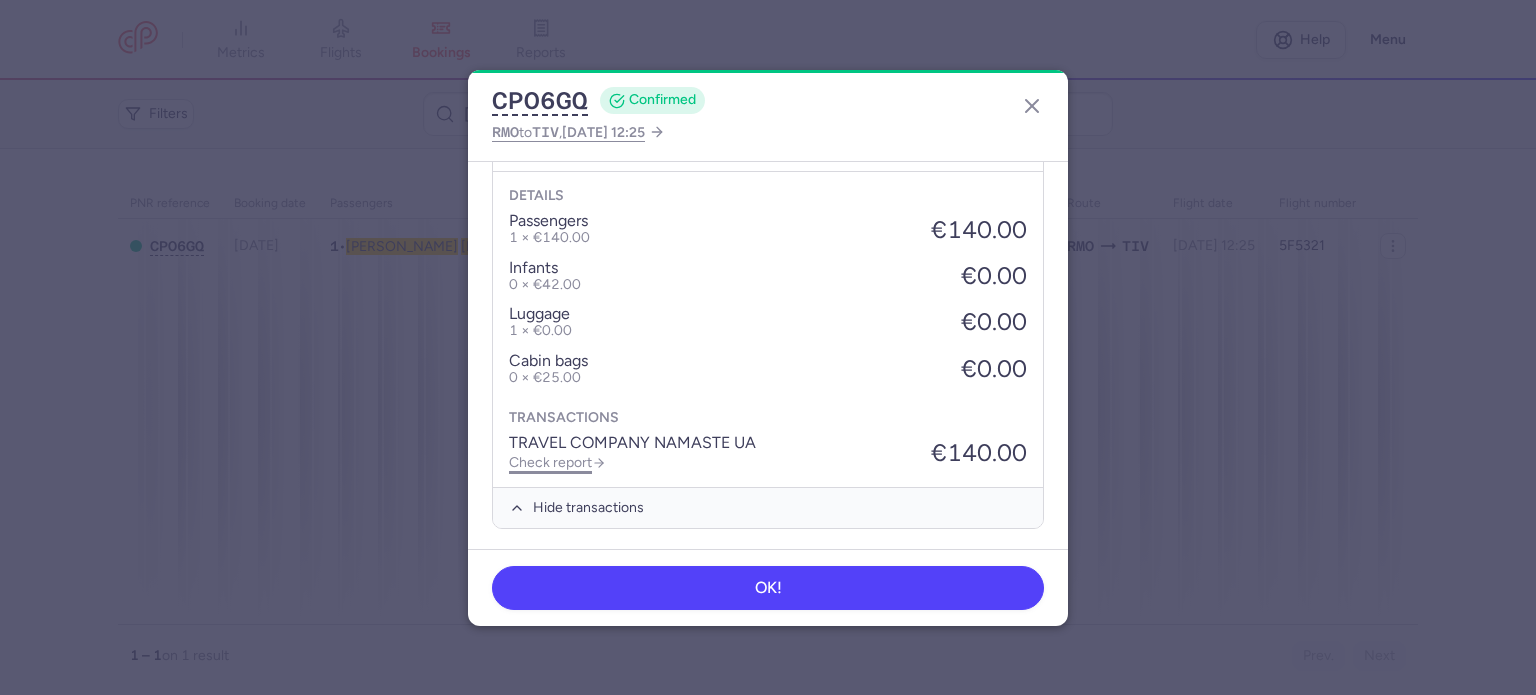 click on "Check report" 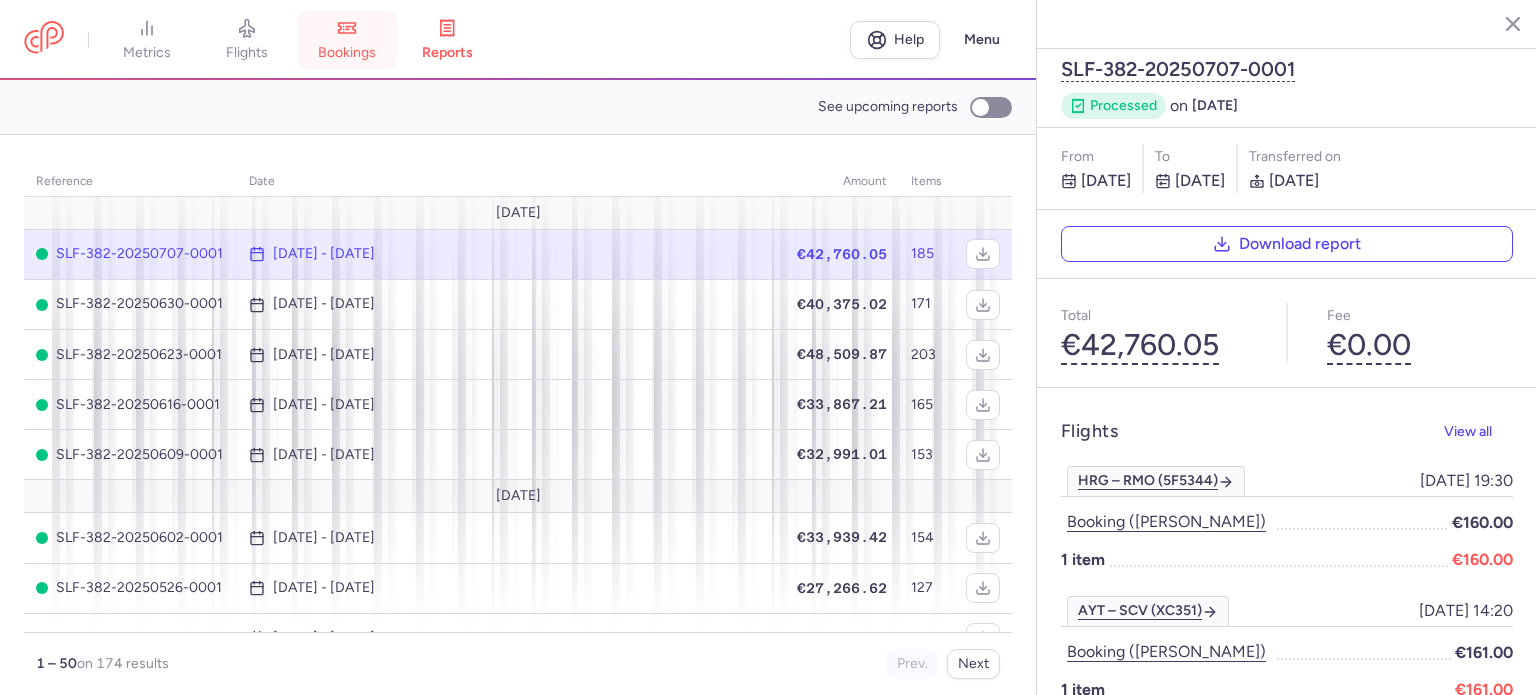 click on "bookings" at bounding box center (347, 40) 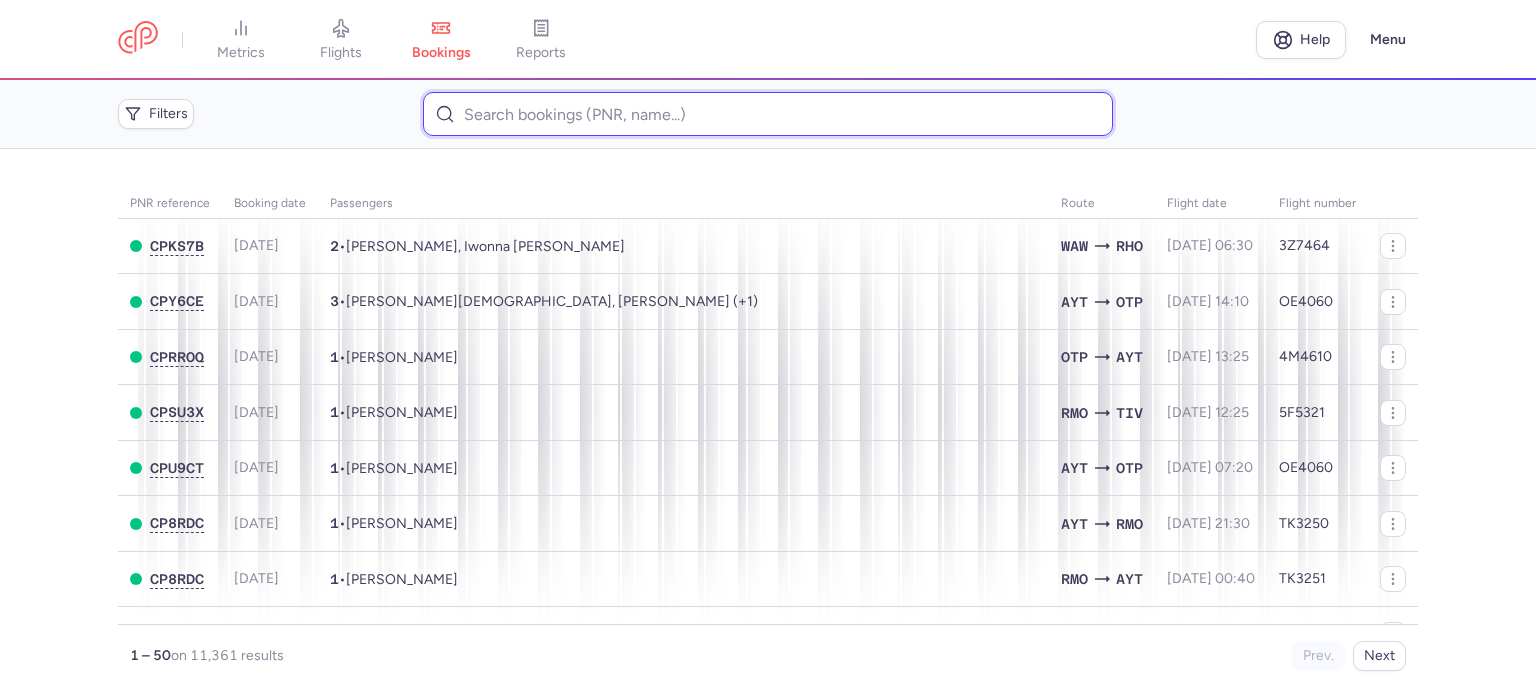 paste on "HRYSHCHENKO 	OLENA" 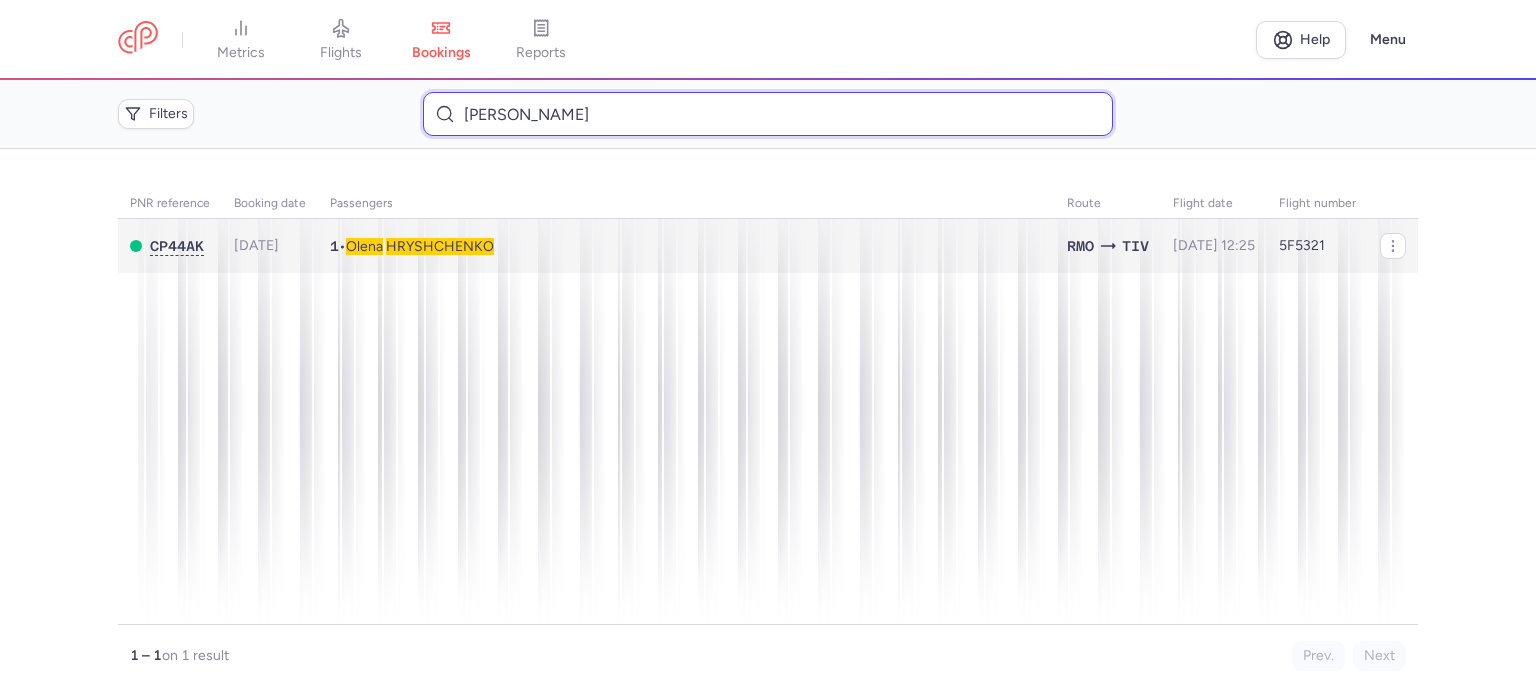 type on "HRYSHCHENKO 	OLENA" 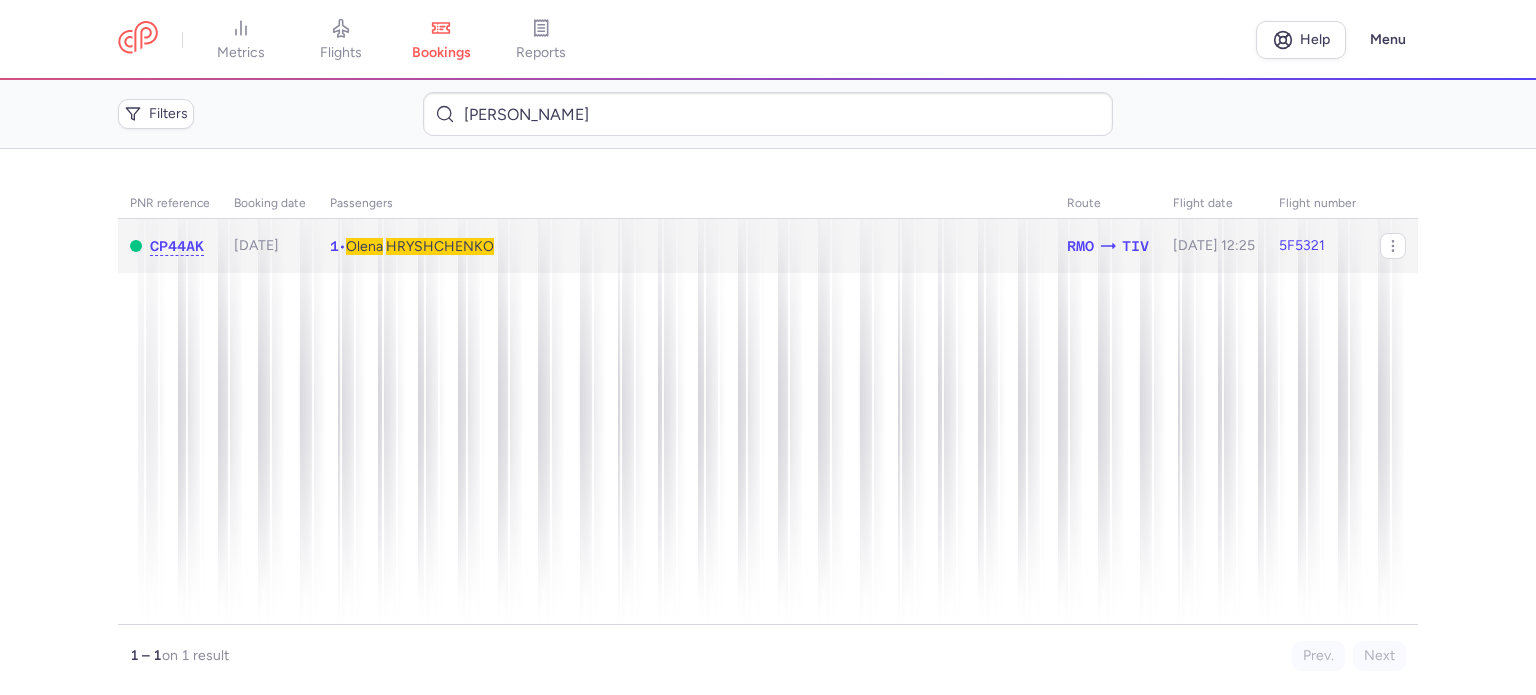 click on "HRYSHCHENKO" at bounding box center [440, 246] 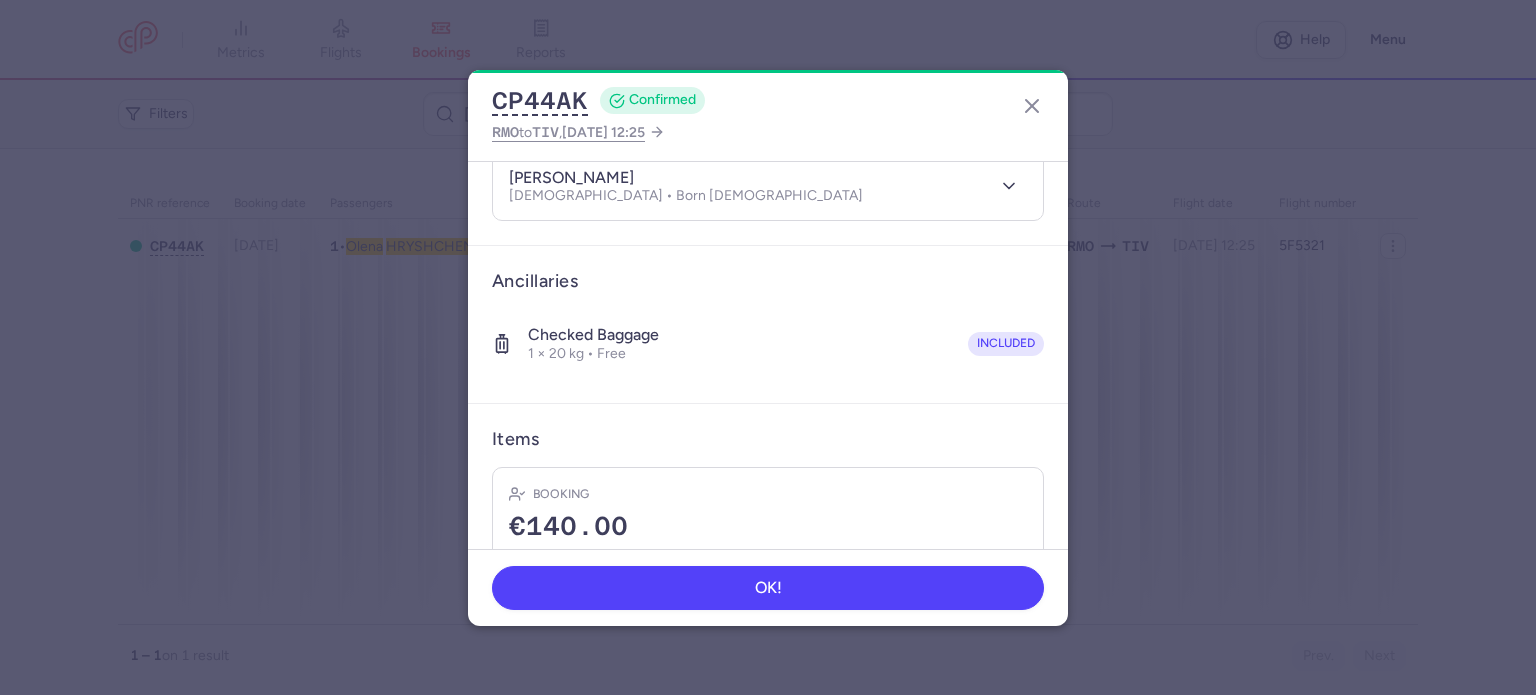 scroll, scrollTop: 352, scrollLeft: 0, axis: vertical 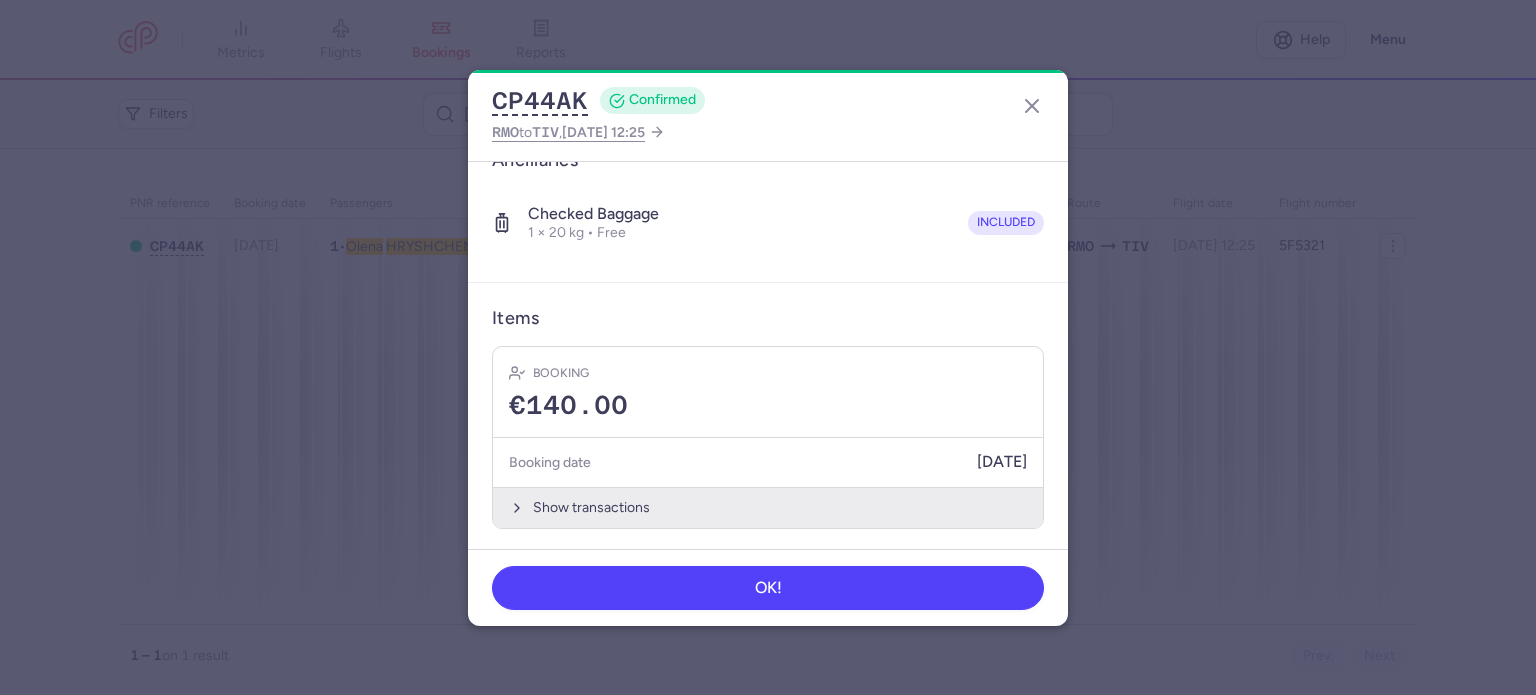 click on "Show transactions" at bounding box center (768, 507) 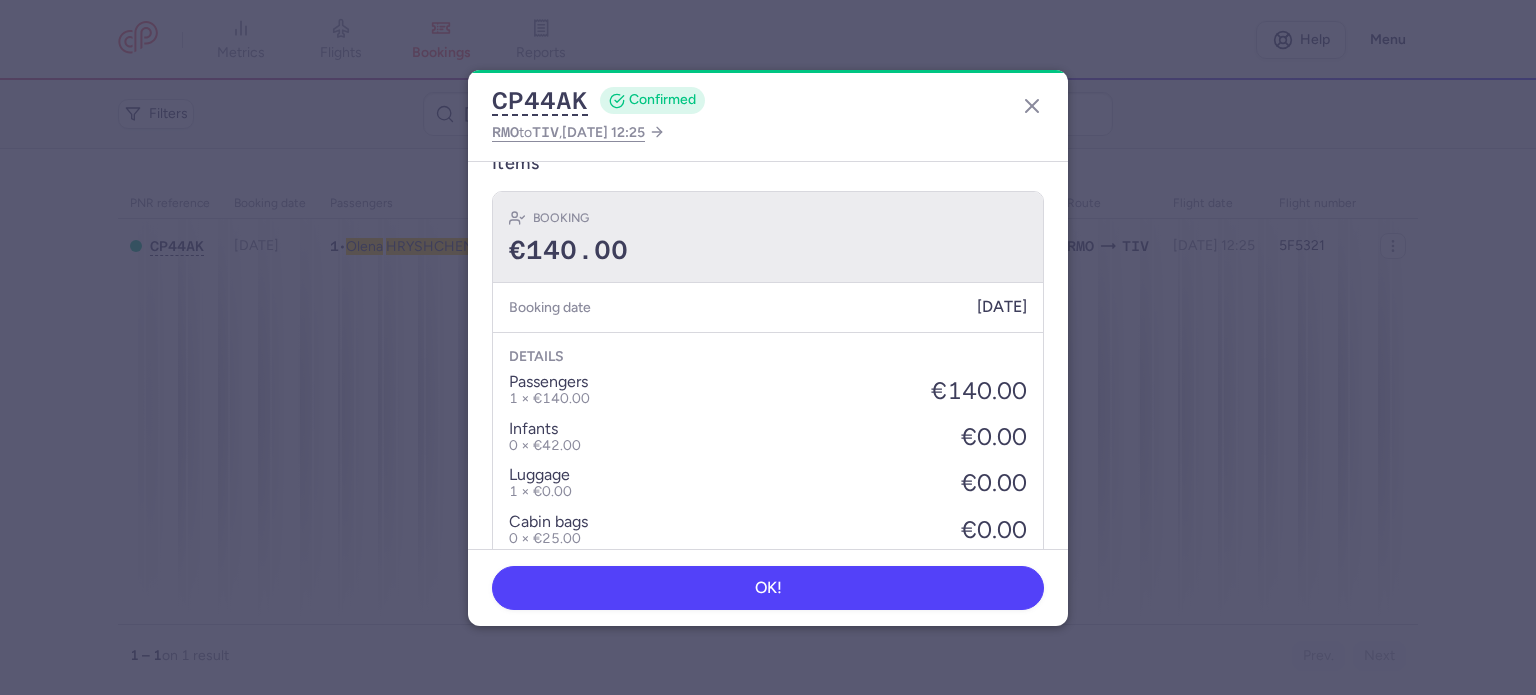 scroll, scrollTop: 668, scrollLeft: 0, axis: vertical 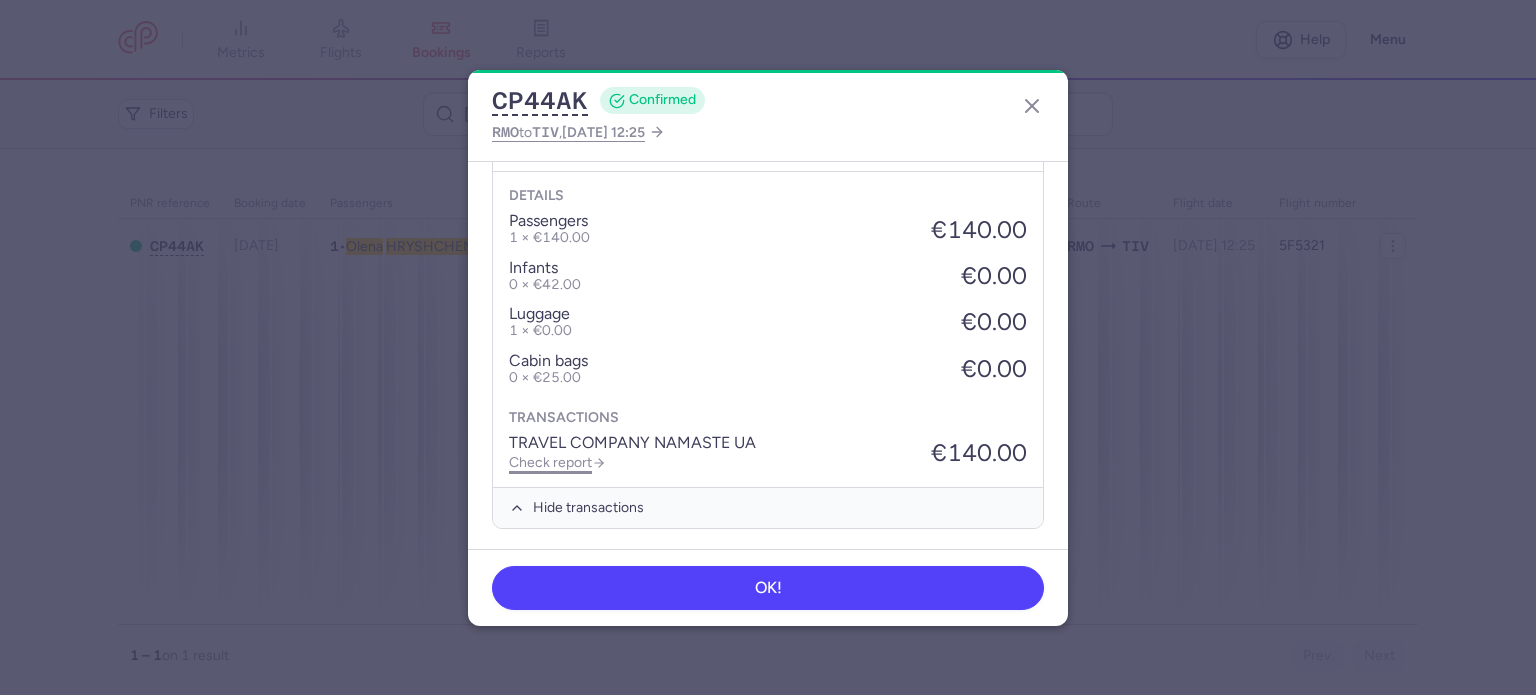 click on "Check report" 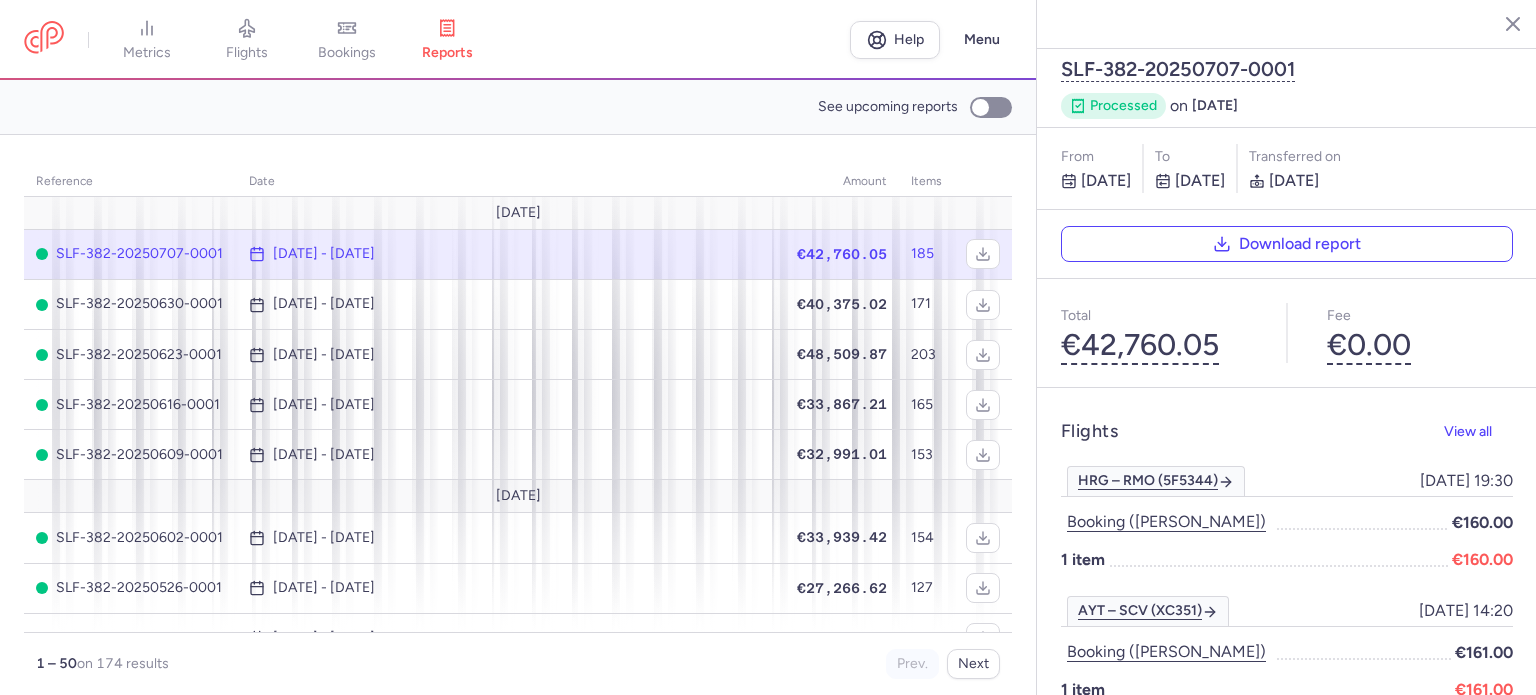 drag, startPoint x: 349, startPoint y: 50, endPoint x: 396, endPoint y: 99, distance: 67.89698 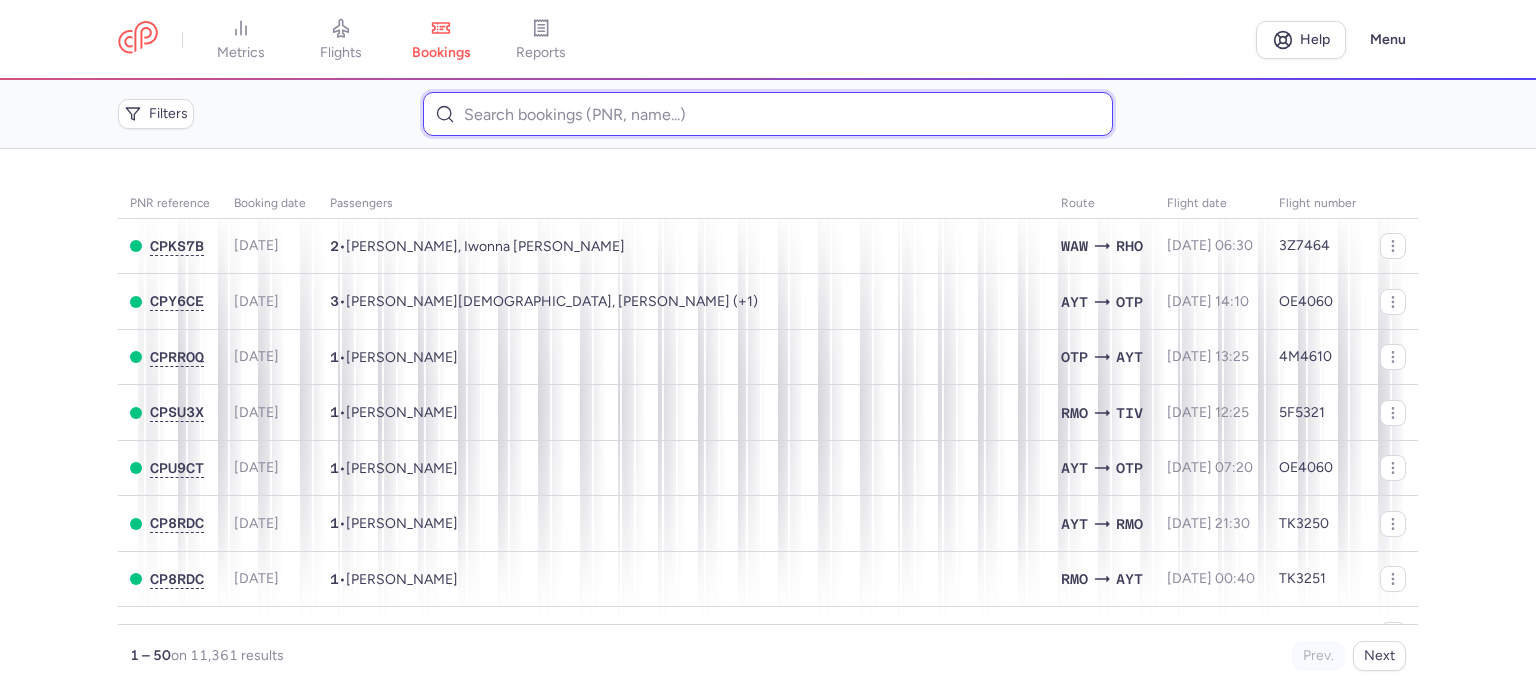 paste on "CZ040871" 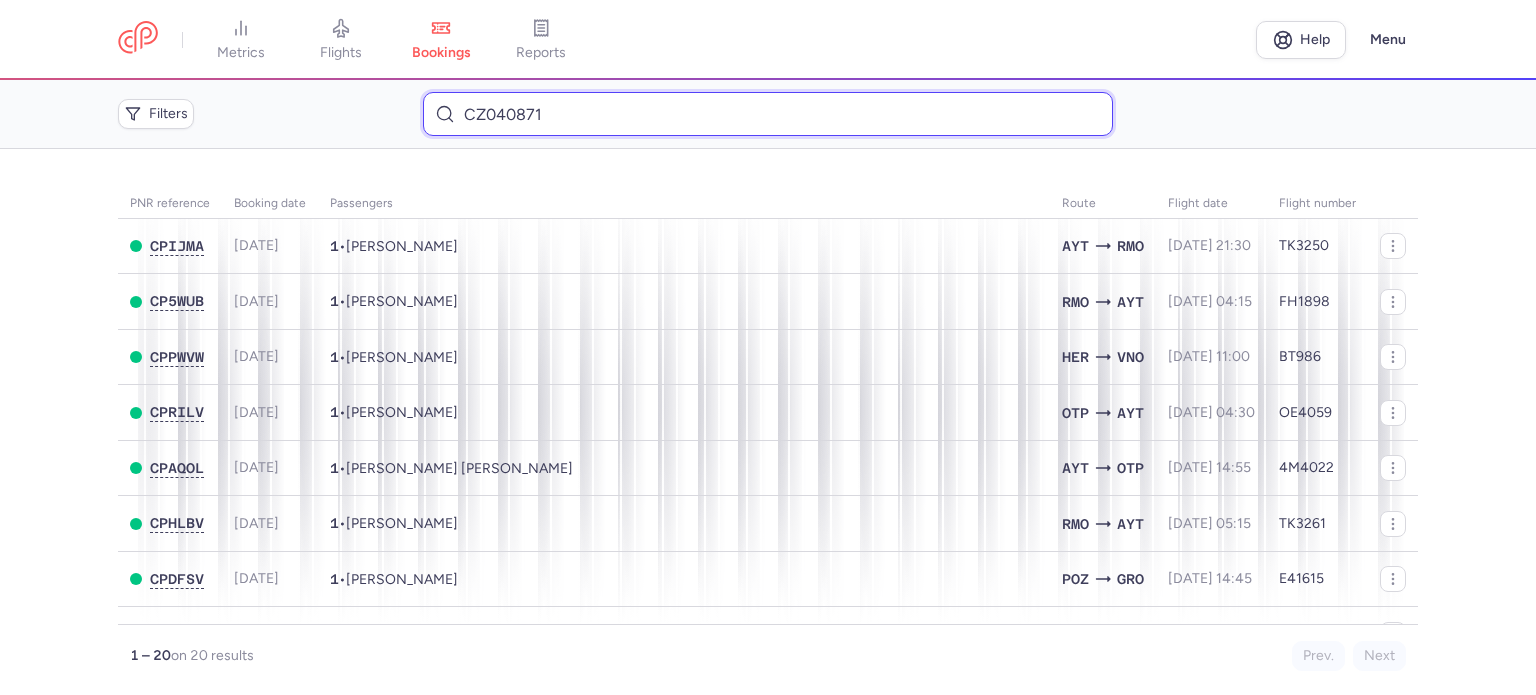 drag, startPoint x: 564, startPoint y: 113, endPoint x: 436, endPoint y: 108, distance: 128.09763 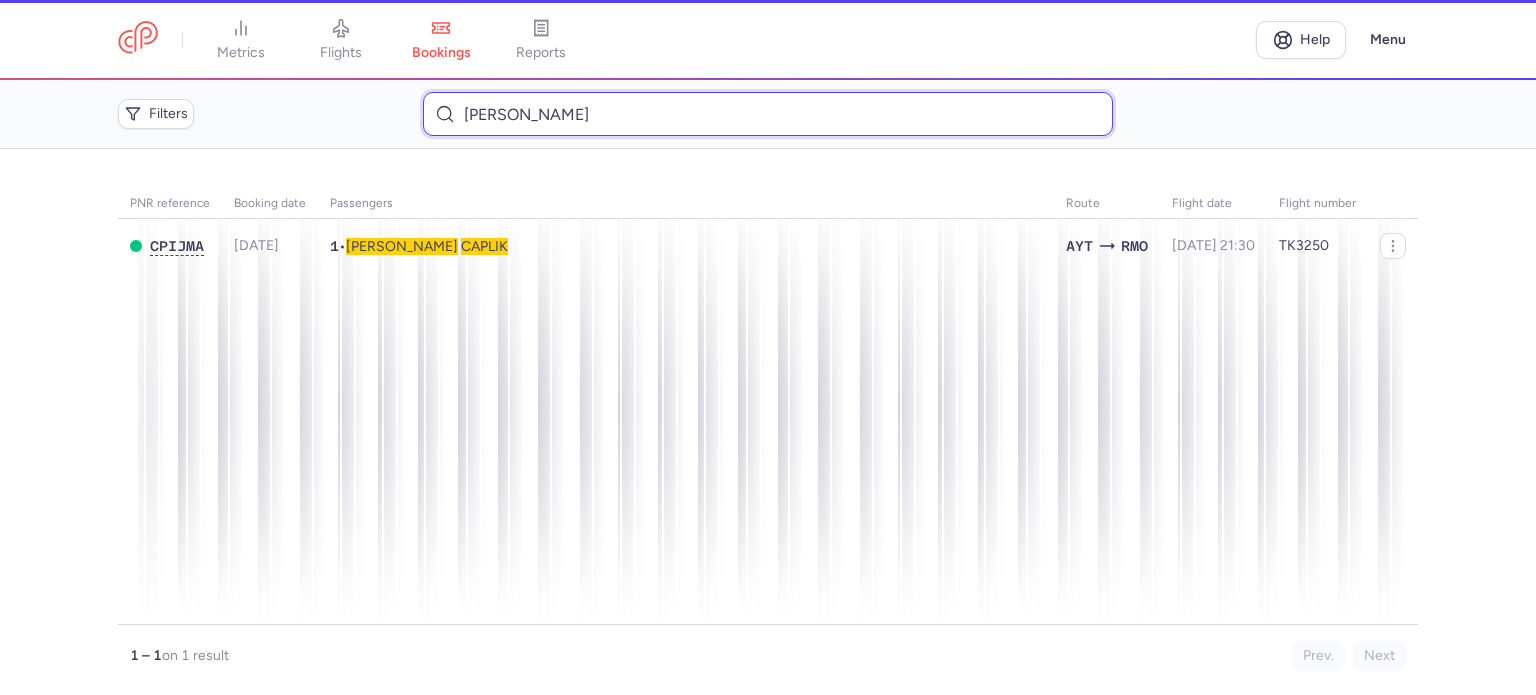 type on "CAPLIK 	MICHAIL" 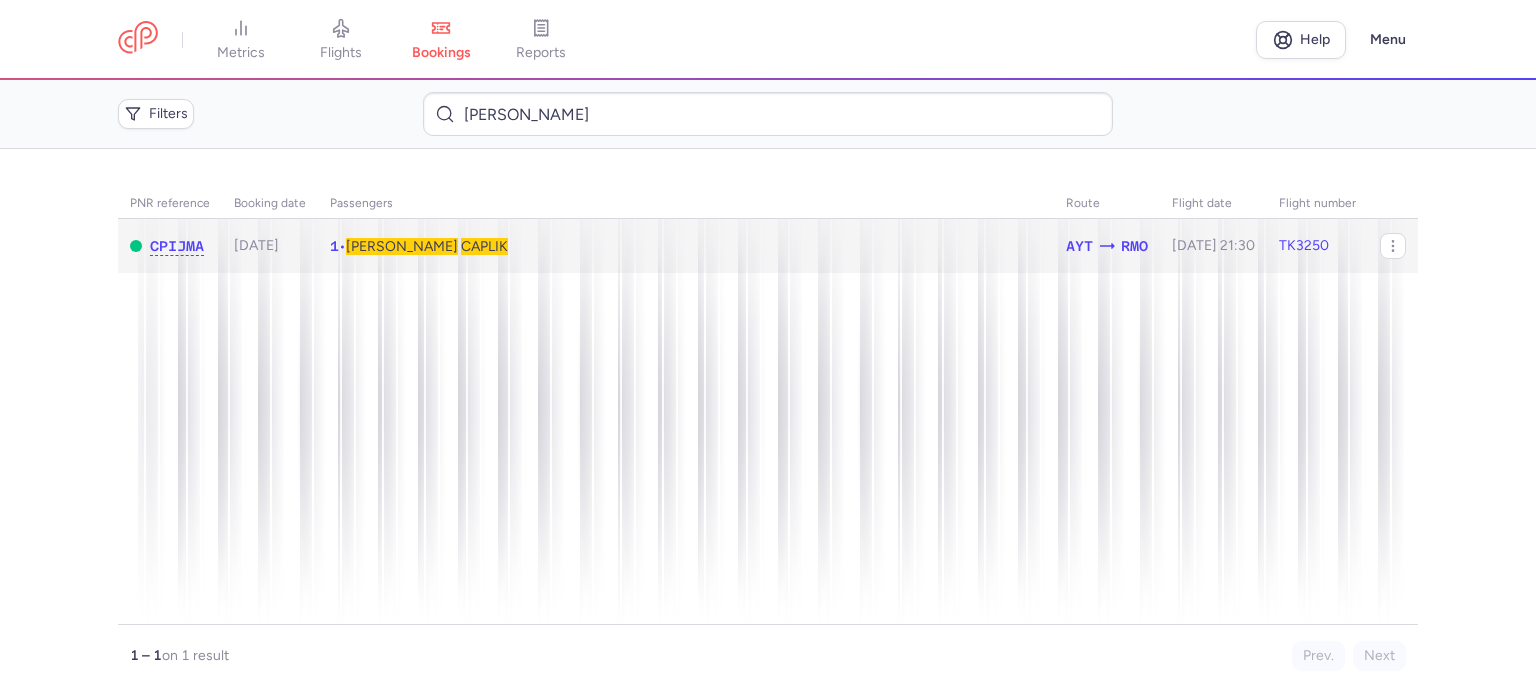 click on "CAPLIK" at bounding box center (484, 246) 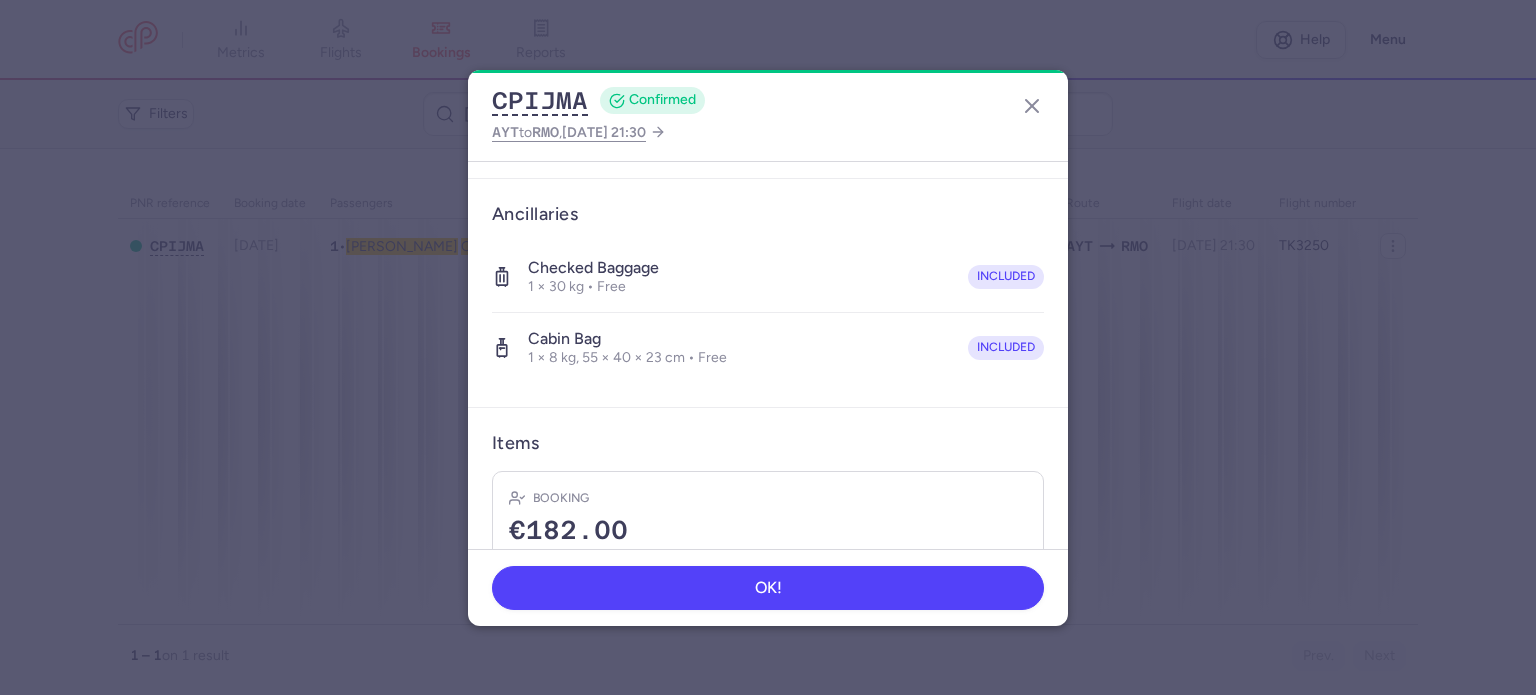 scroll, scrollTop: 400, scrollLeft: 0, axis: vertical 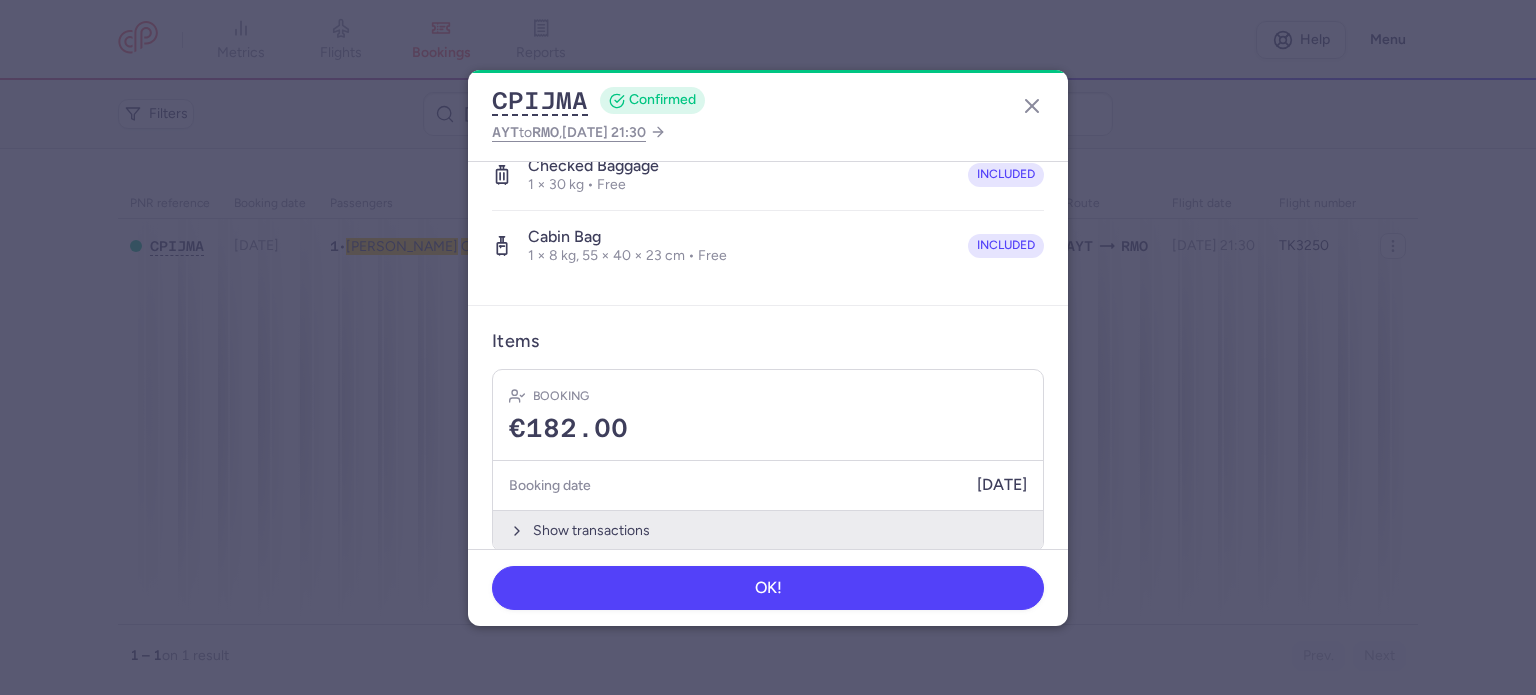 click on "Show transactions" at bounding box center (768, 530) 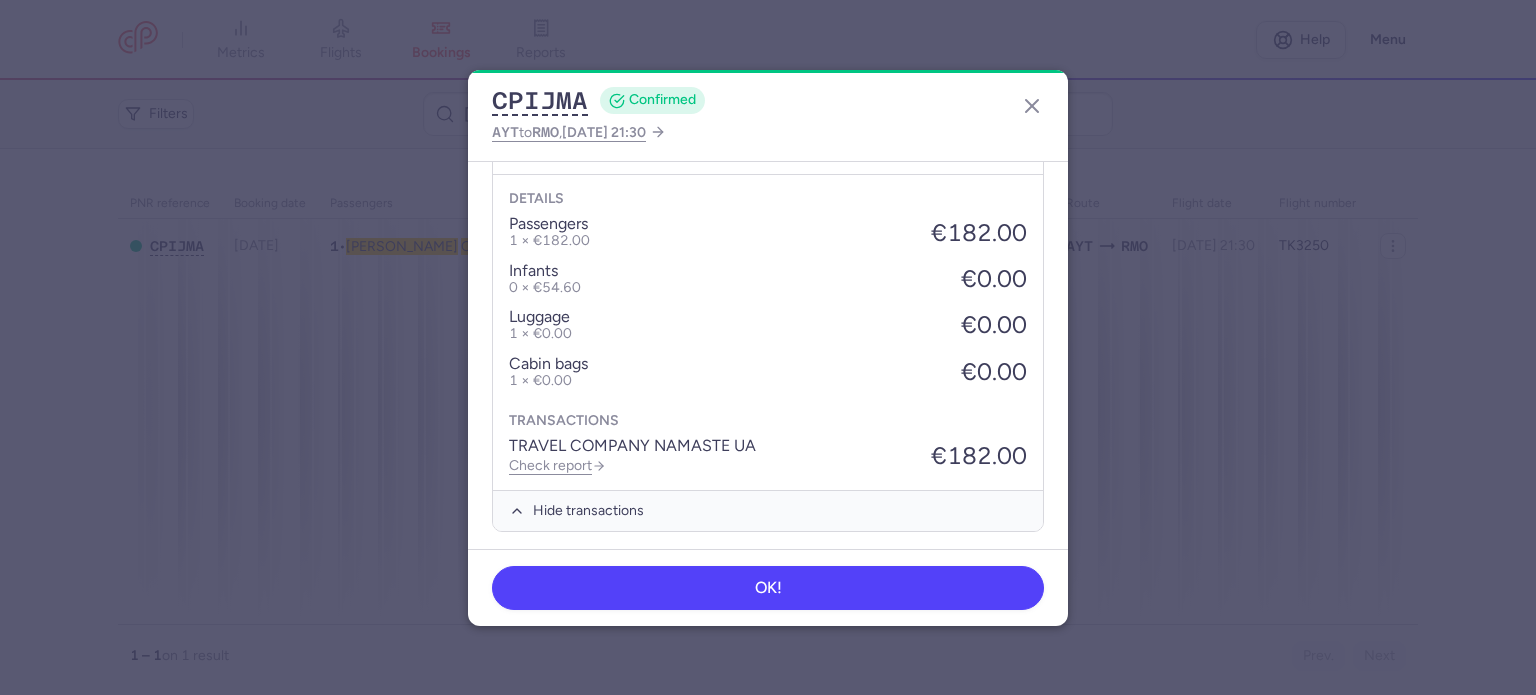 scroll, scrollTop: 739, scrollLeft: 0, axis: vertical 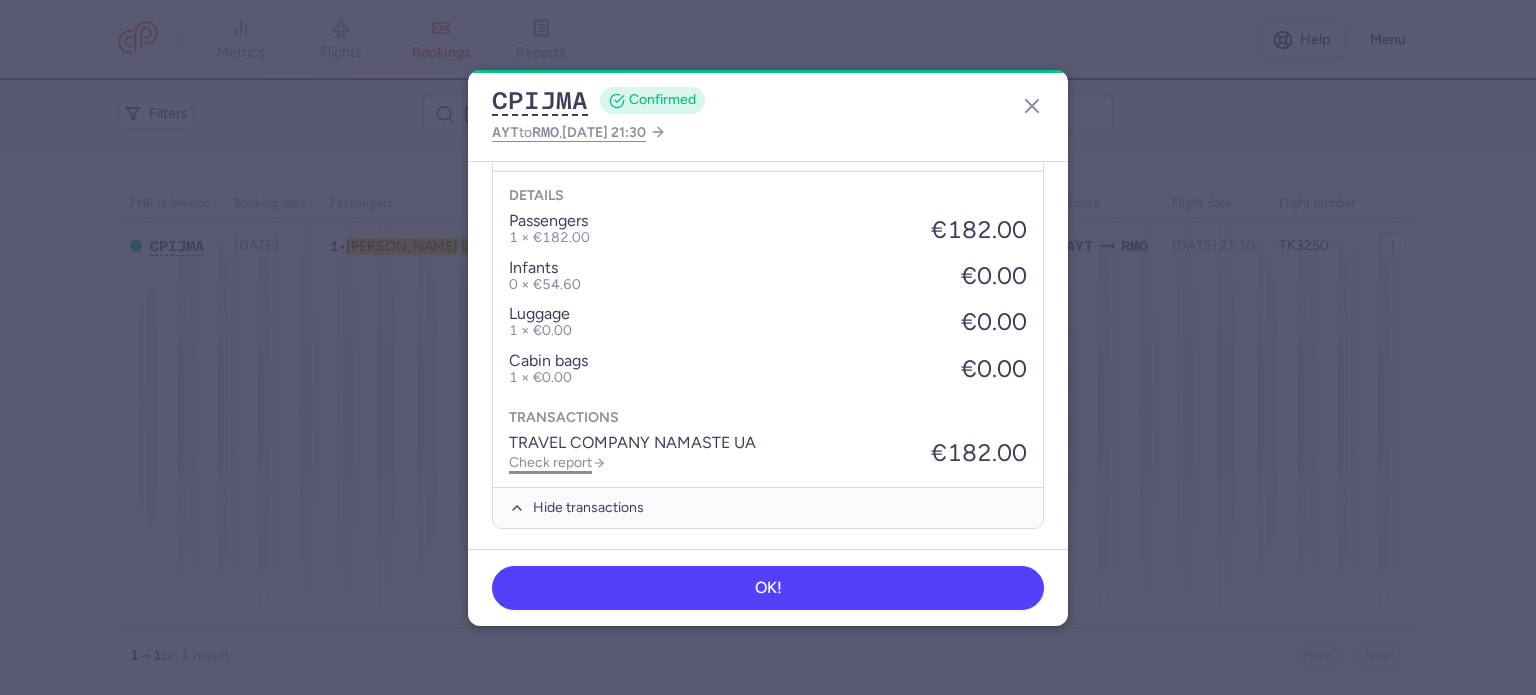click on "Check report" 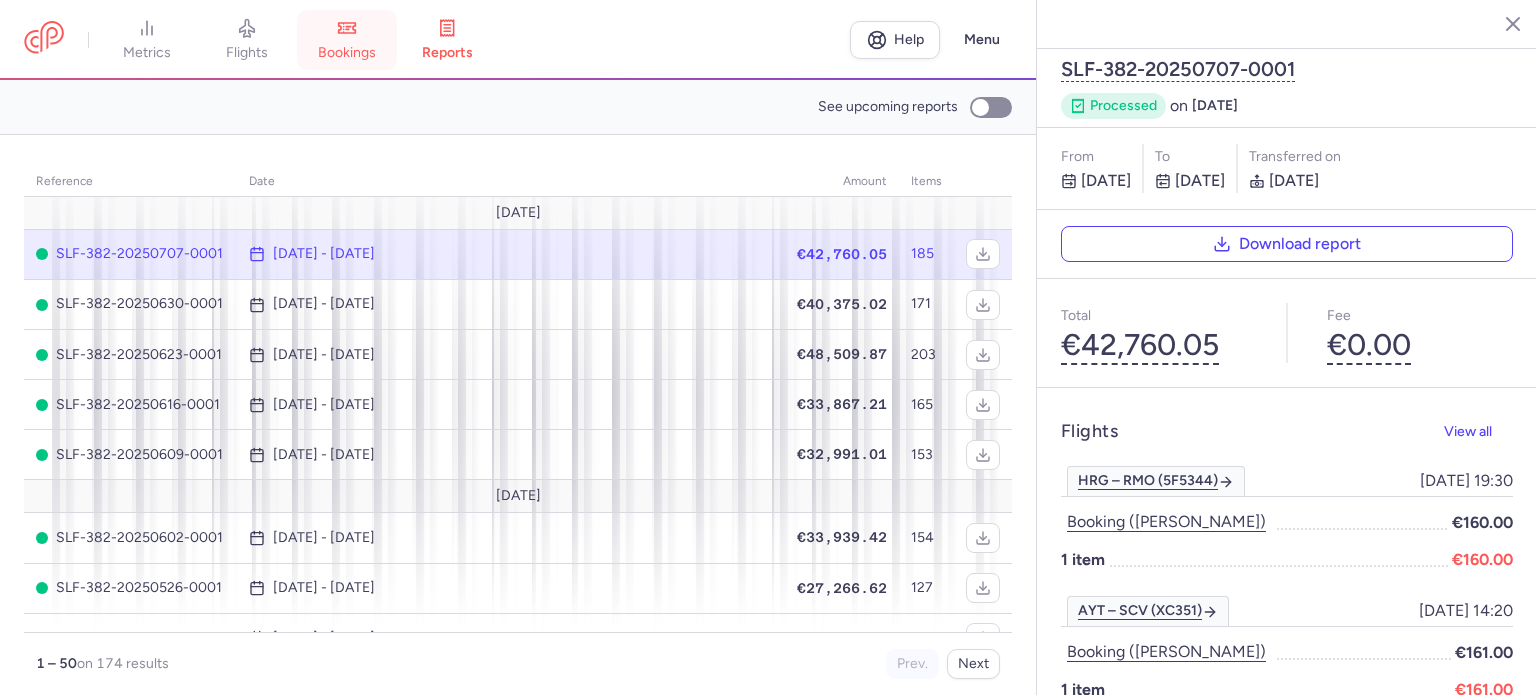 click on "bookings" at bounding box center (347, 40) 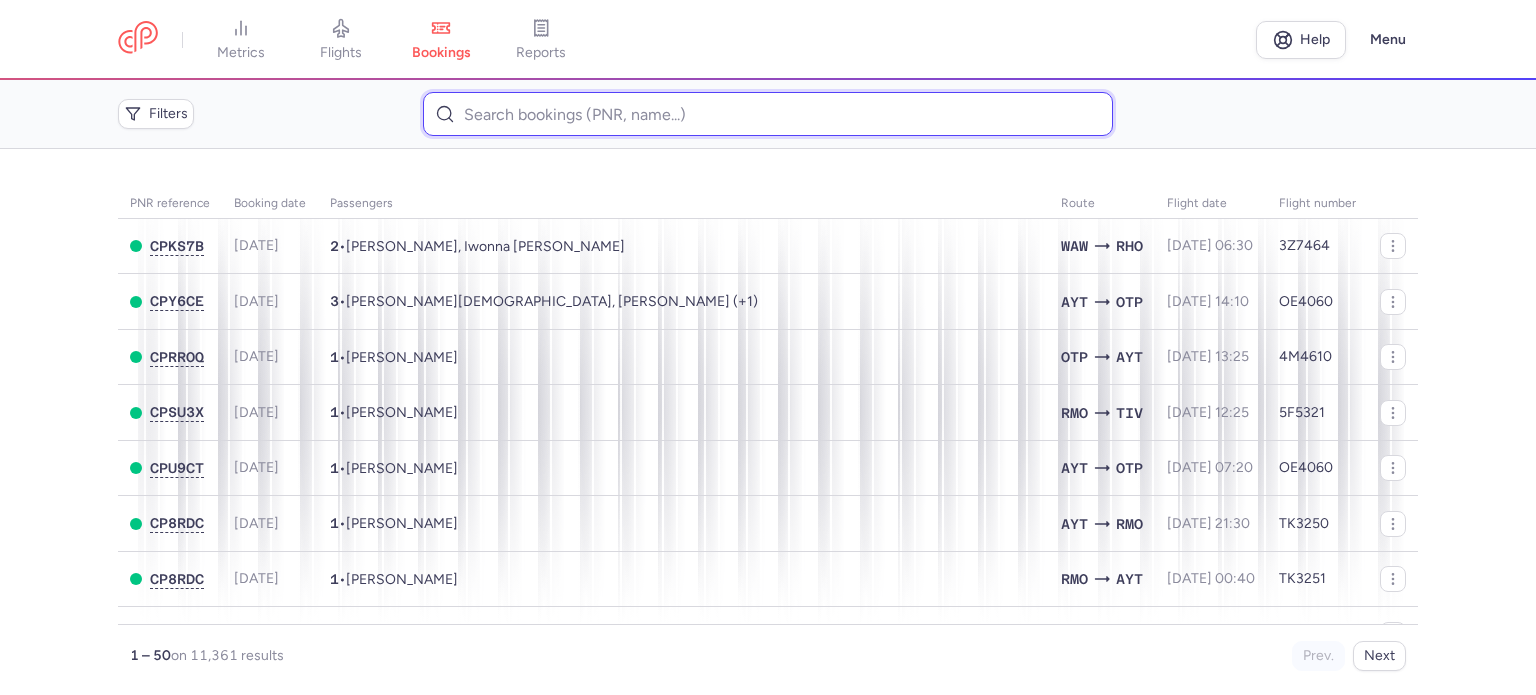 drag, startPoint x: 542, startPoint y: 134, endPoint x: 520, endPoint y: 99, distance: 41.340054 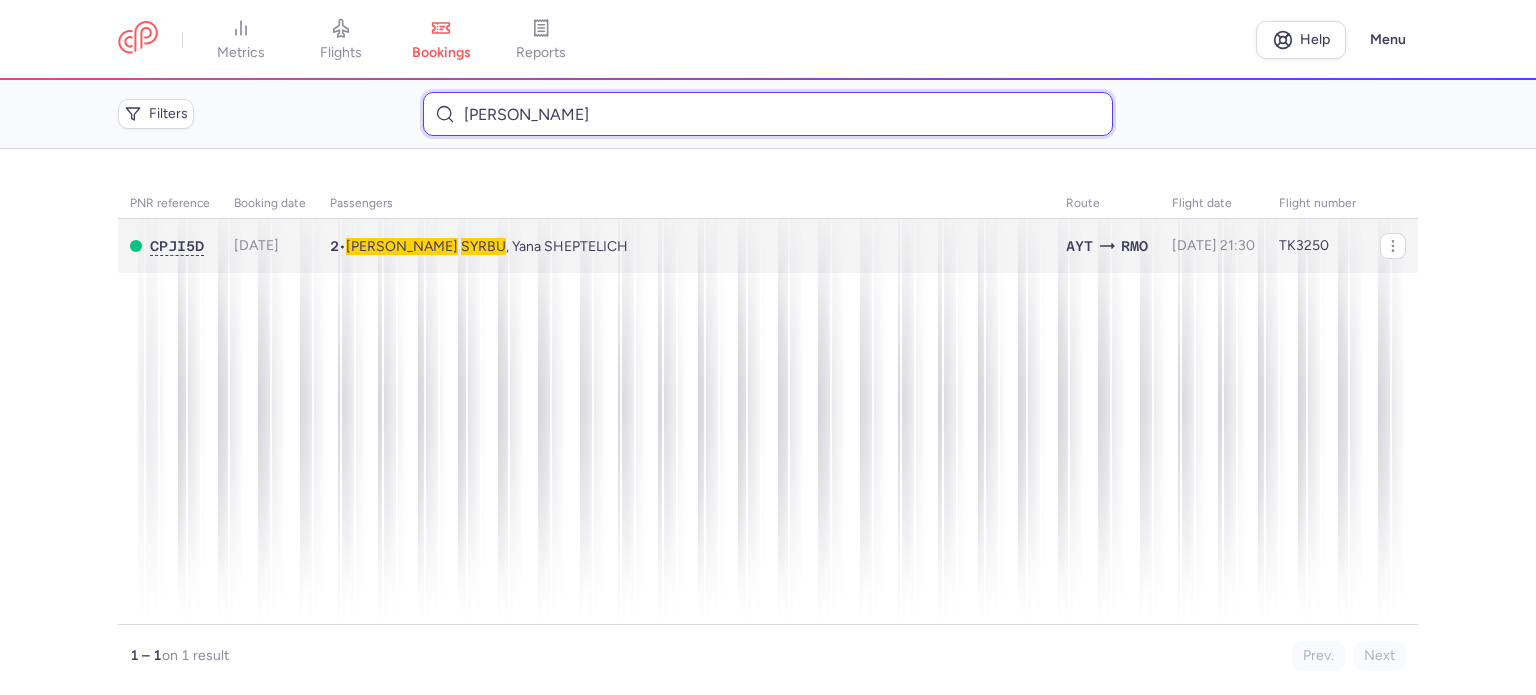 type on "SYRBU 	NATALIA" 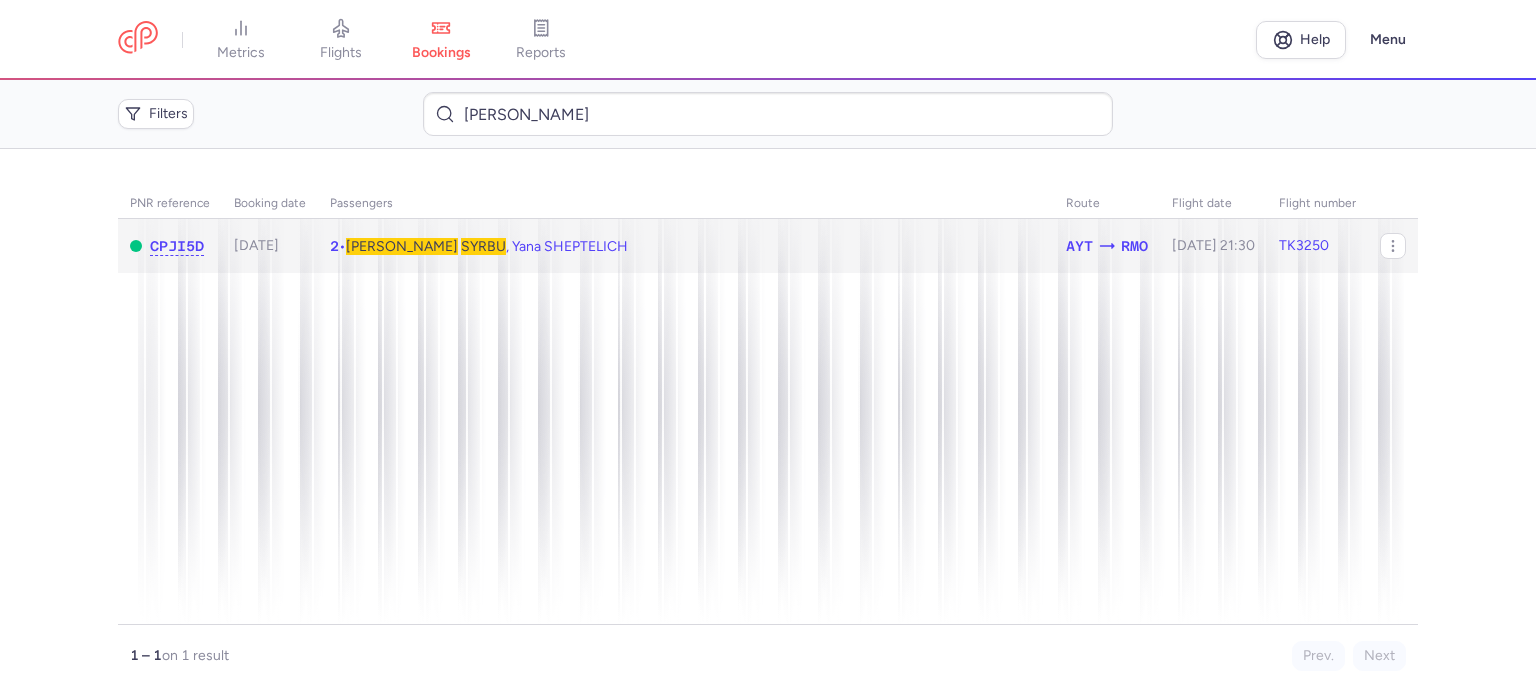 click on "SYRBU" at bounding box center [483, 246] 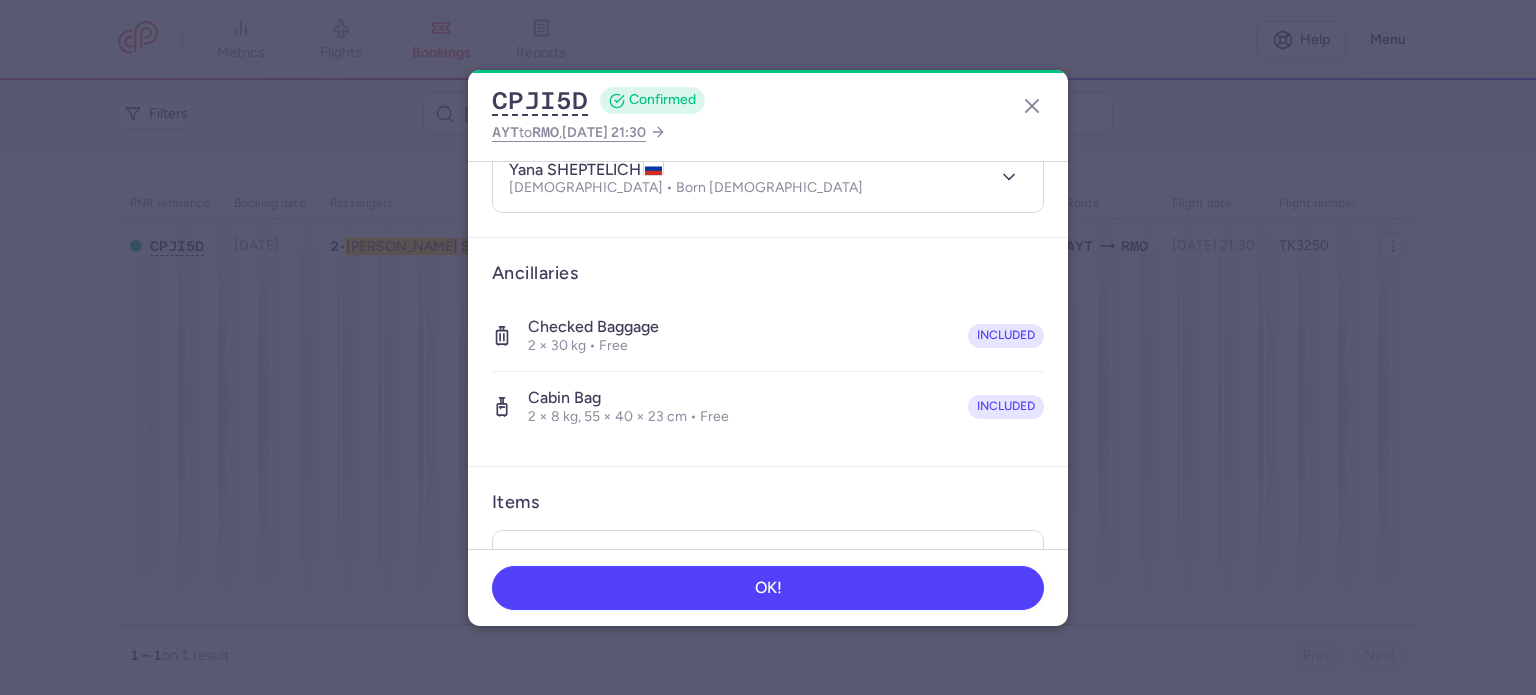 scroll, scrollTop: 492, scrollLeft: 0, axis: vertical 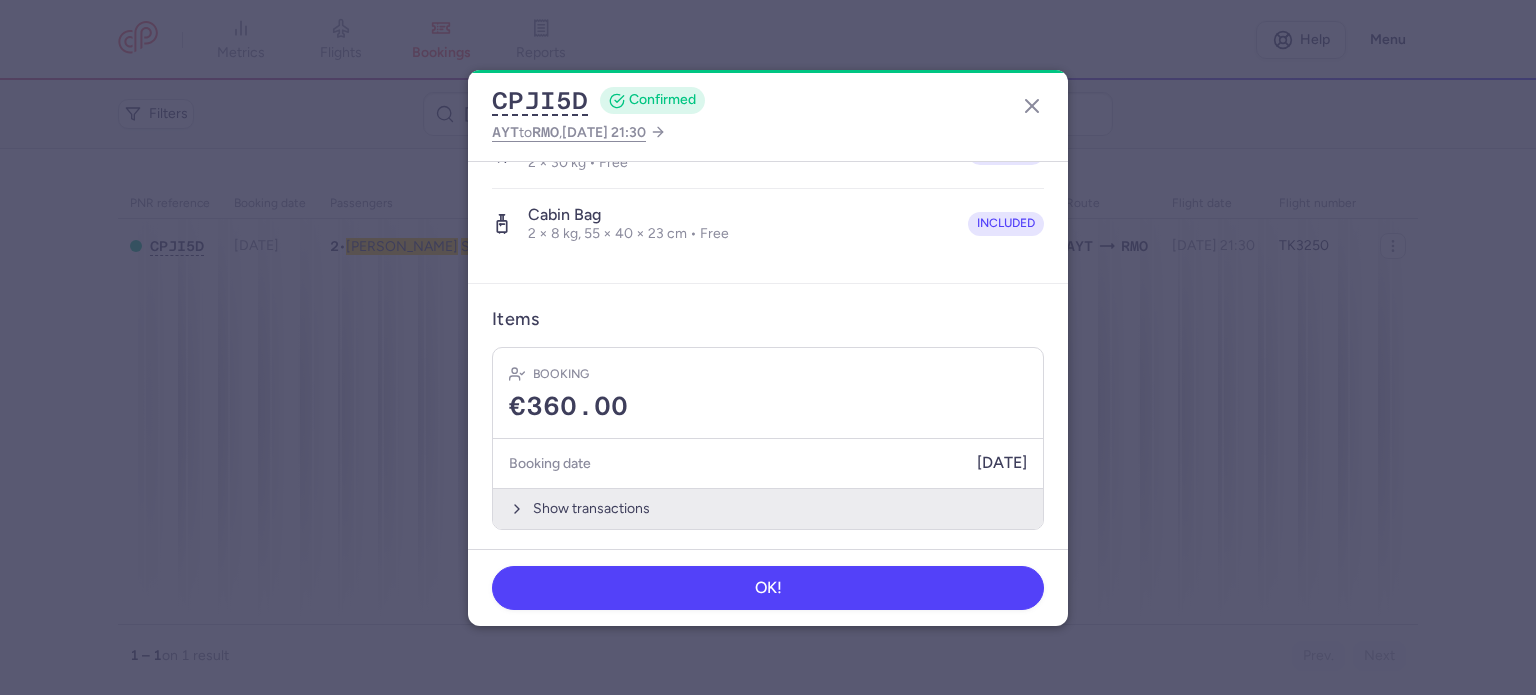 click on "Show transactions" at bounding box center [768, 508] 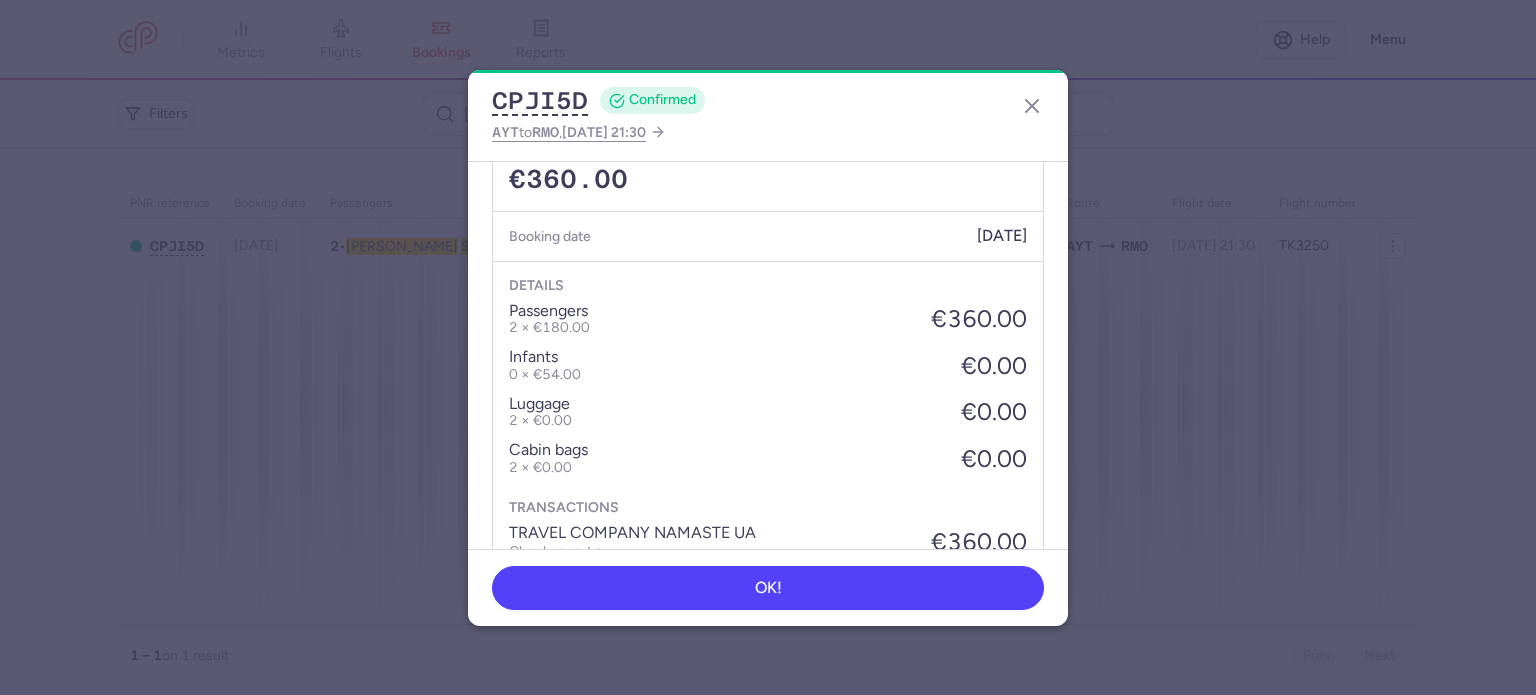 scroll, scrollTop: 808, scrollLeft: 0, axis: vertical 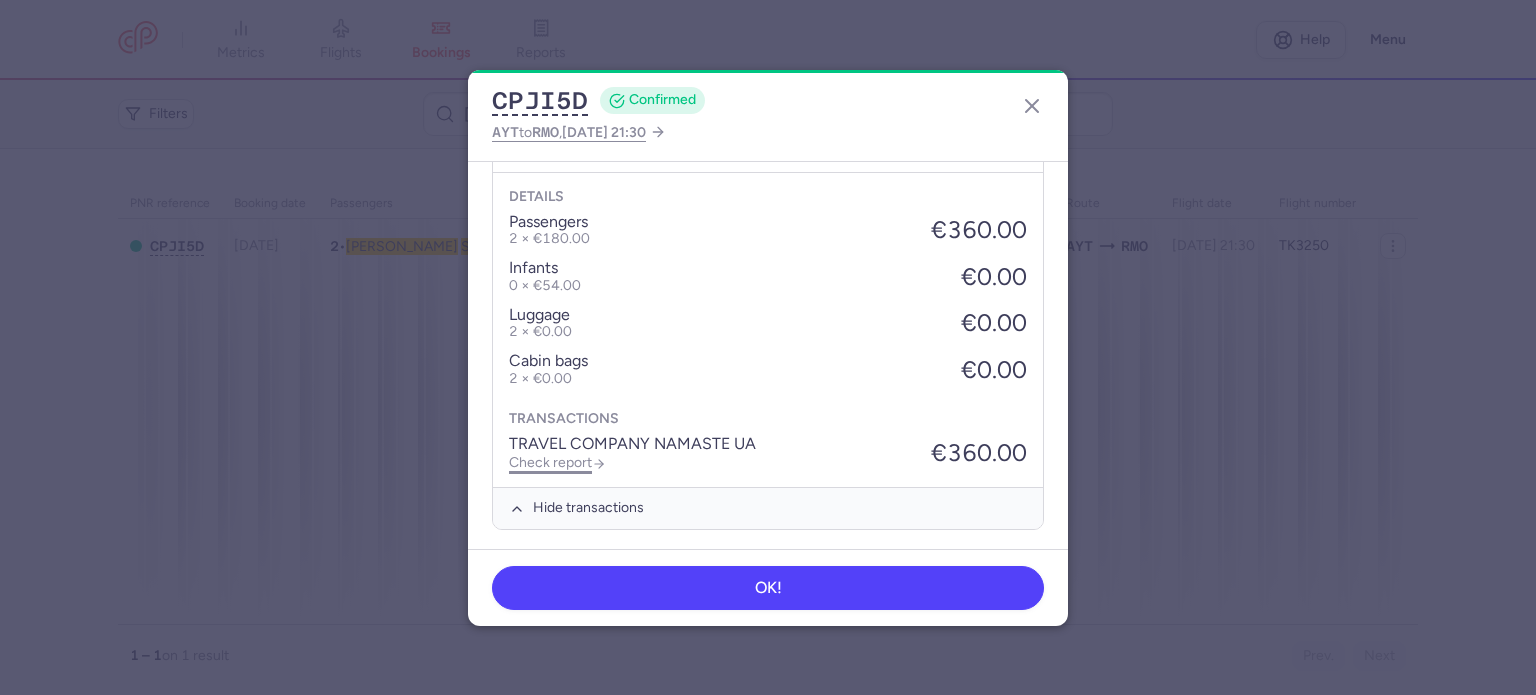 click on "Check report" 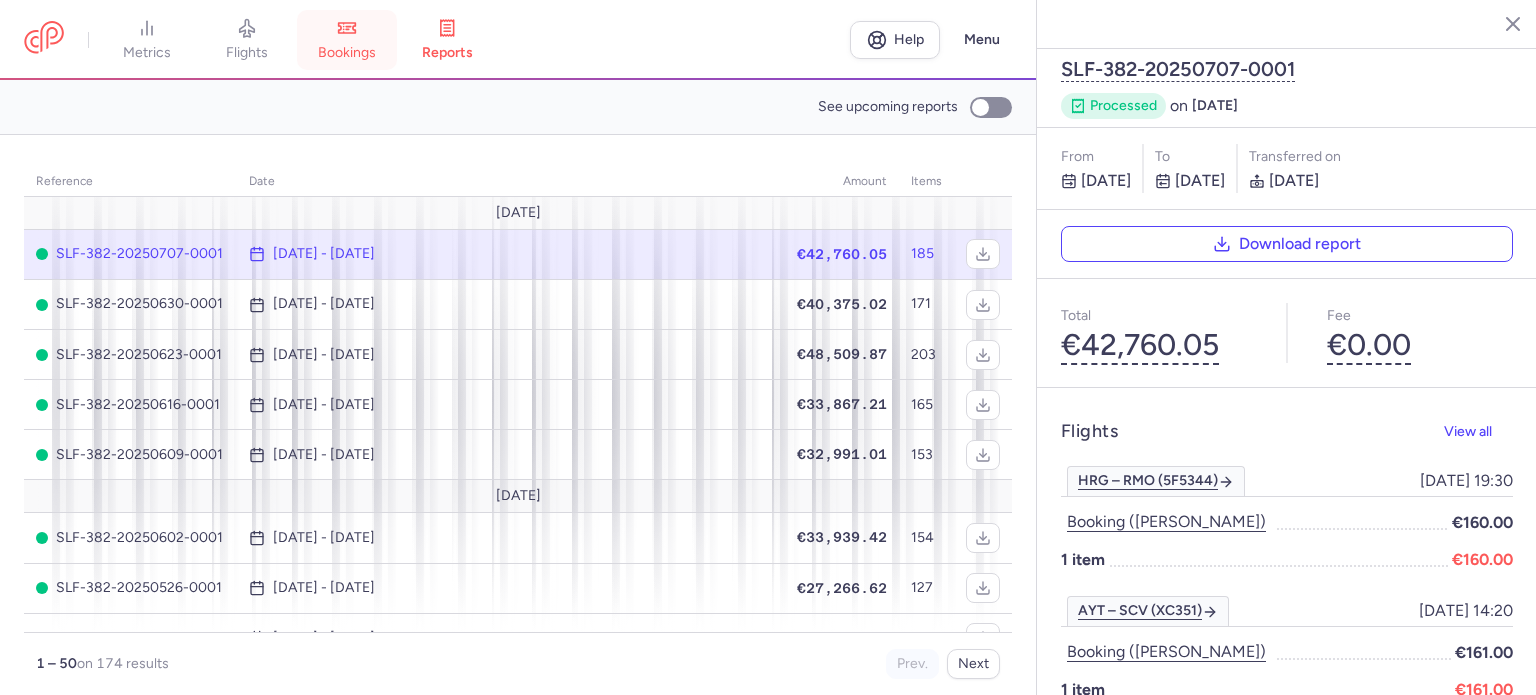 click on "bookings" at bounding box center (347, 53) 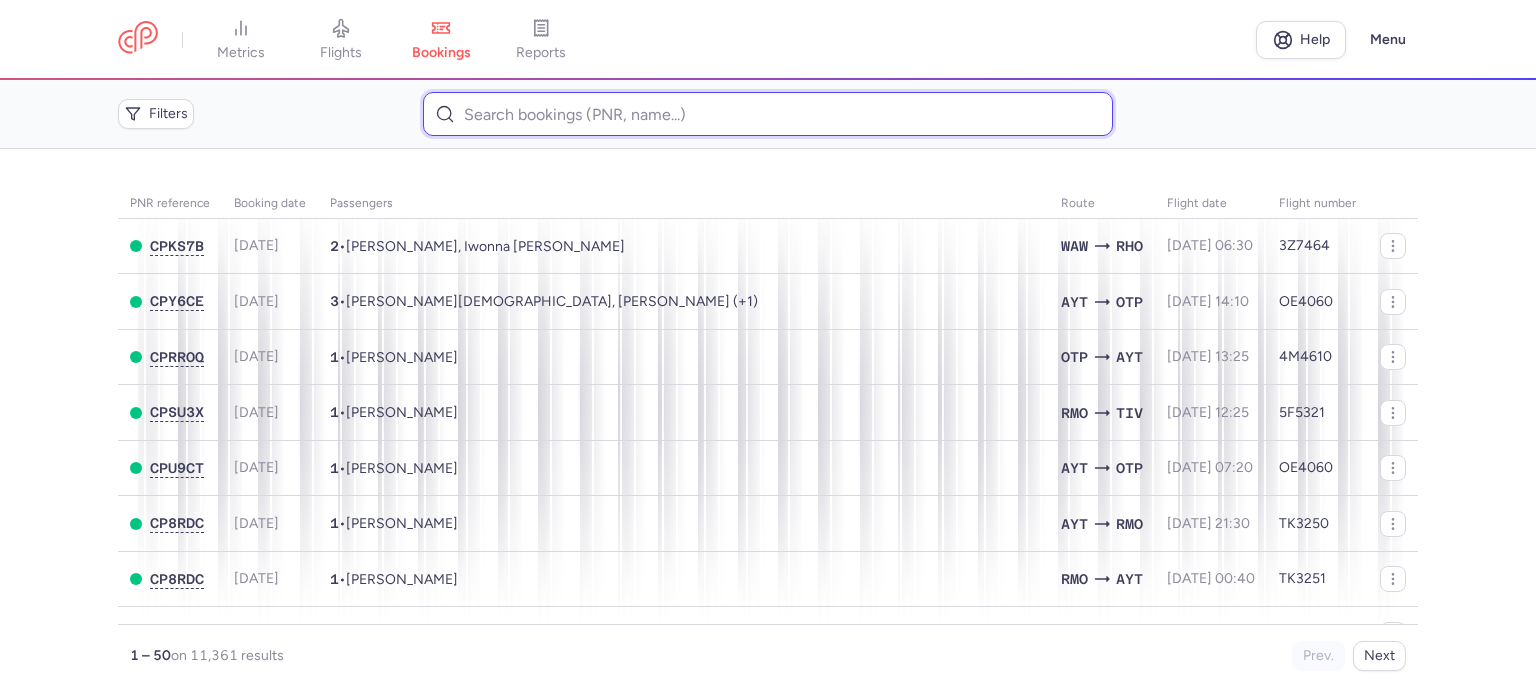 paste on "BALAUR 	ALEXANDRINA" 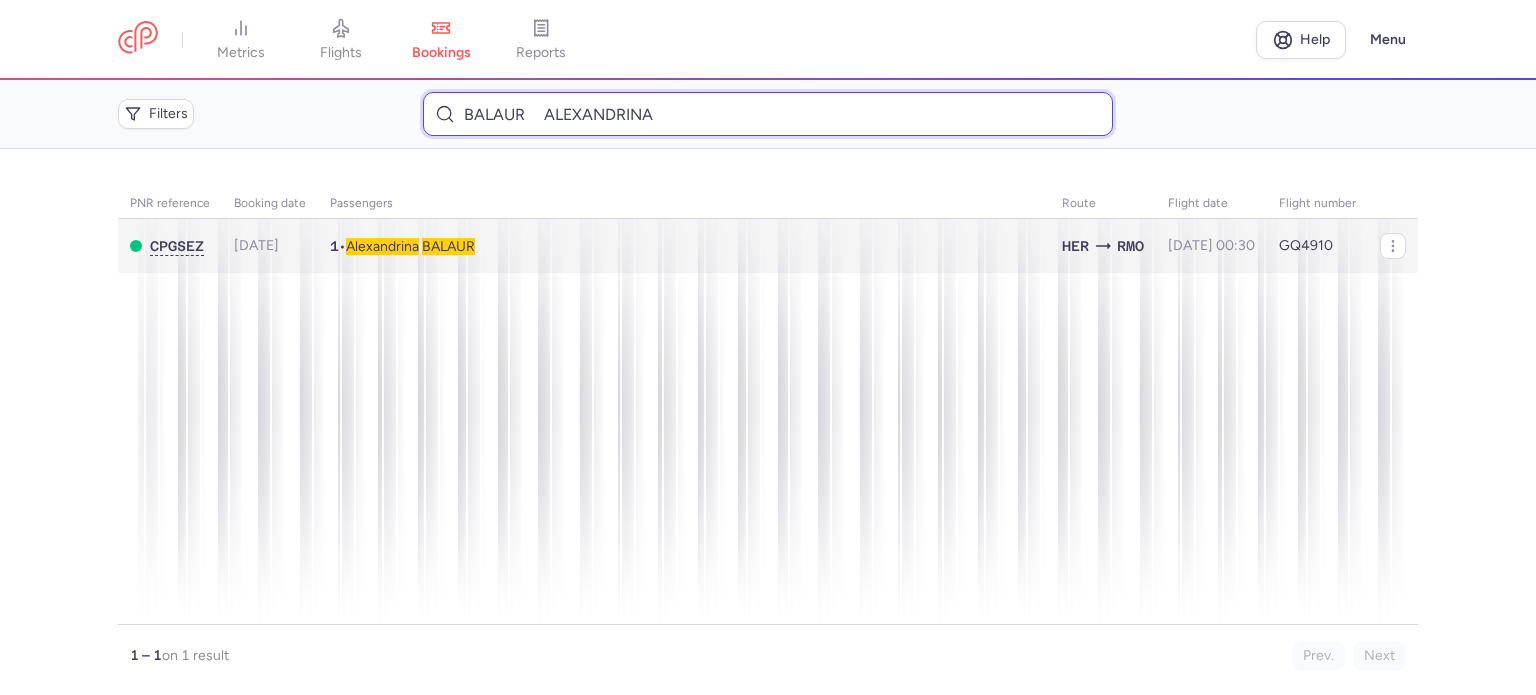 type on "BALAUR 	ALEXANDRINA" 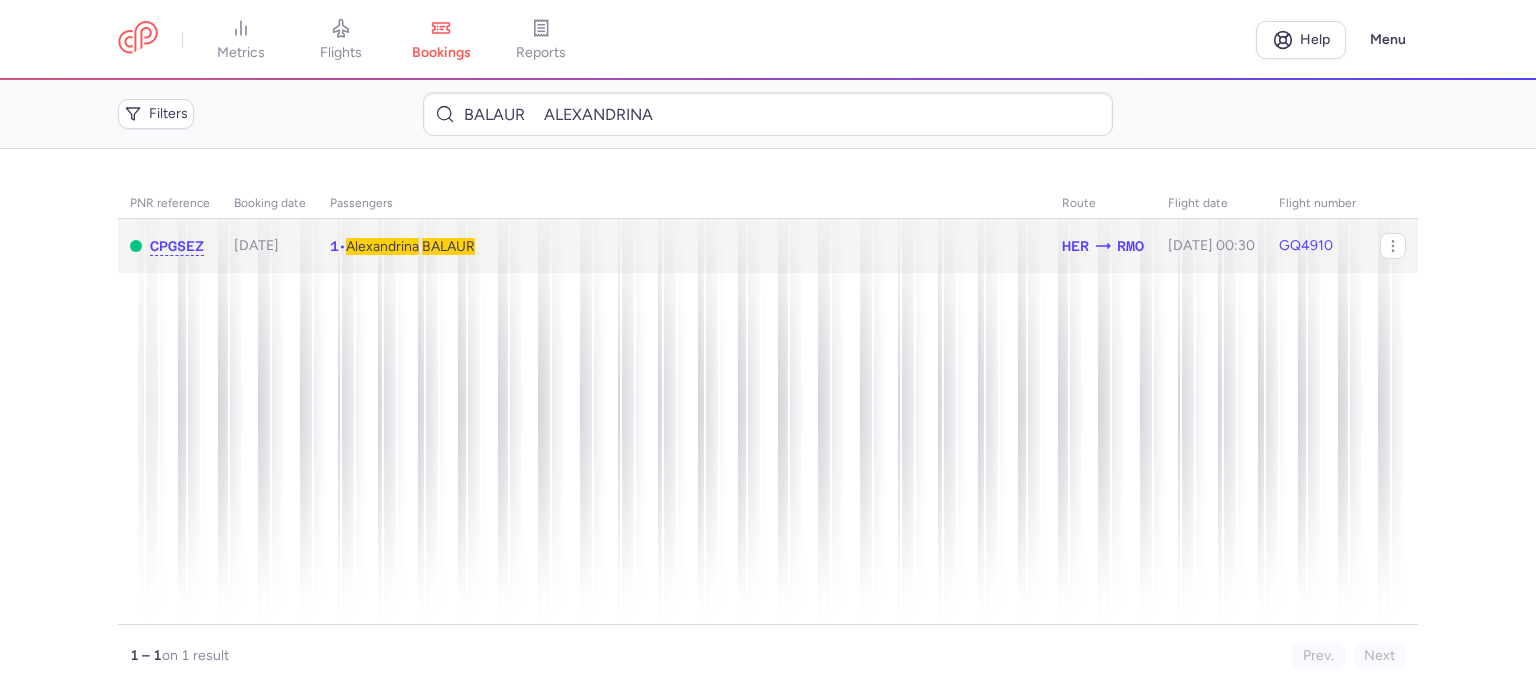 click on "BALAUR" at bounding box center (448, 246) 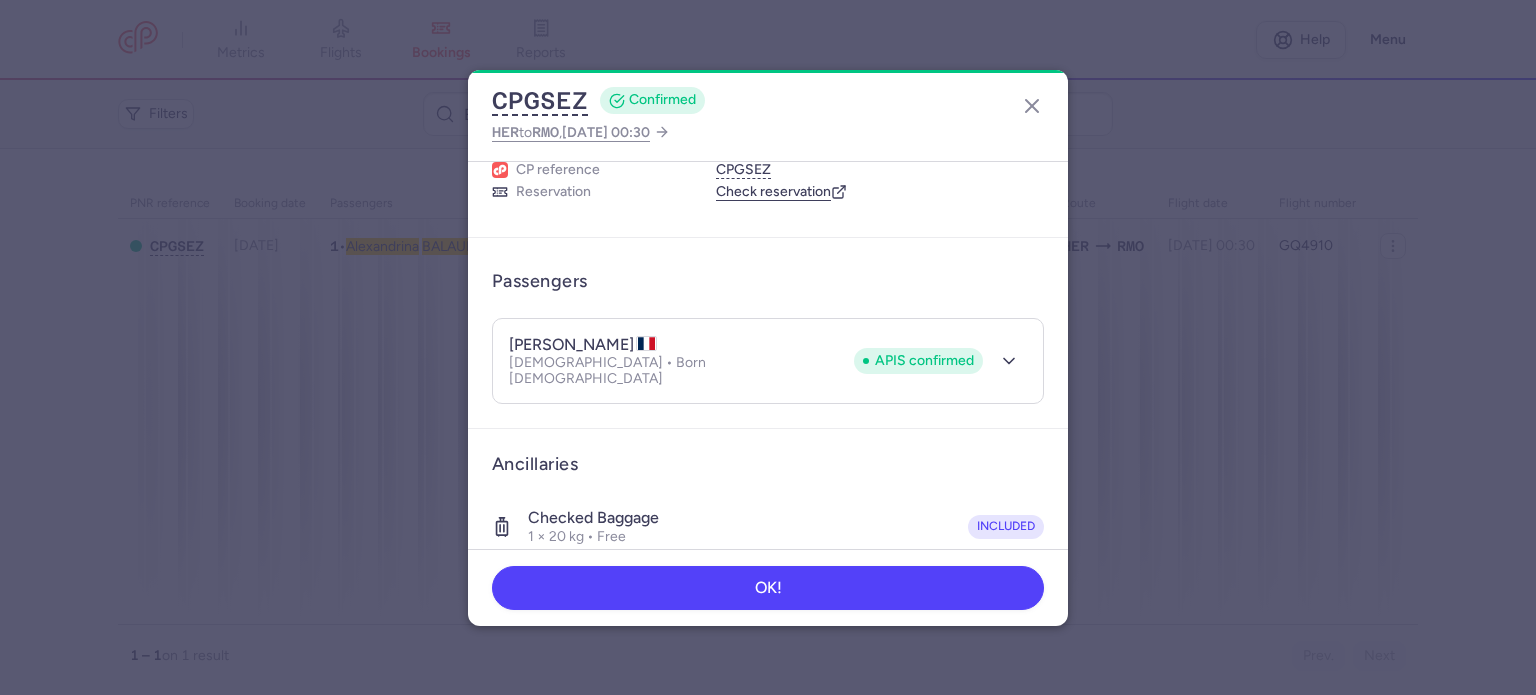 scroll, scrollTop: 423, scrollLeft: 0, axis: vertical 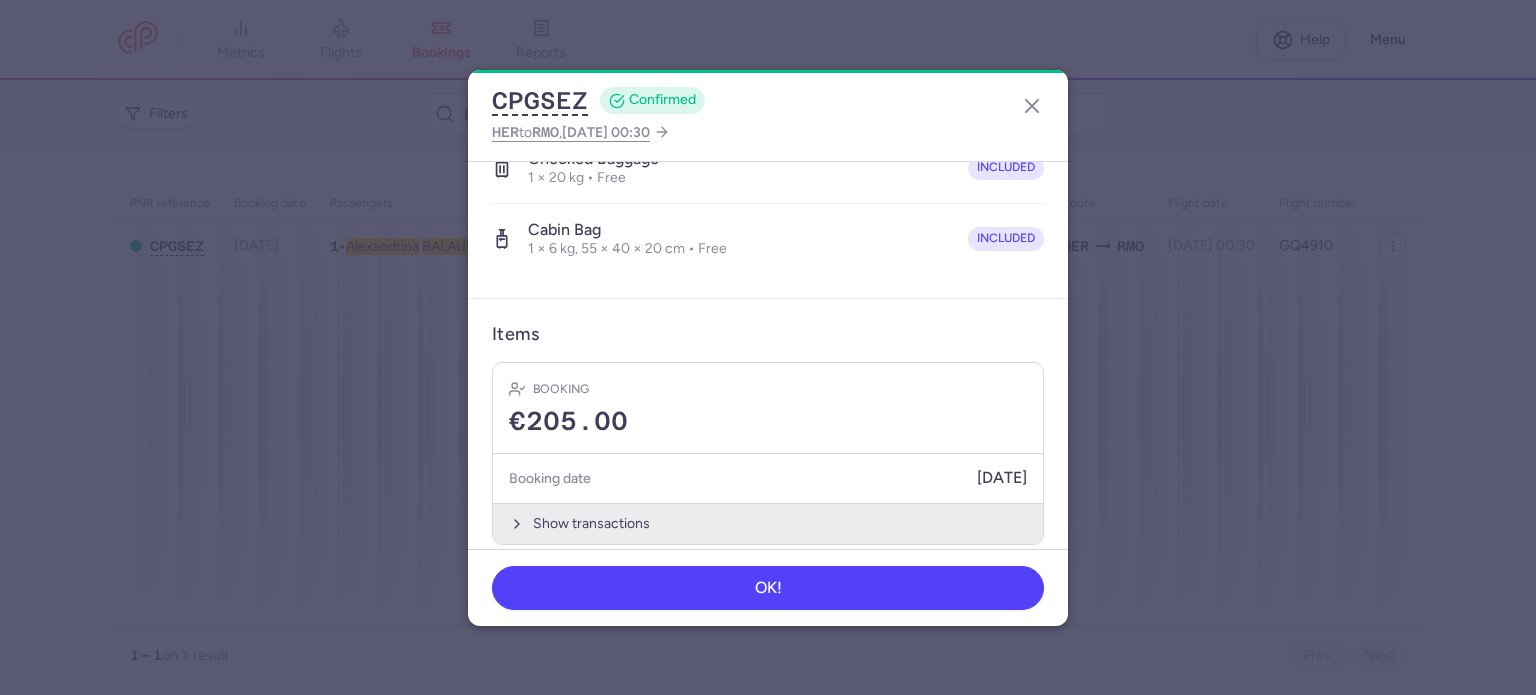 click on "Show transactions" at bounding box center [768, 523] 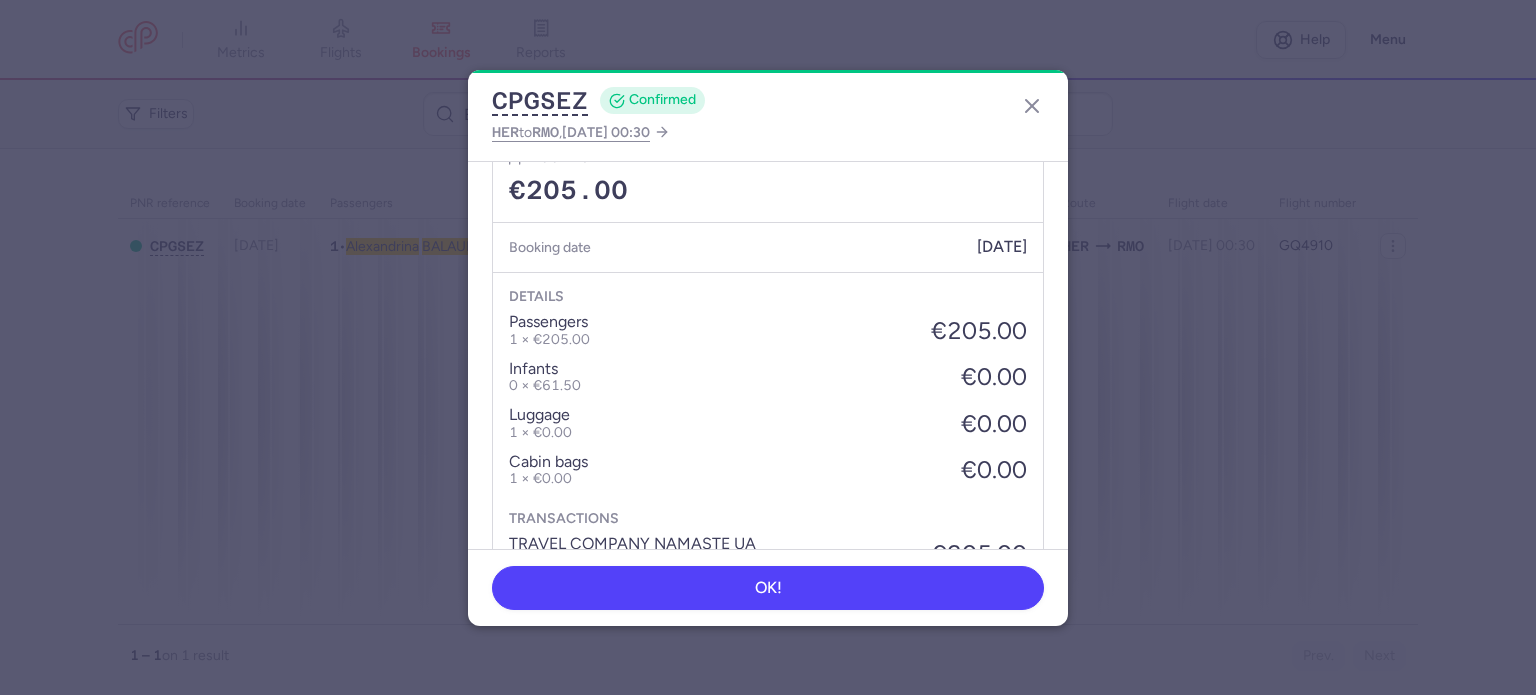 scroll, scrollTop: 739, scrollLeft: 0, axis: vertical 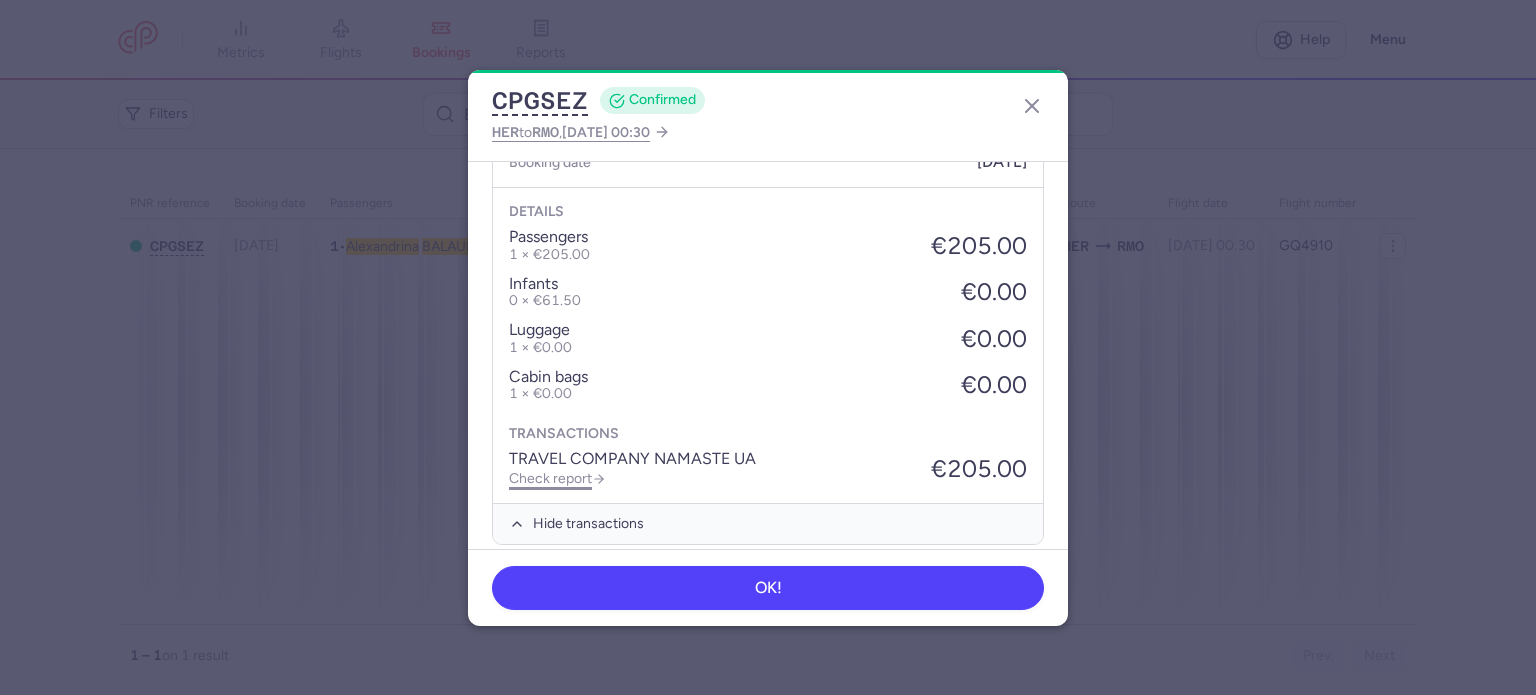 click on "Check report" 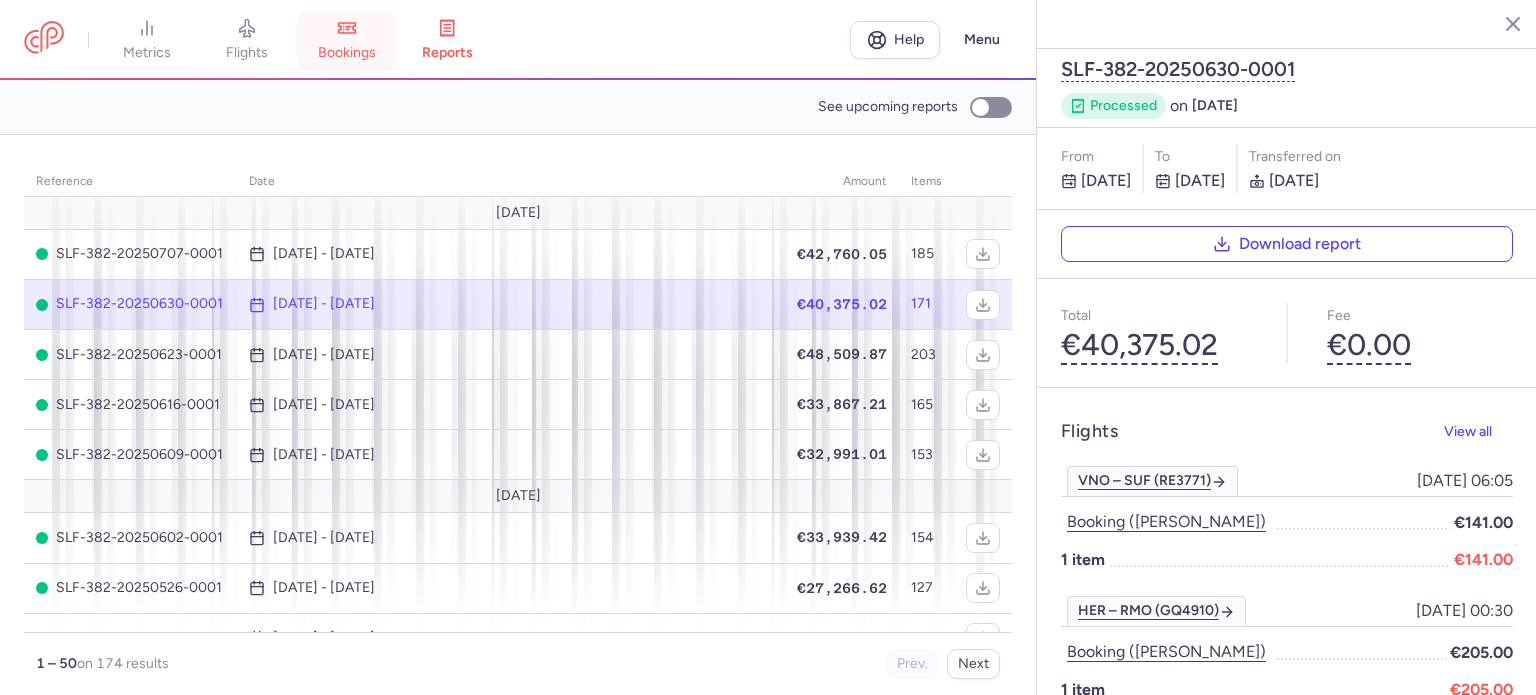 click on "bookings" at bounding box center [347, 40] 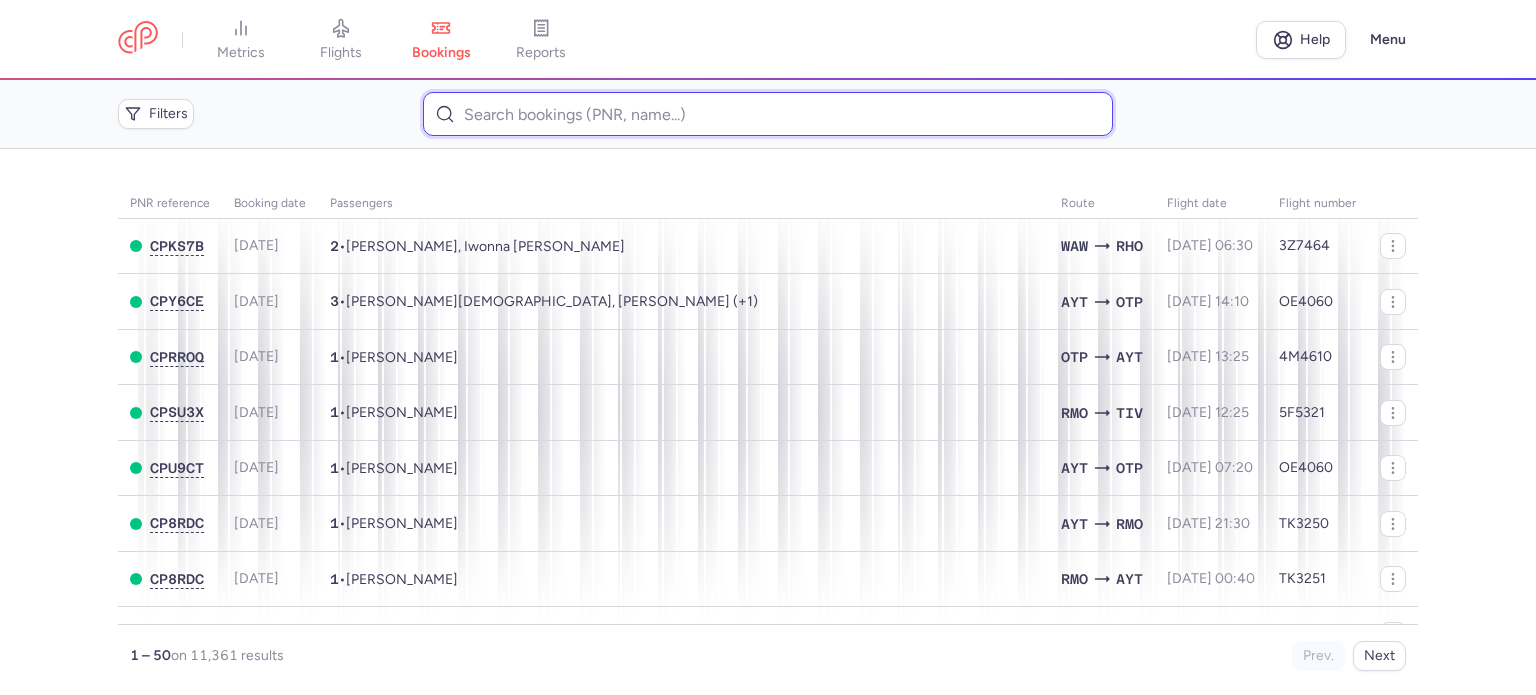 paste on "CHEDRIC 	VLADIMIR" 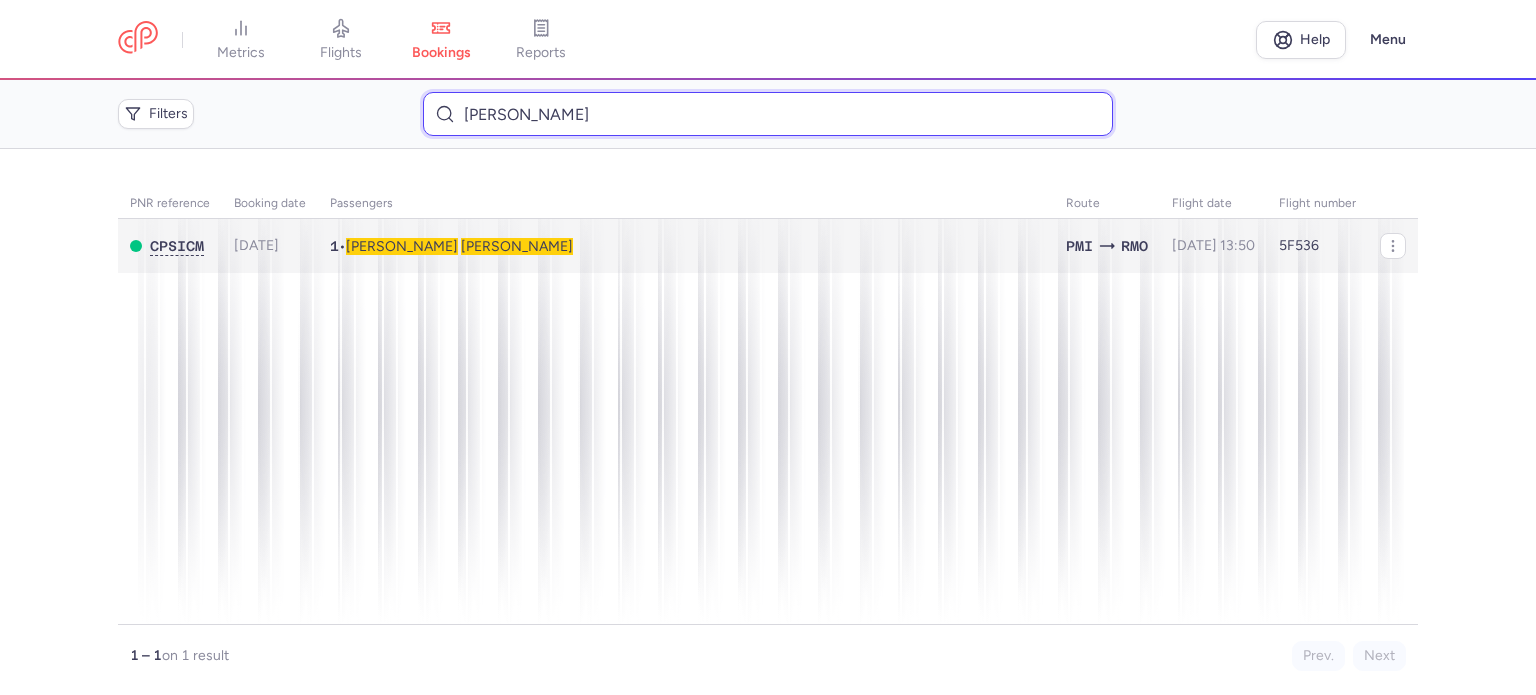 type on "CHEDRIC 	VLADIMIR" 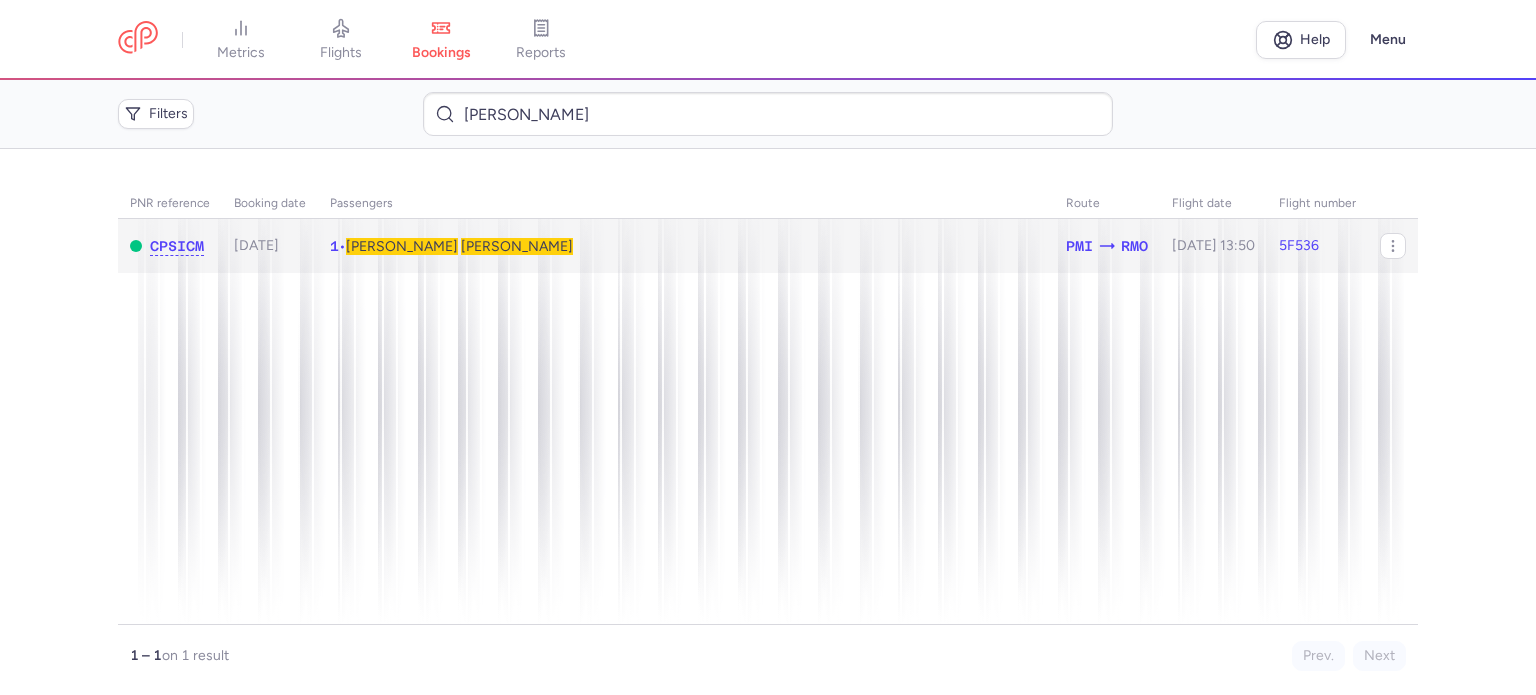 click on "CHEDRIC" at bounding box center (517, 246) 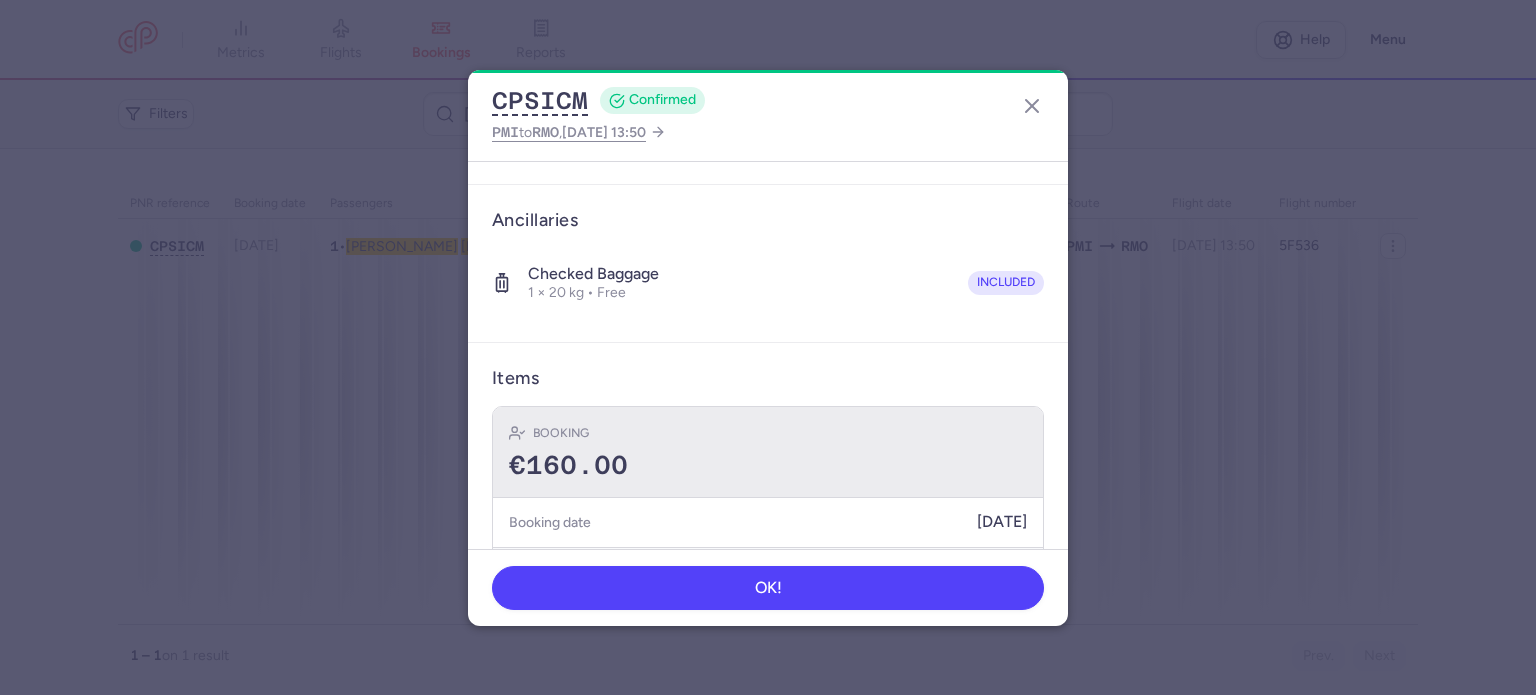 scroll, scrollTop: 352, scrollLeft: 0, axis: vertical 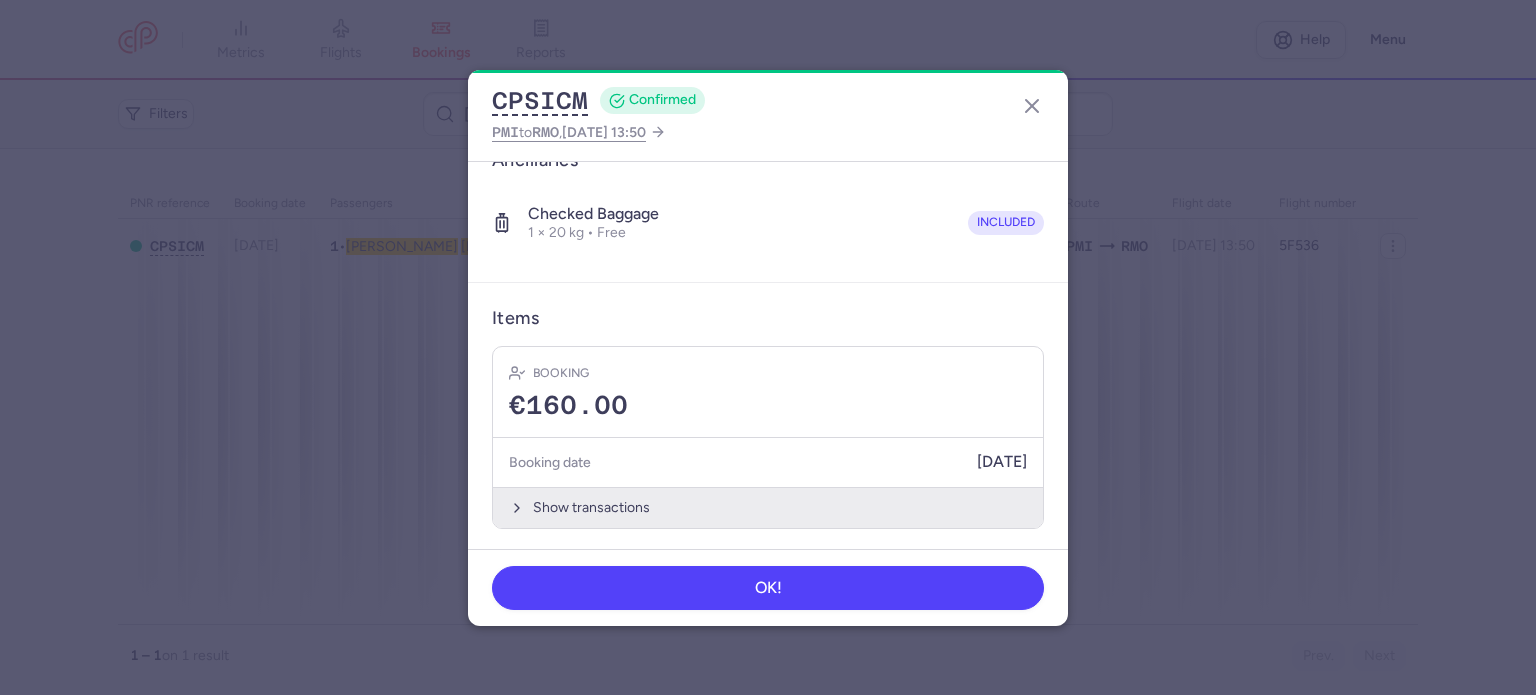click on "Show transactions" at bounding box center (768, 507) 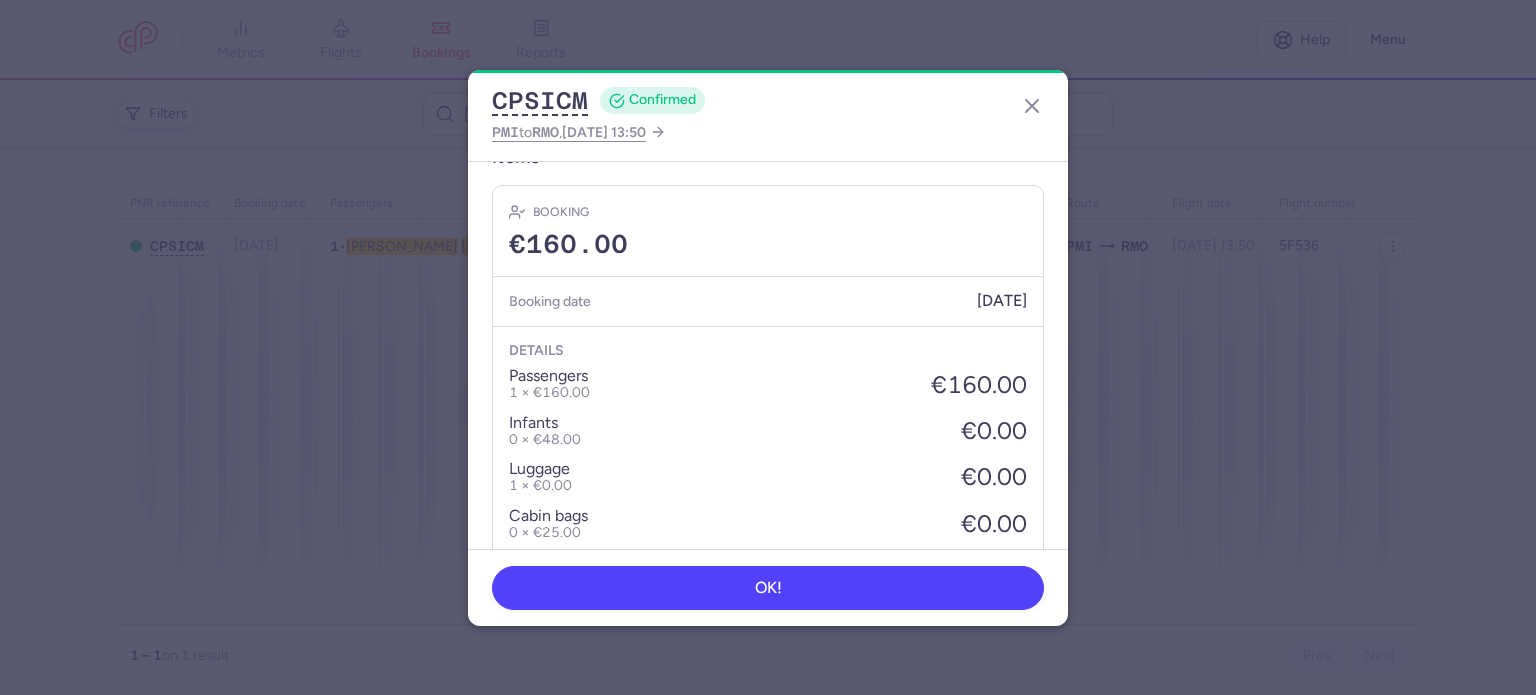 scroll, scrollTop: 659, scrollLeft: 0, axis: vertical 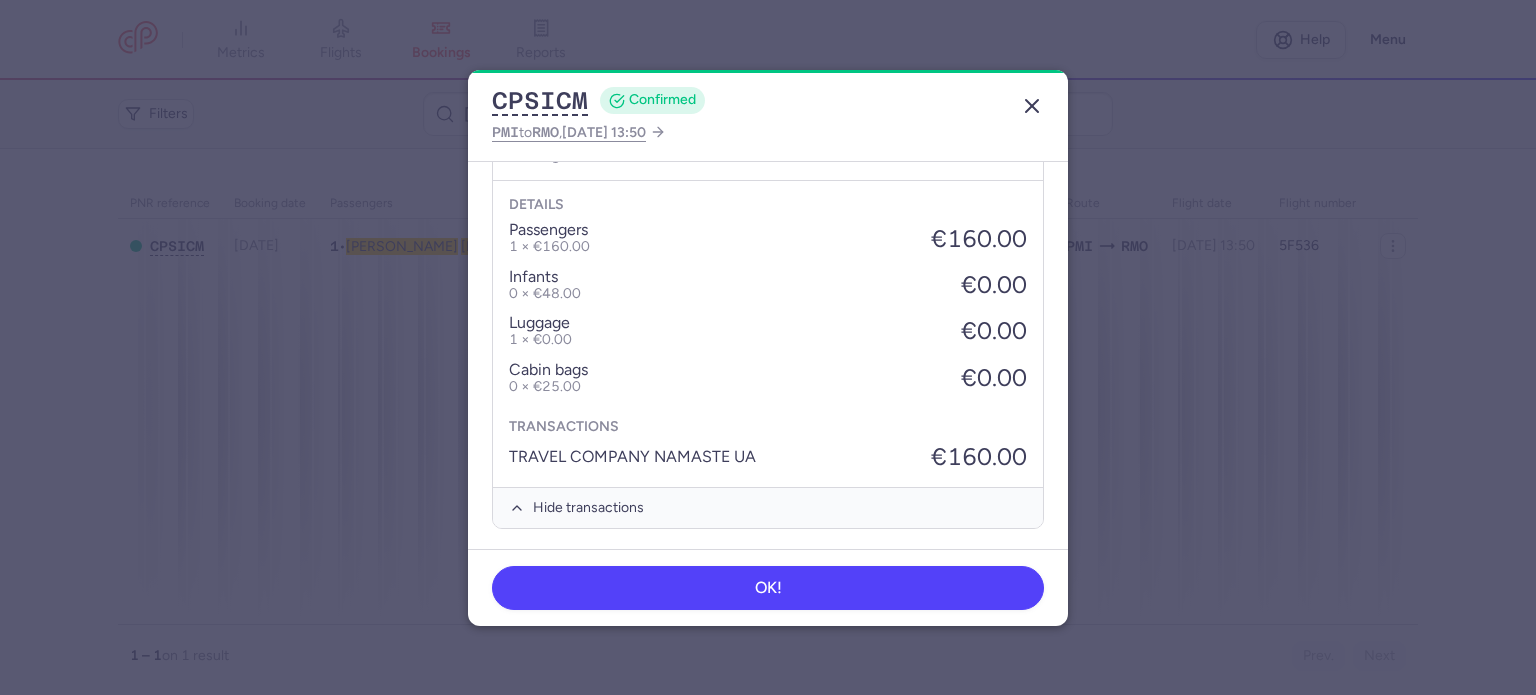 click 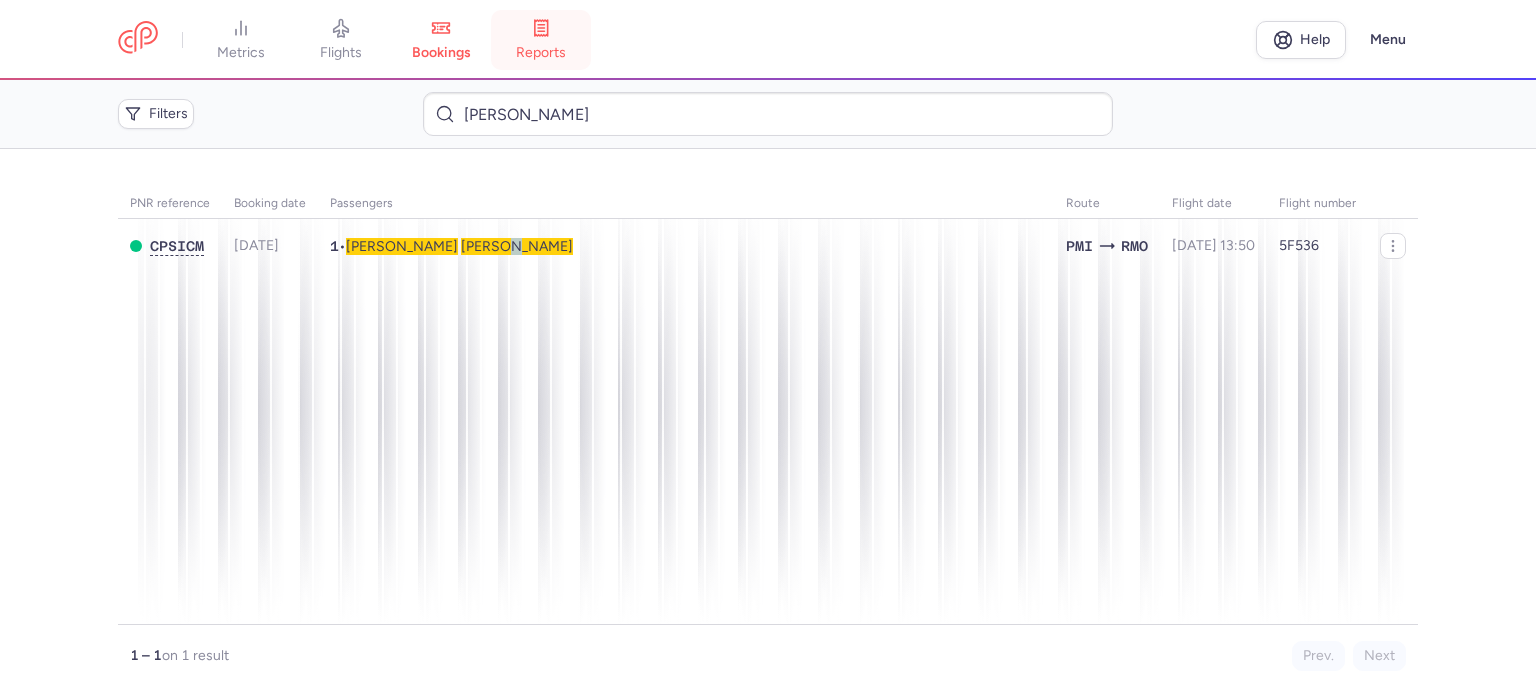 click on "reports" at bounding box center (541, 53) 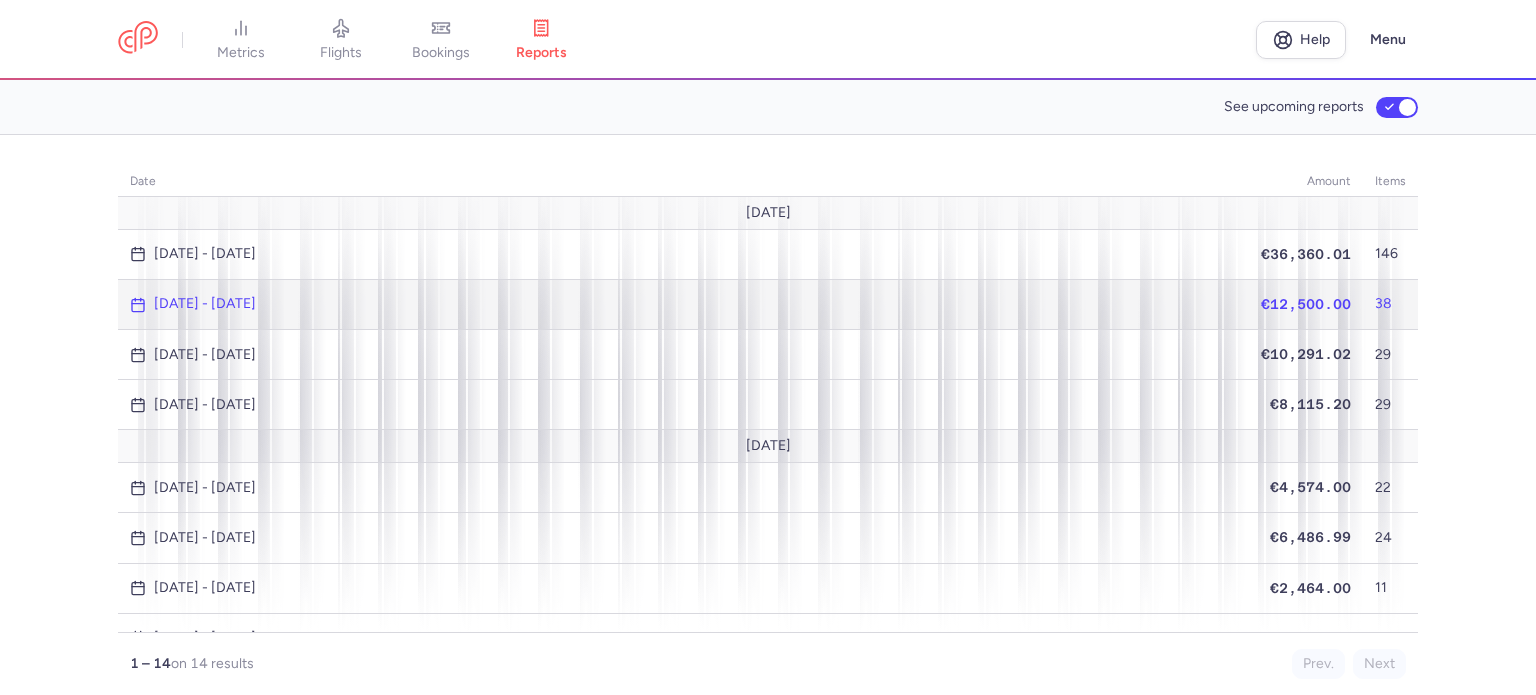 click on "€12,500.00" 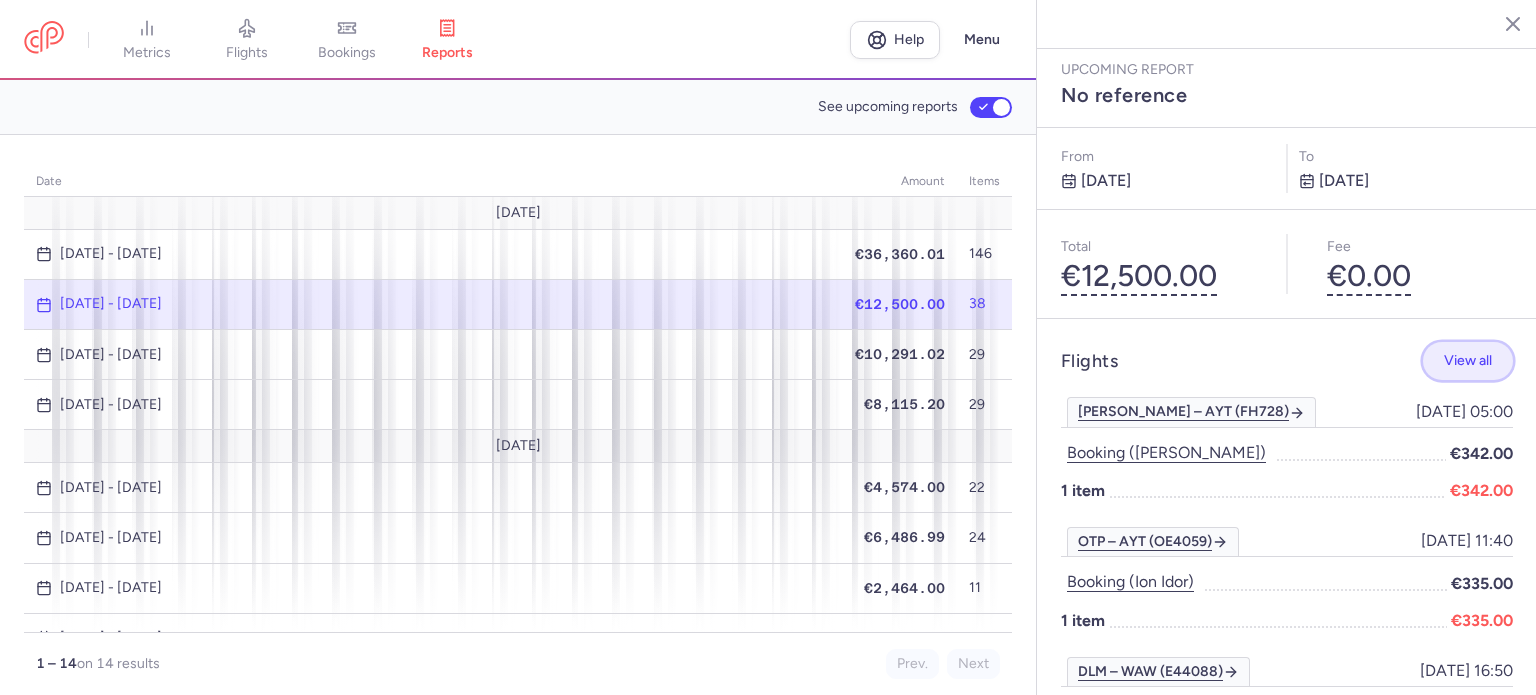 click on "View all" at bounding box center (1468, 360) 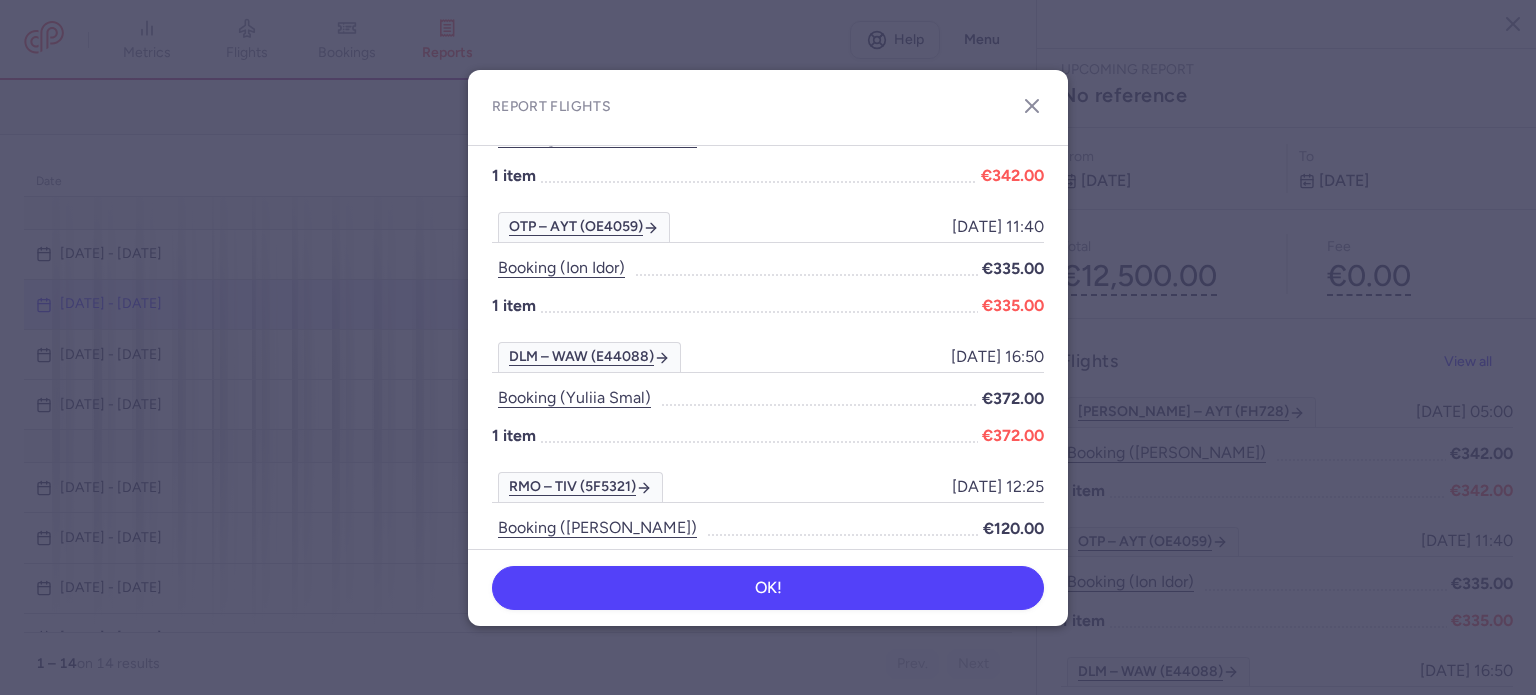 scroll, scrollTop: 100, scrollLeft: 0, axis: vertical 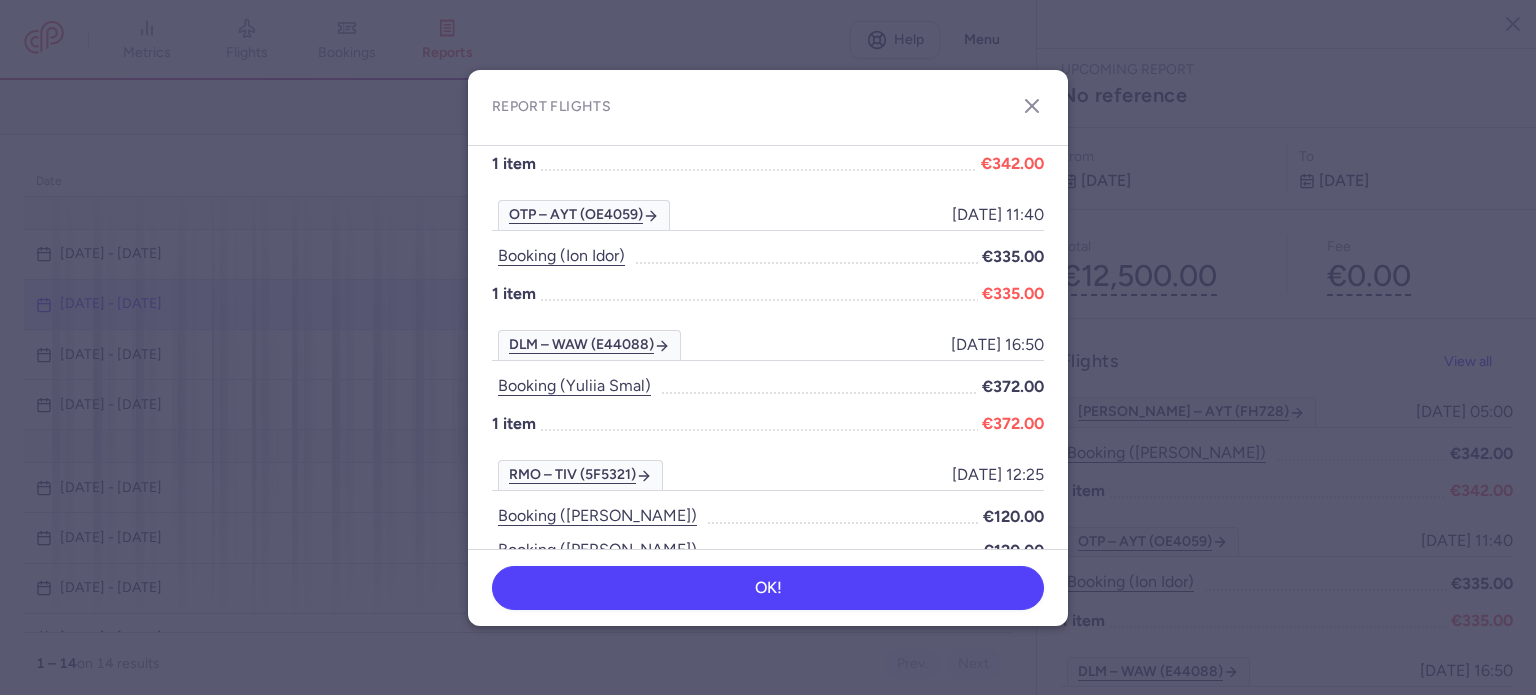 click on "Report flights  RIX – AYT (FH728)  2025-07-28, 05:00 2025-07-28, 05:00 Booking (igor kovalenko) €342.00 1 item  €342.00 OTP – AYT (OE4059)  2025-07-28, 11:40 2025-07-28, 11:40 Booking (ion idor) €335.00 1 item  €335.00 DLM – WAW (E44088)  2025-07-28, 16:50 2025-07-28, 16:50 Booking (yuliia smal) €372.00 1 item  €372.00 RMO – TIV (5F5321)  2025-07-29, 12:25 2025-07-29, 12:25 Booking (tetiana tkachuk) €120.00 Booking (robert hannah) €120.00 2 items  €240.00 RMO – BER (U5701)  2025-07-30, 16:50 2025-07-30, 16:50 Booking (volodymyr cheban) €83.00 1 item  €83.00 HER – WAW (LO6702)  2025-07-30, 18:10 2025-07-30, 18:10 Booking (yuliia golovina) €994.00 1 item  €994.00 All transactions are loaded.  OK!" at bounding box center (768, 348) 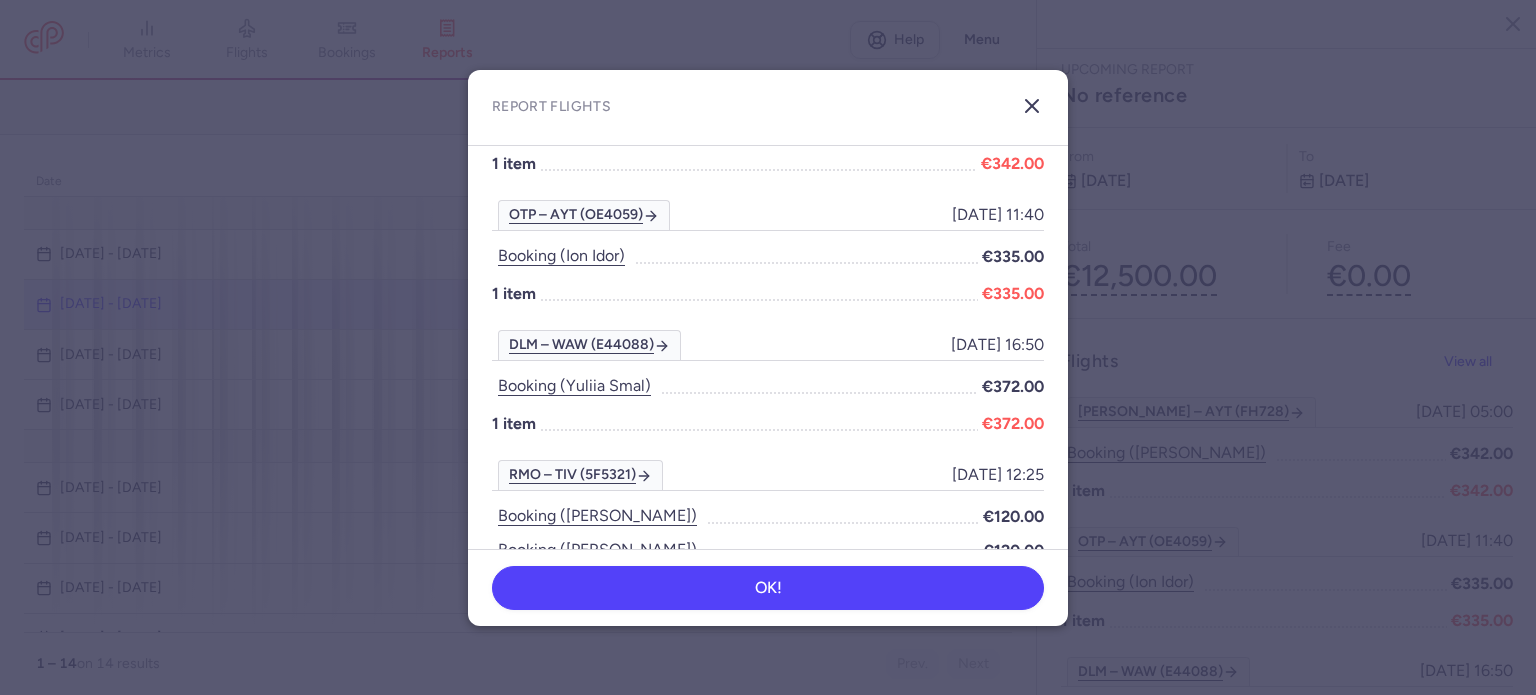 click 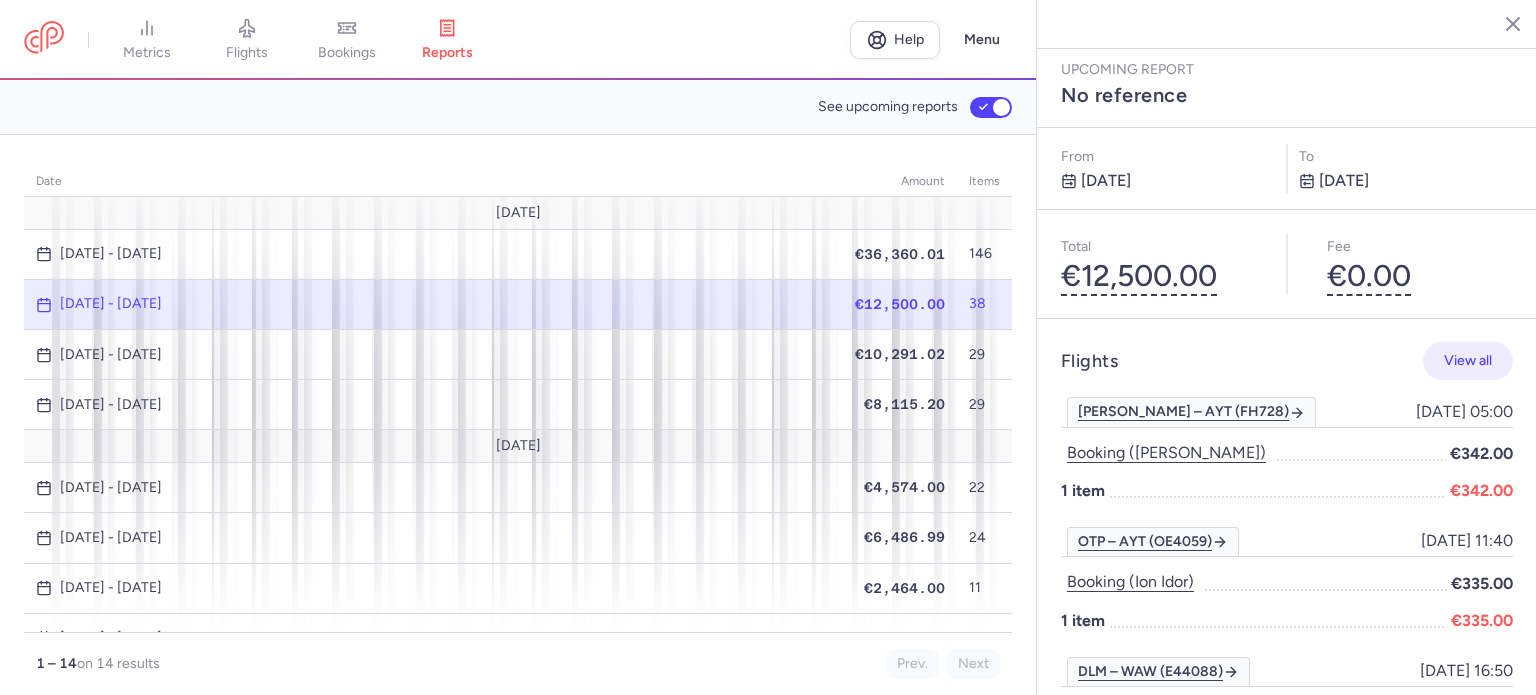 scroll, scrollTop: 0, scrollLeft: 0, axis: both 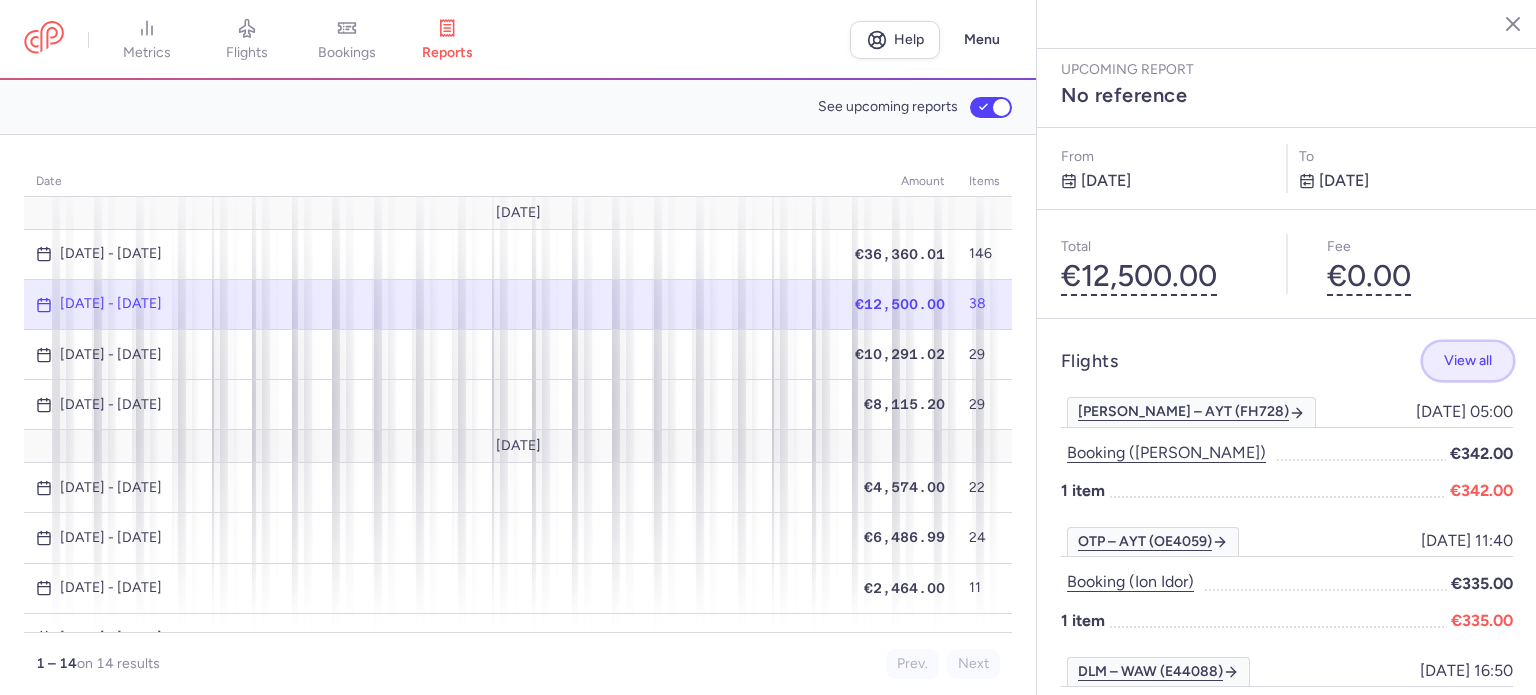 click on "View all" at bounding box center (1468, 360) 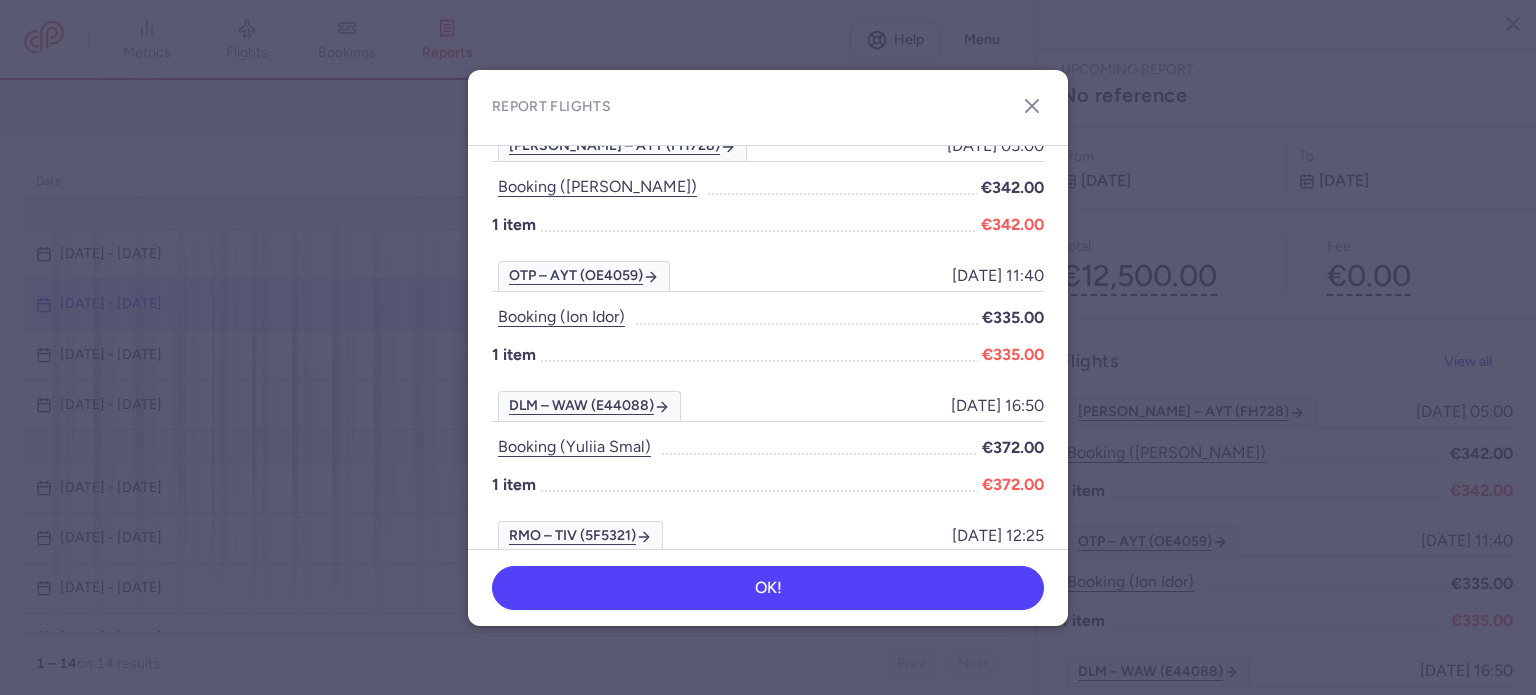 scroll, scrollTop: 100, scrollLeft: 0, axis: vertical 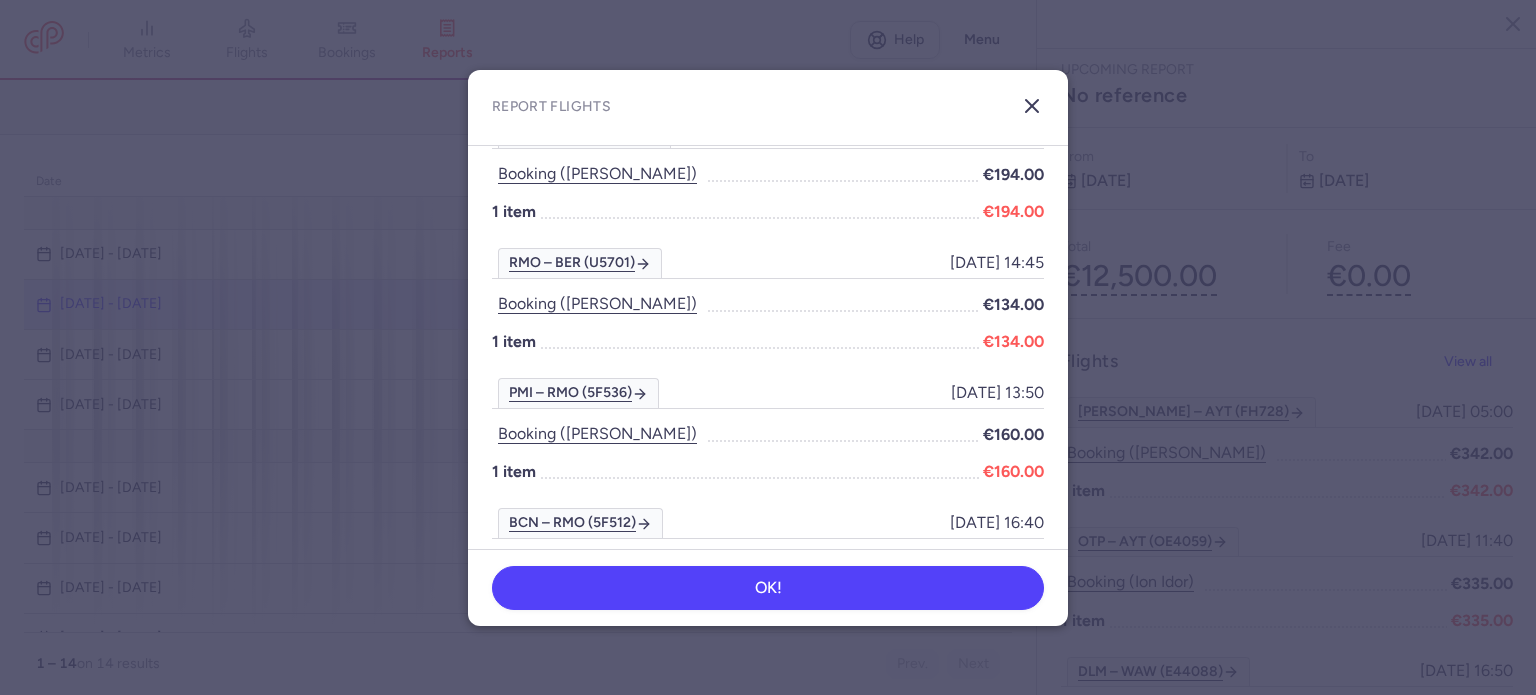 click 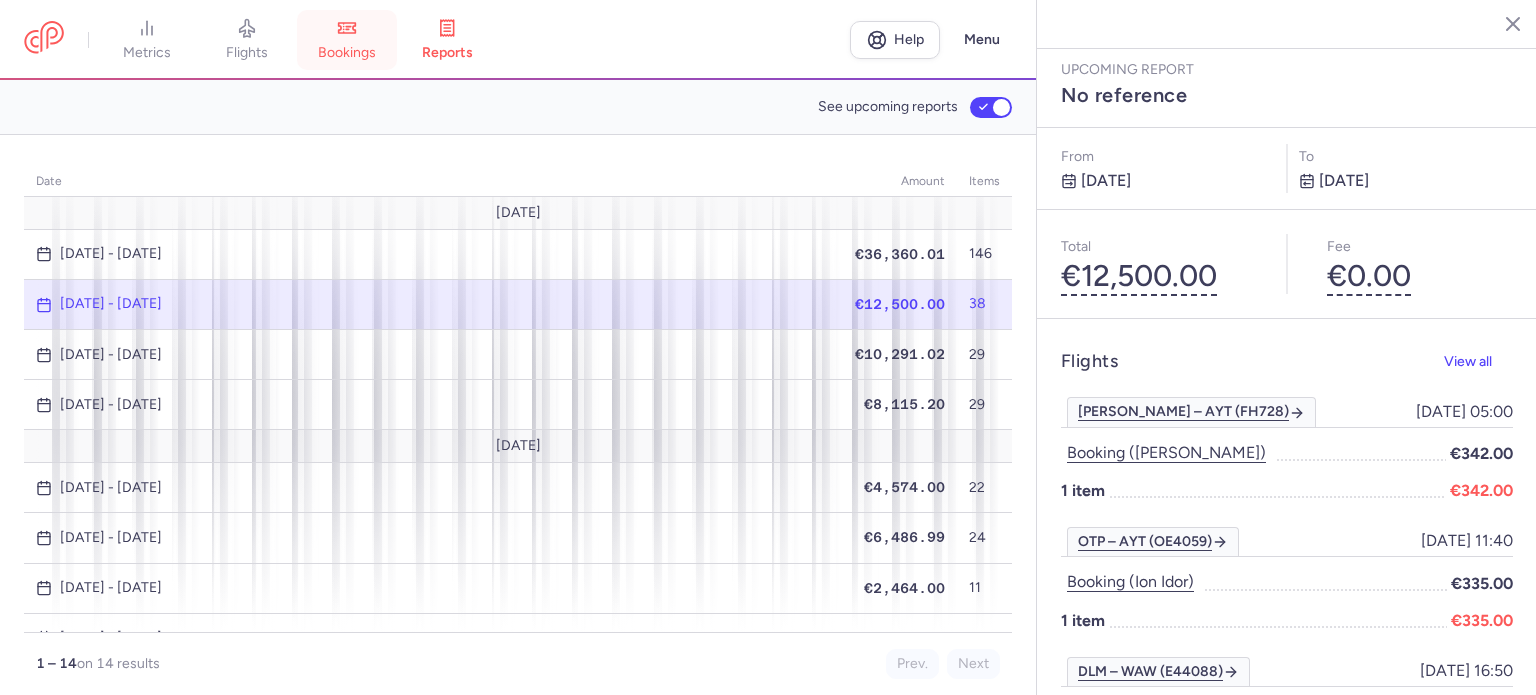 click on "bookings" at bounding box center [347, 53] 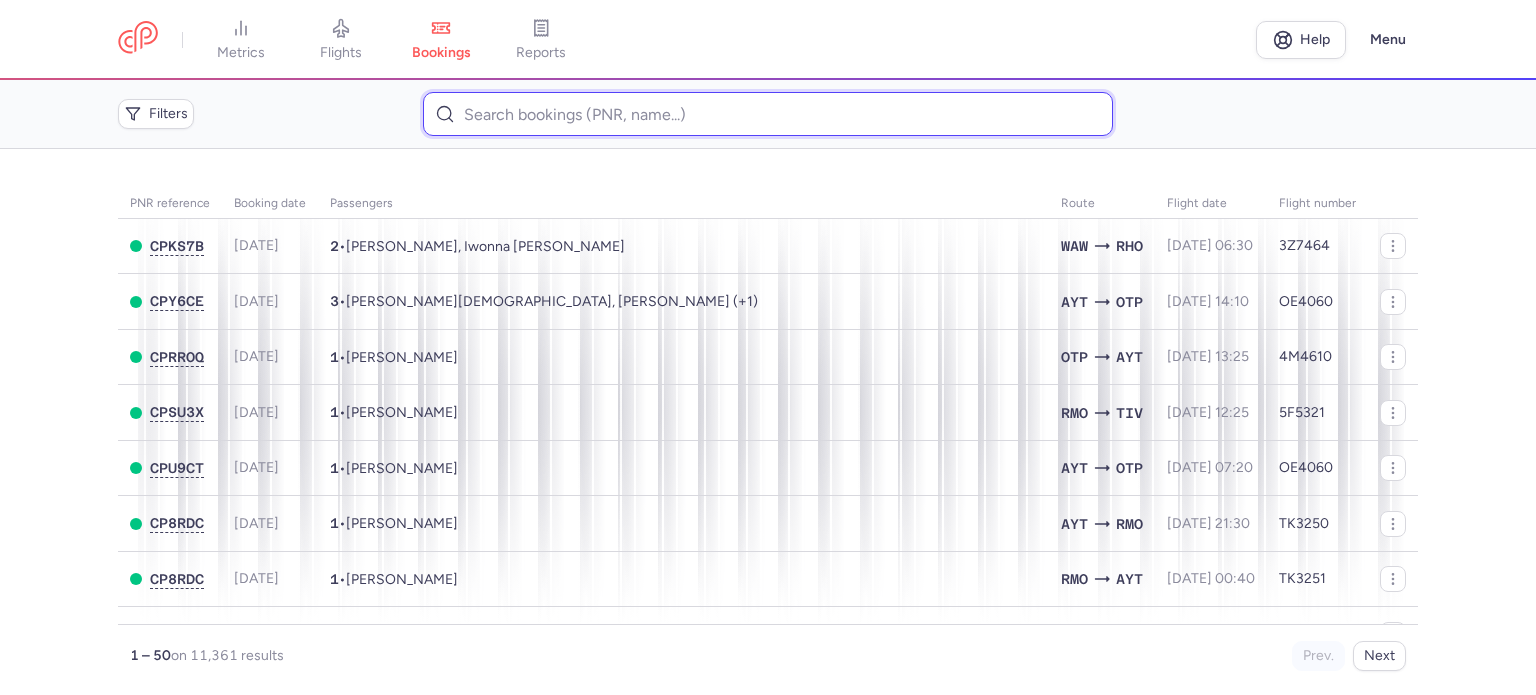 paste on "[PERSON_NAME]" 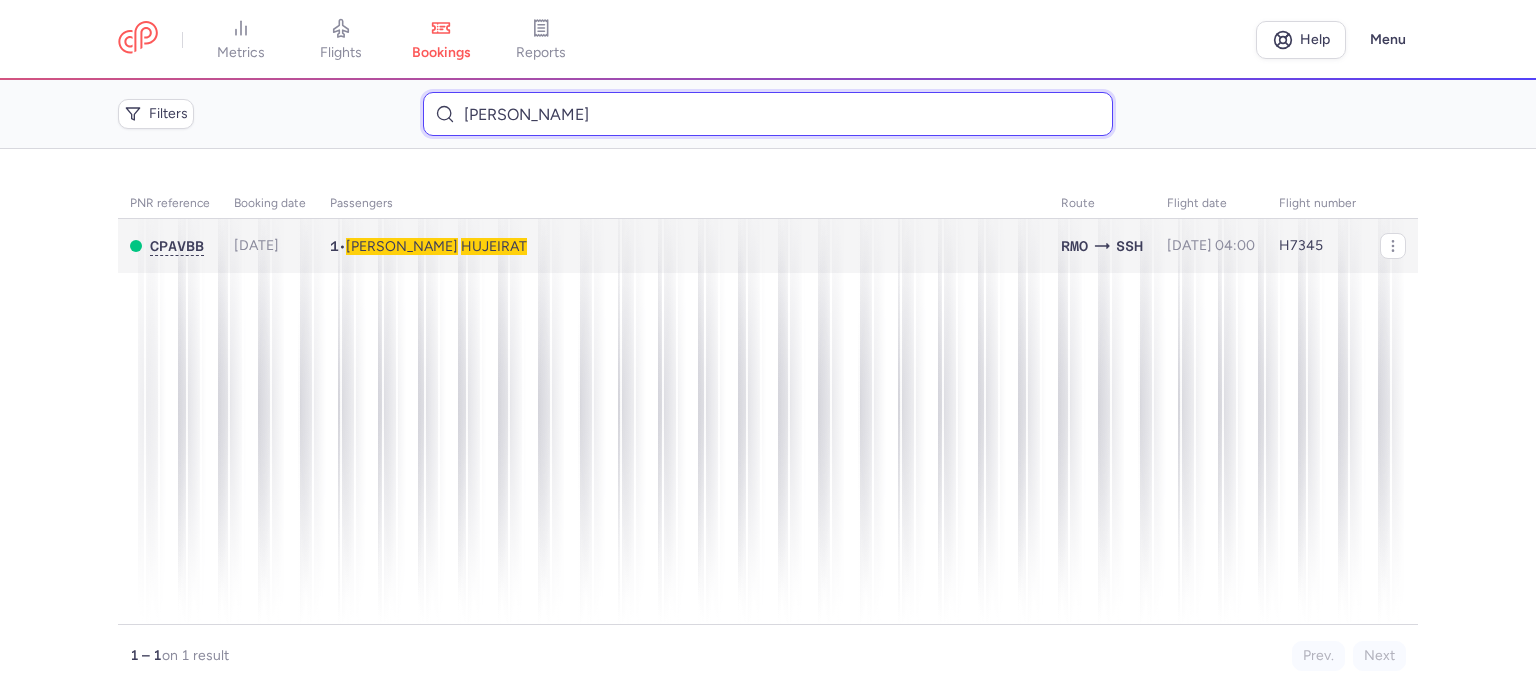 type on "[PERSON_NAME]" 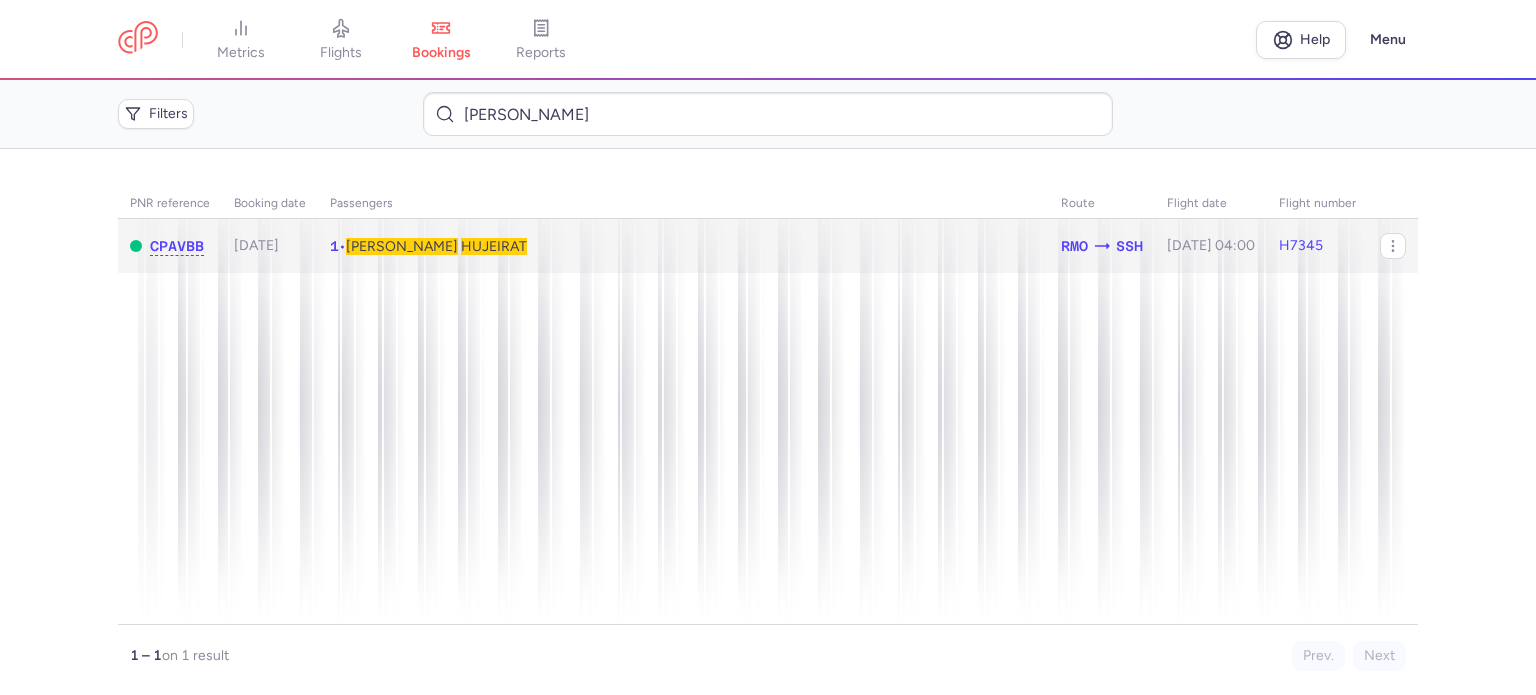 click on "HUJEIRAT" at bounding box center [494, 246] 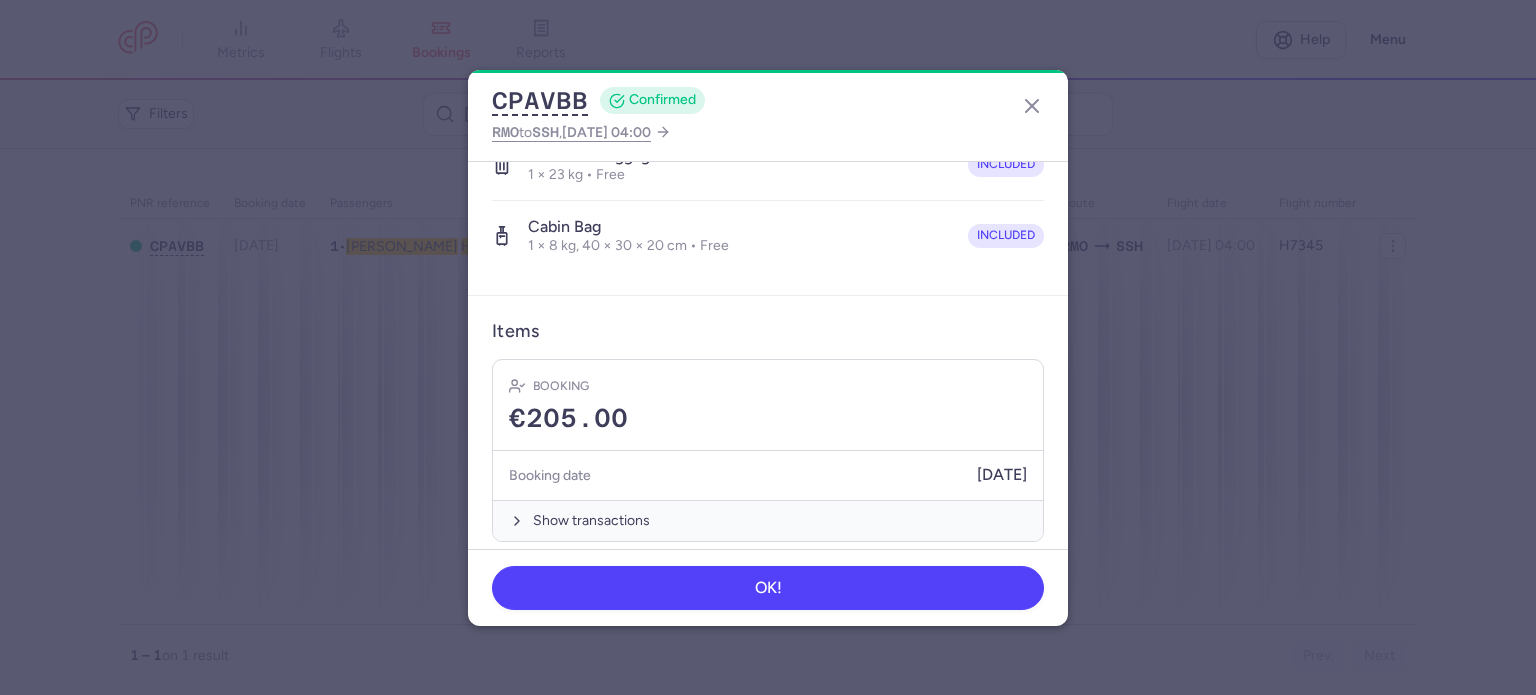 scroll, scrollTop: 423, scrollLeft: 0, axis: vertical 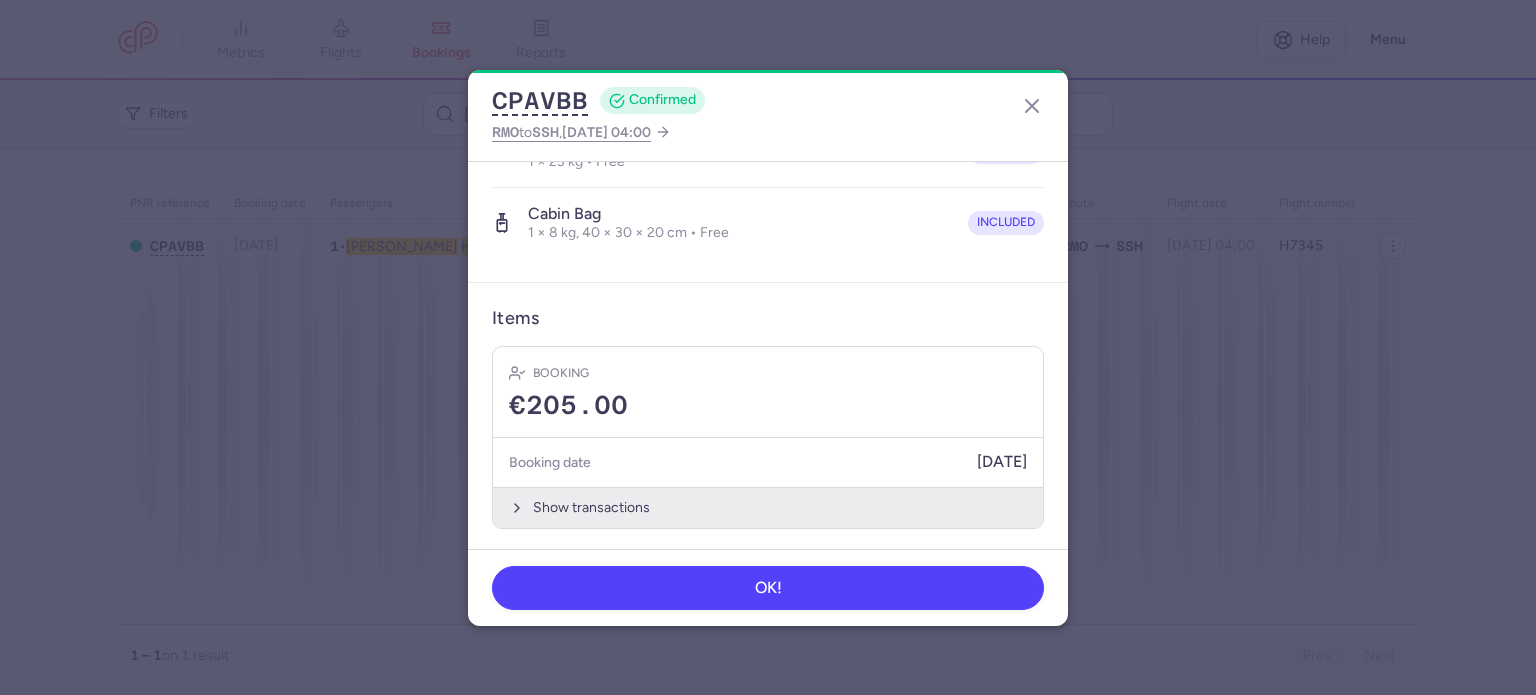 click on "Show transactions" at bounding box center [768, 507] 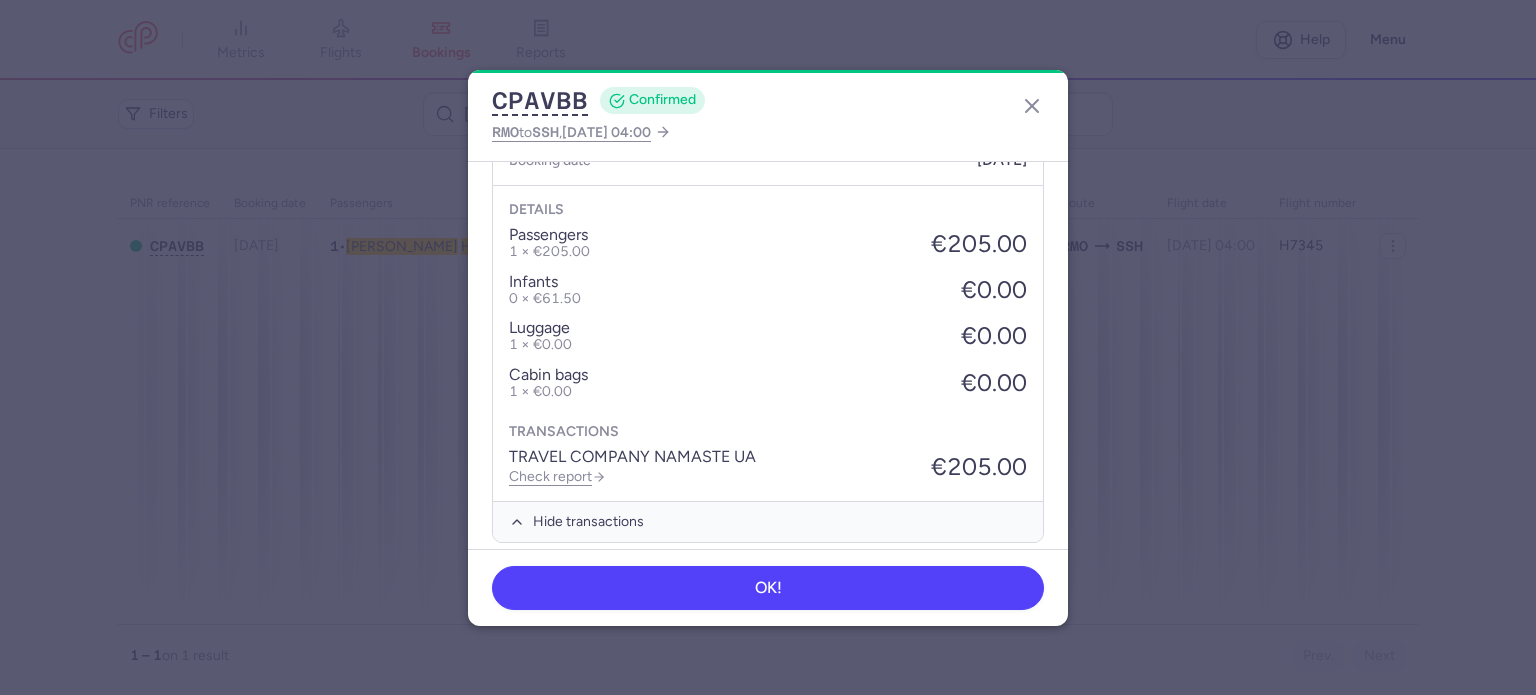 scroll, scrollTop: 739, scrollLeft: 0, axis: vertical 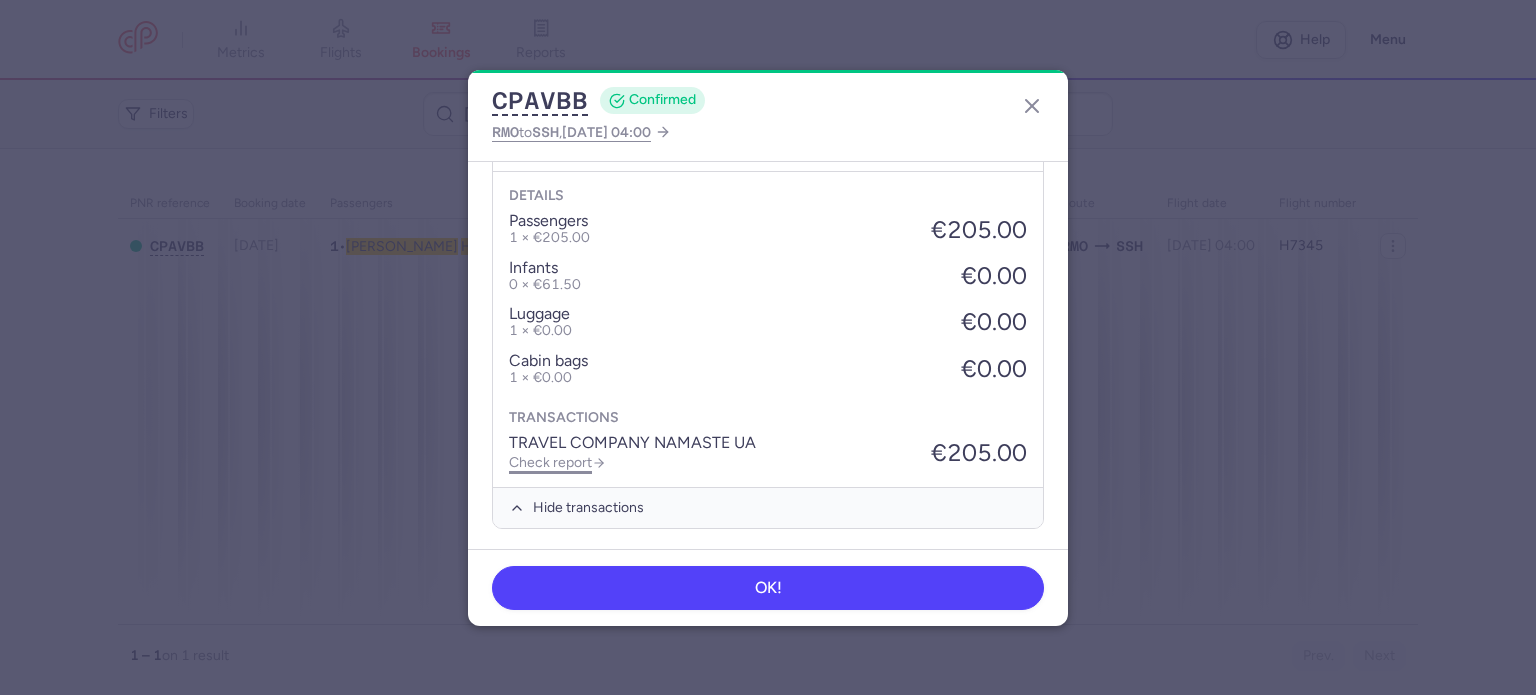 click on "Check report" 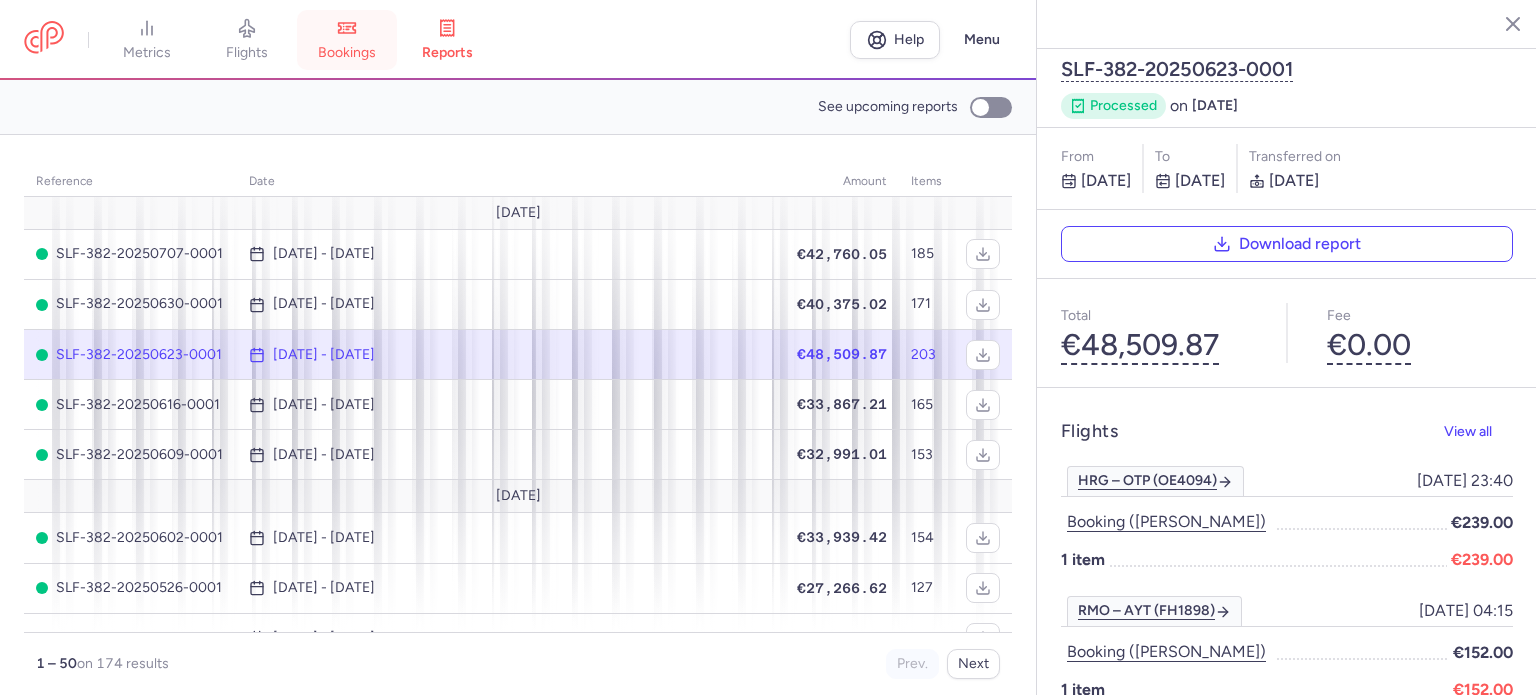 click on "bookings" at bounding box center (347, 53) 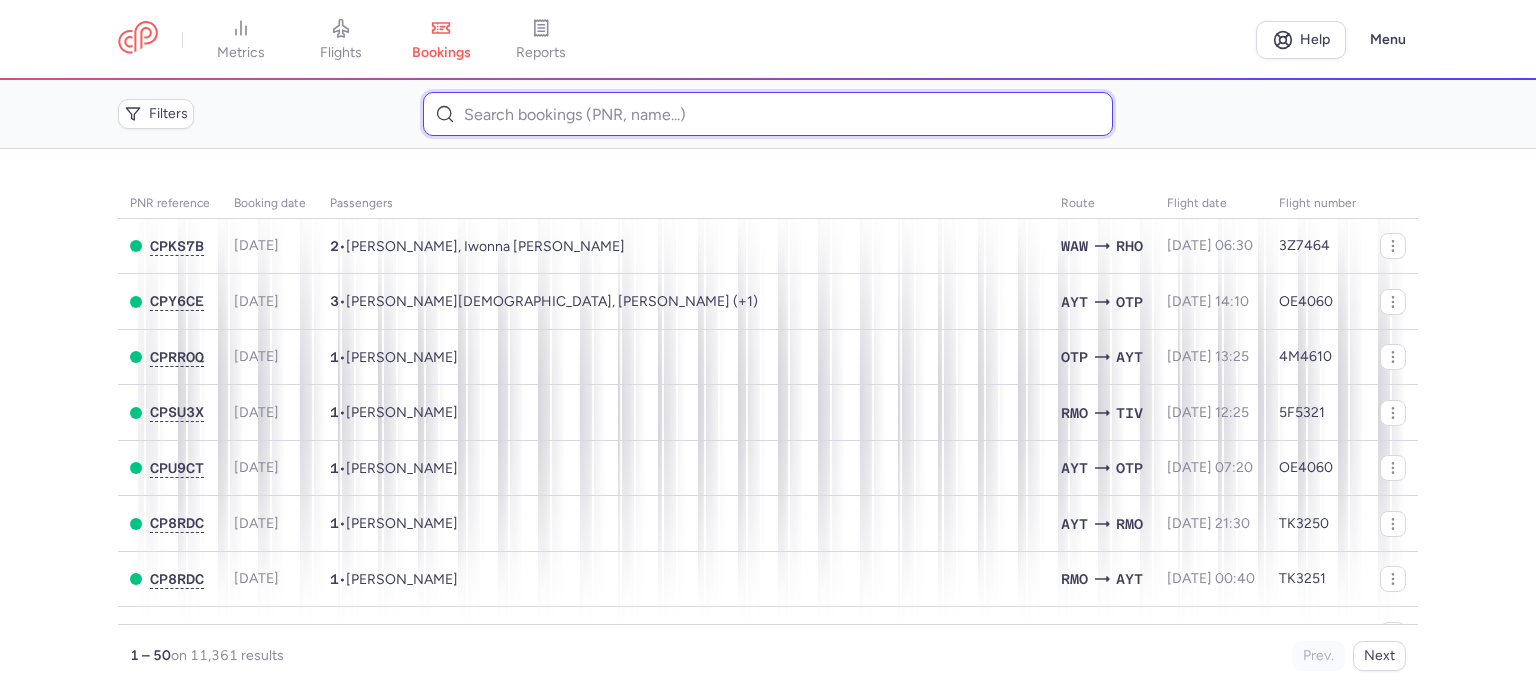 click at bounding box center (767, 114) 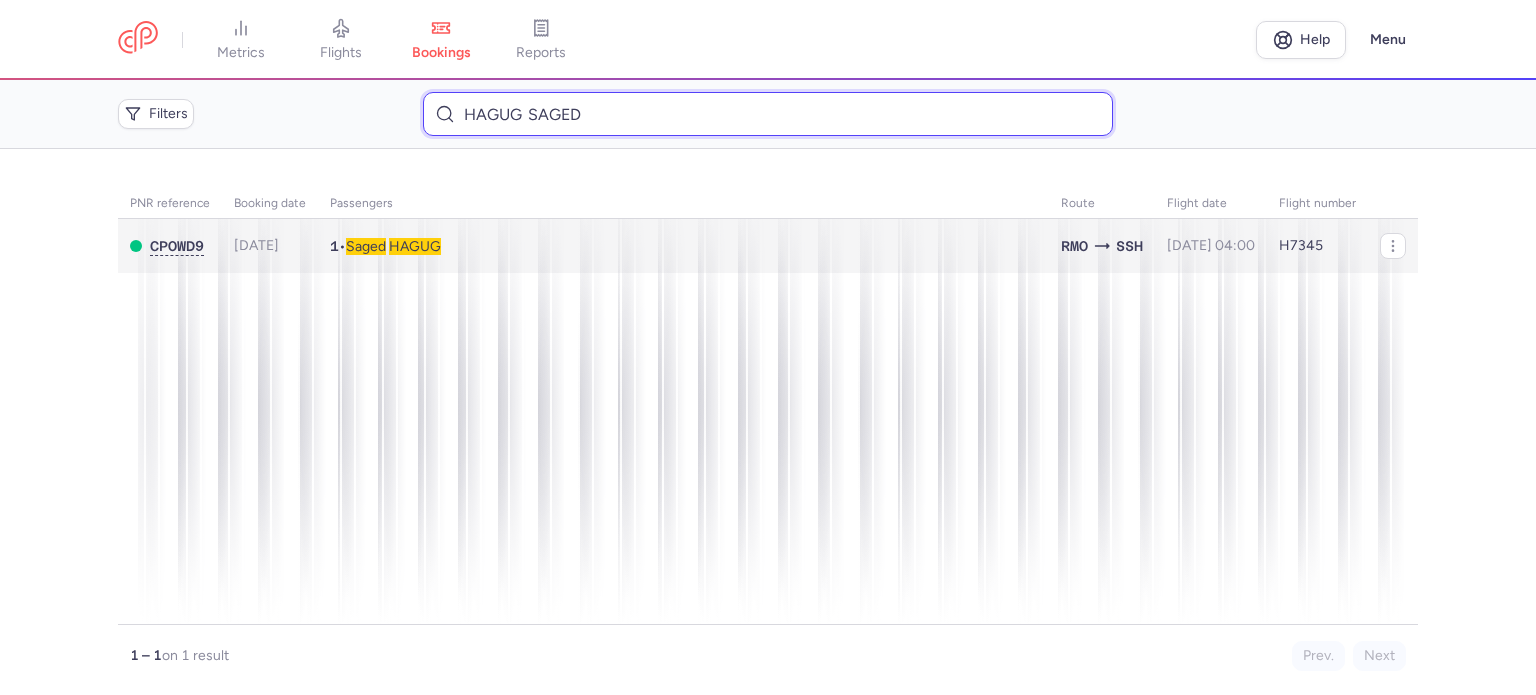 type on "HAGUG 	SAGED" 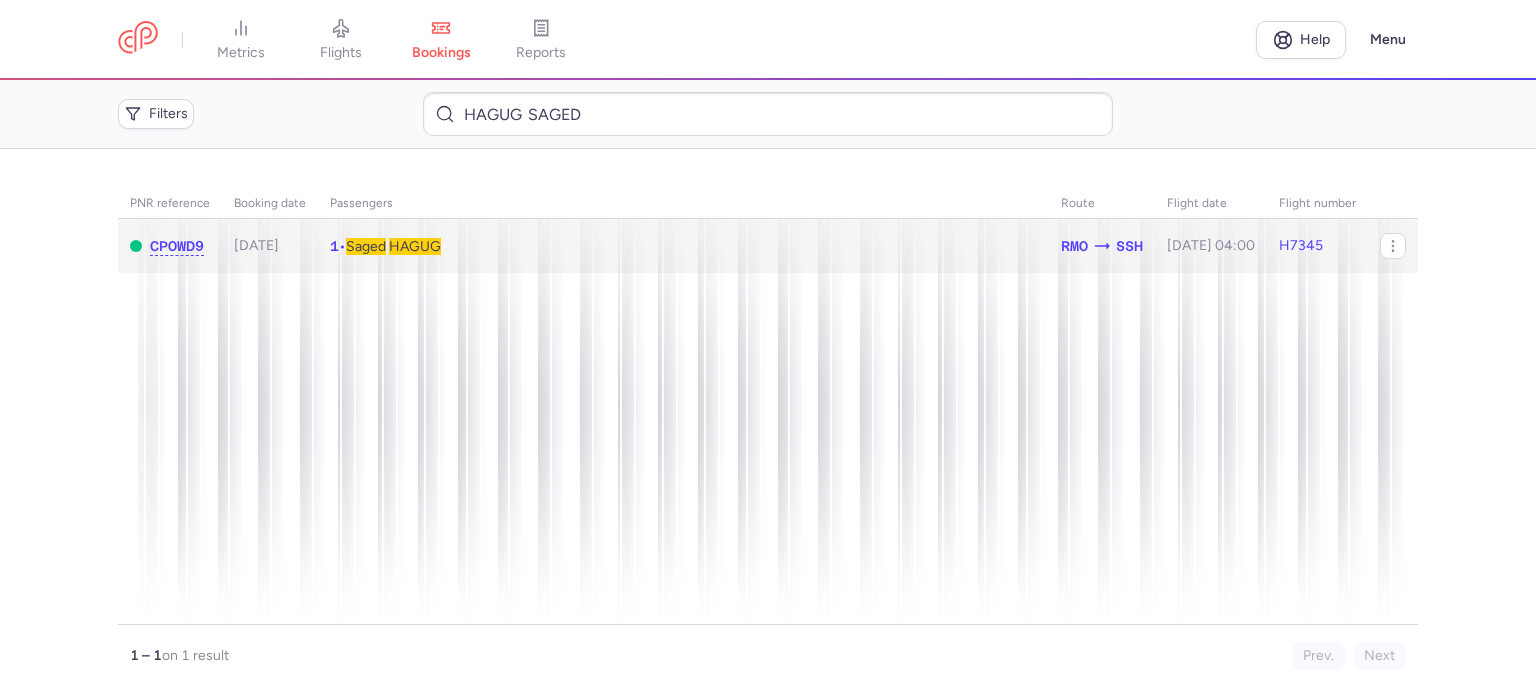 click on "HAGUG" at bounding box center [415, 246] 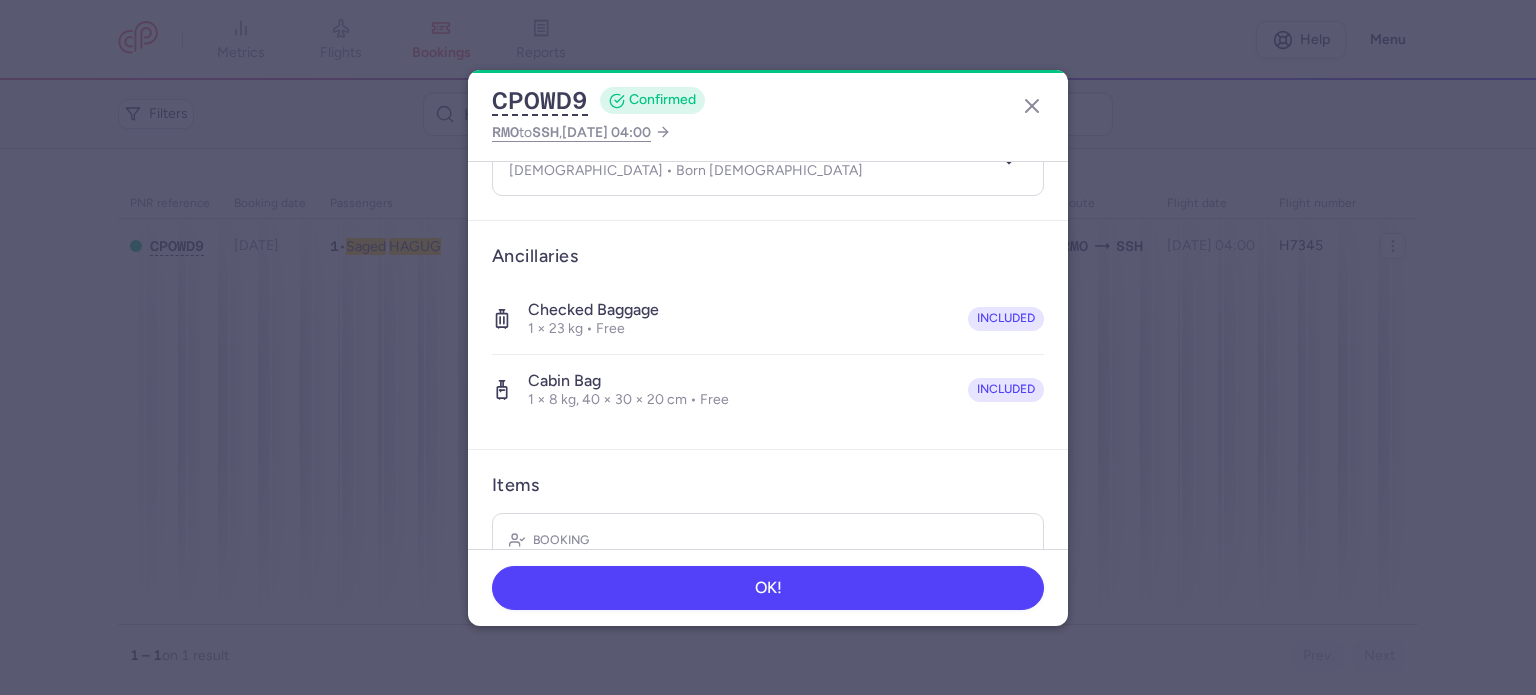 scroll, scrollTop: 423, scrollLeft: 0, axis: vertical 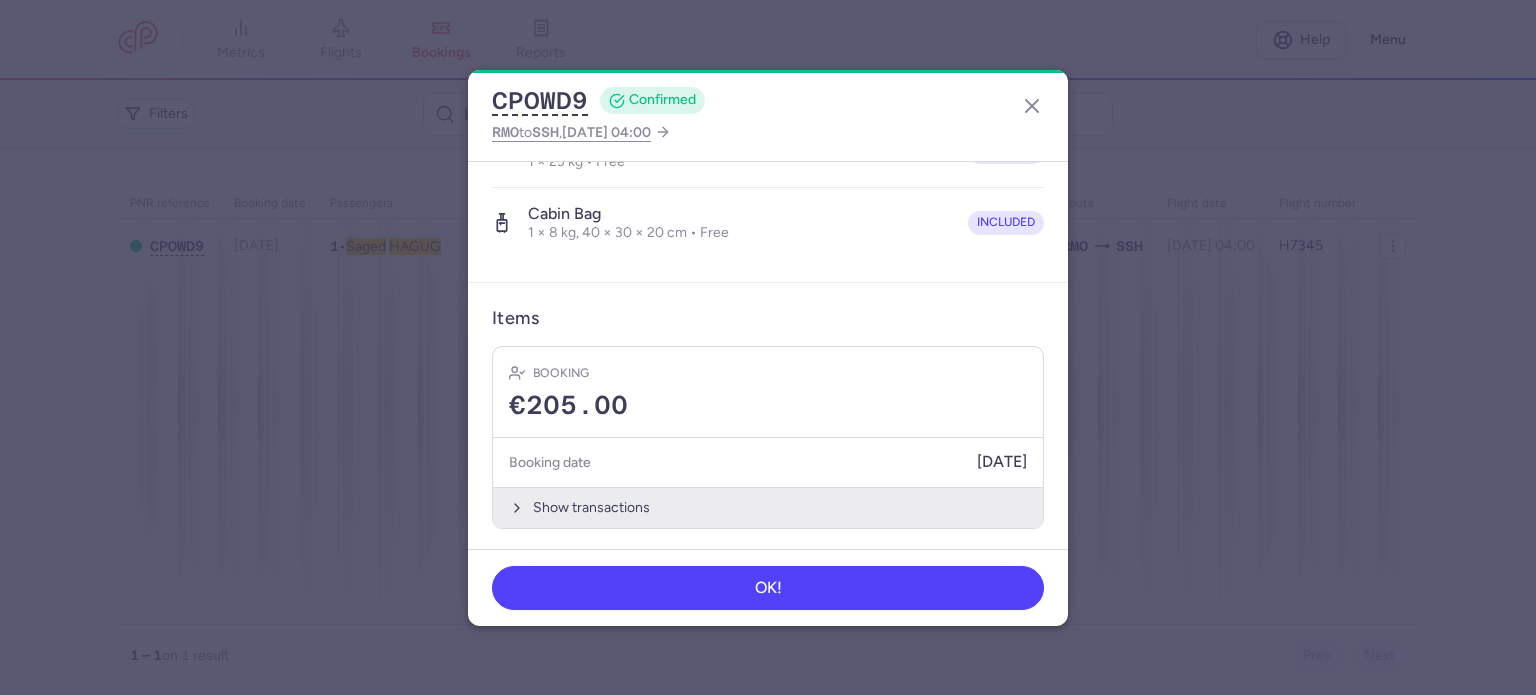 click on "Show transactions" at bounding box center [768, 507] 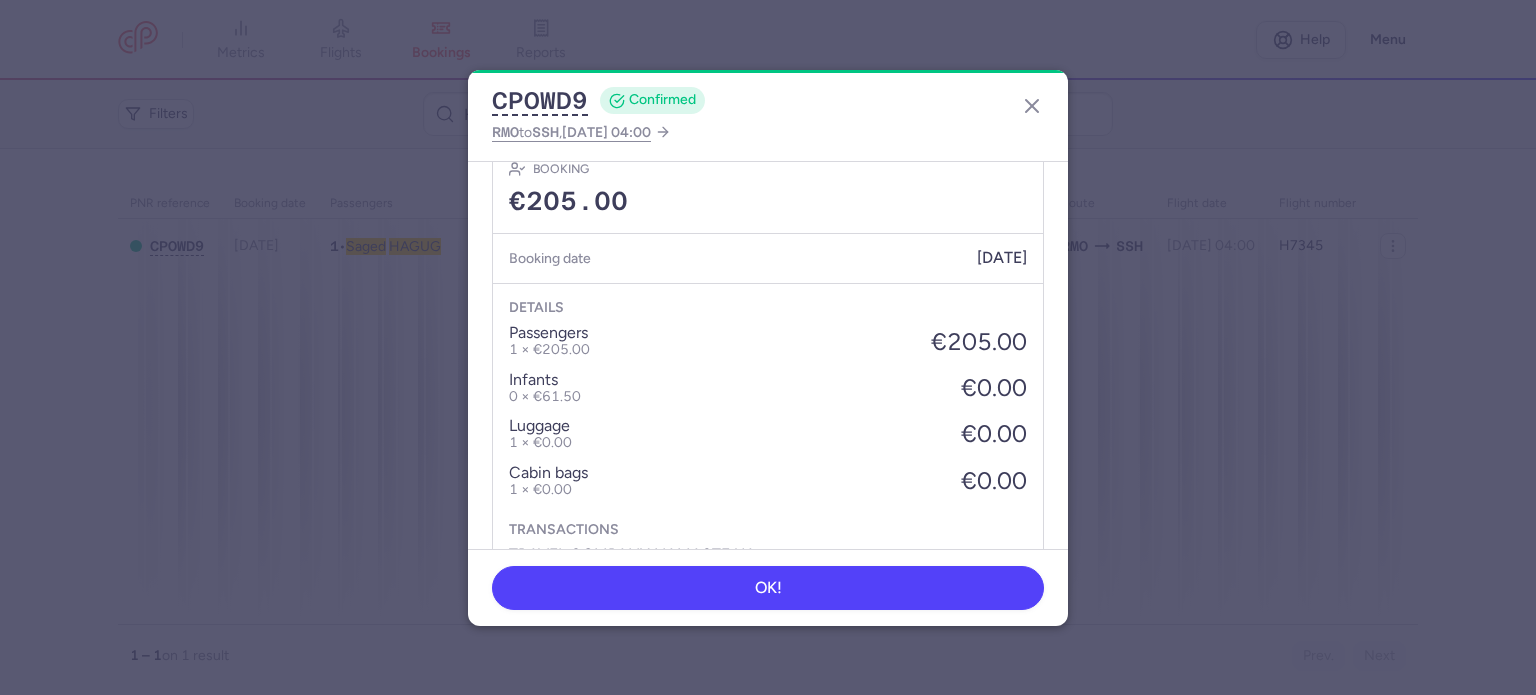 scroll, scrollTop: 723, scrollLeft: 0, axis: vertical 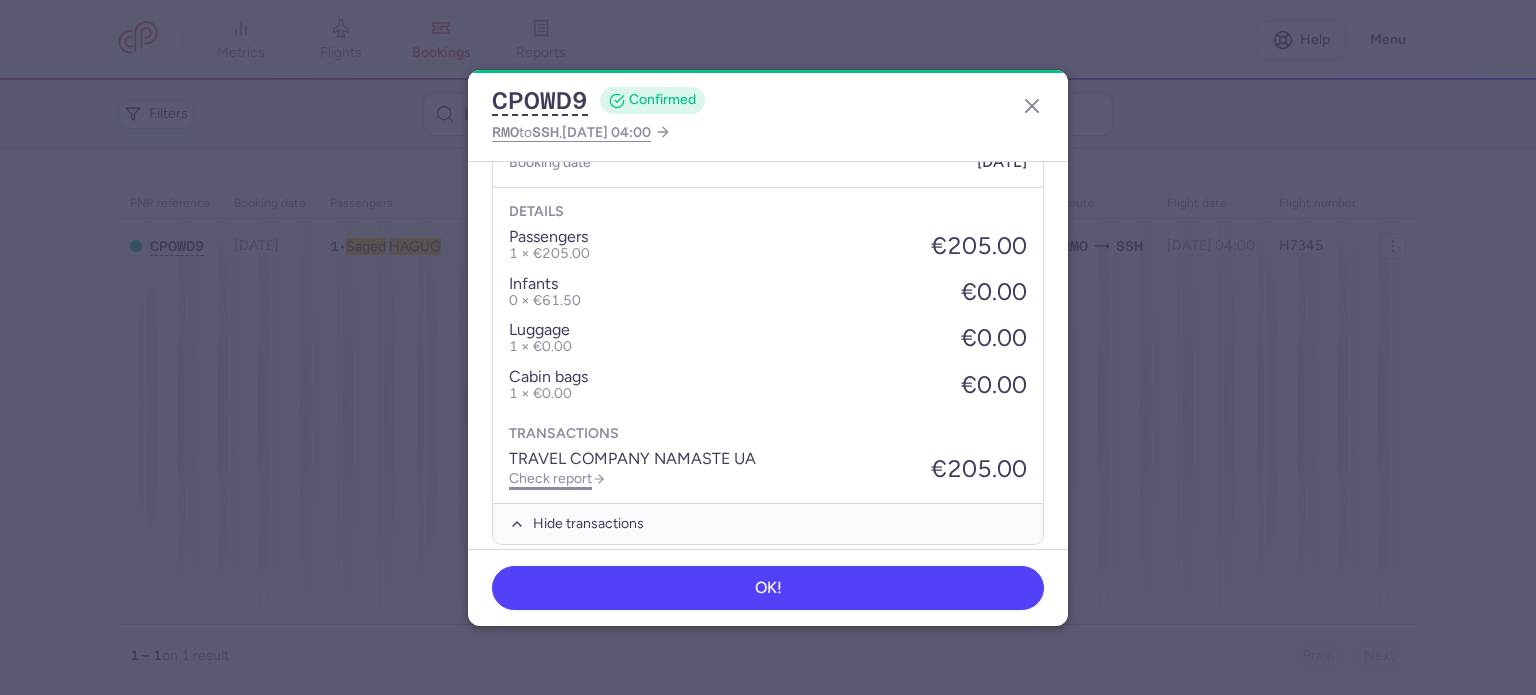 click on "Check report" 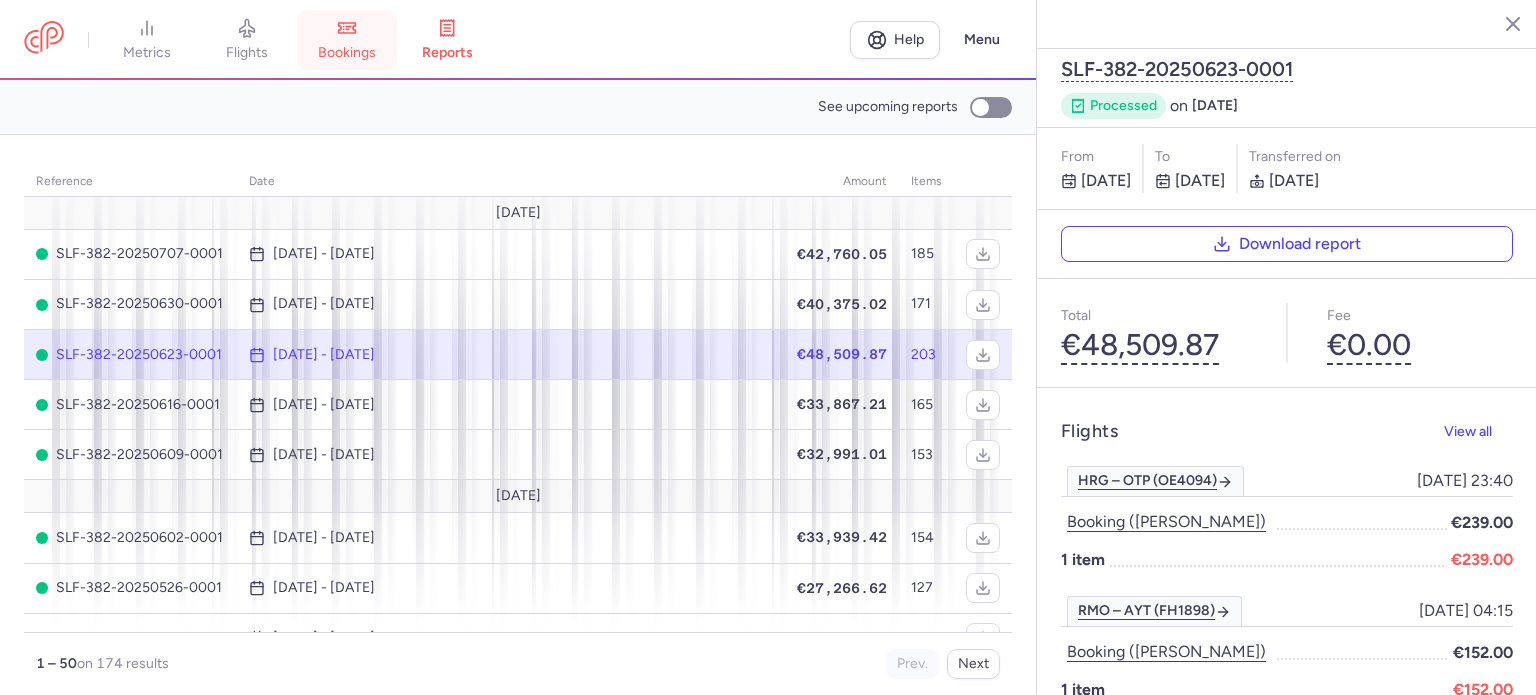 click on "bookings" at bounding box center [347, 53] 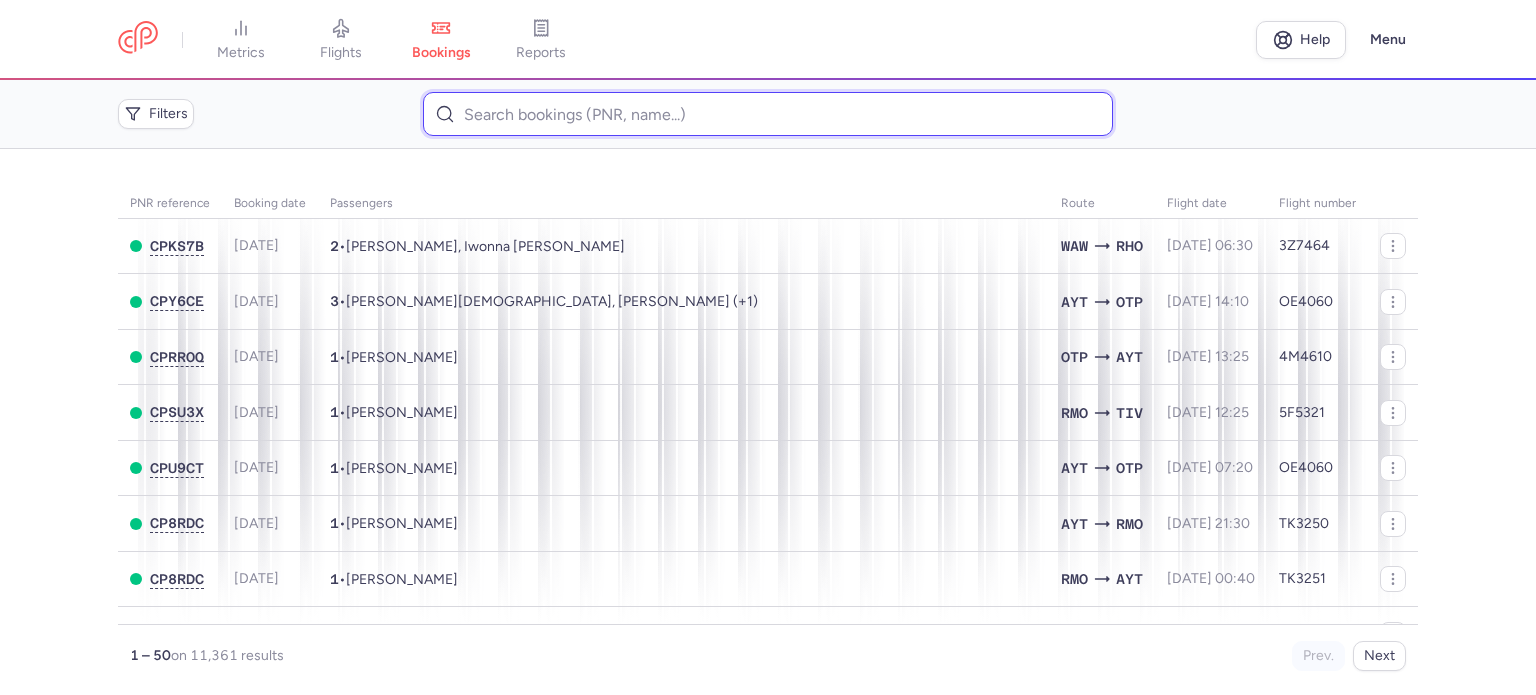 click at bounding box center (767, 114) 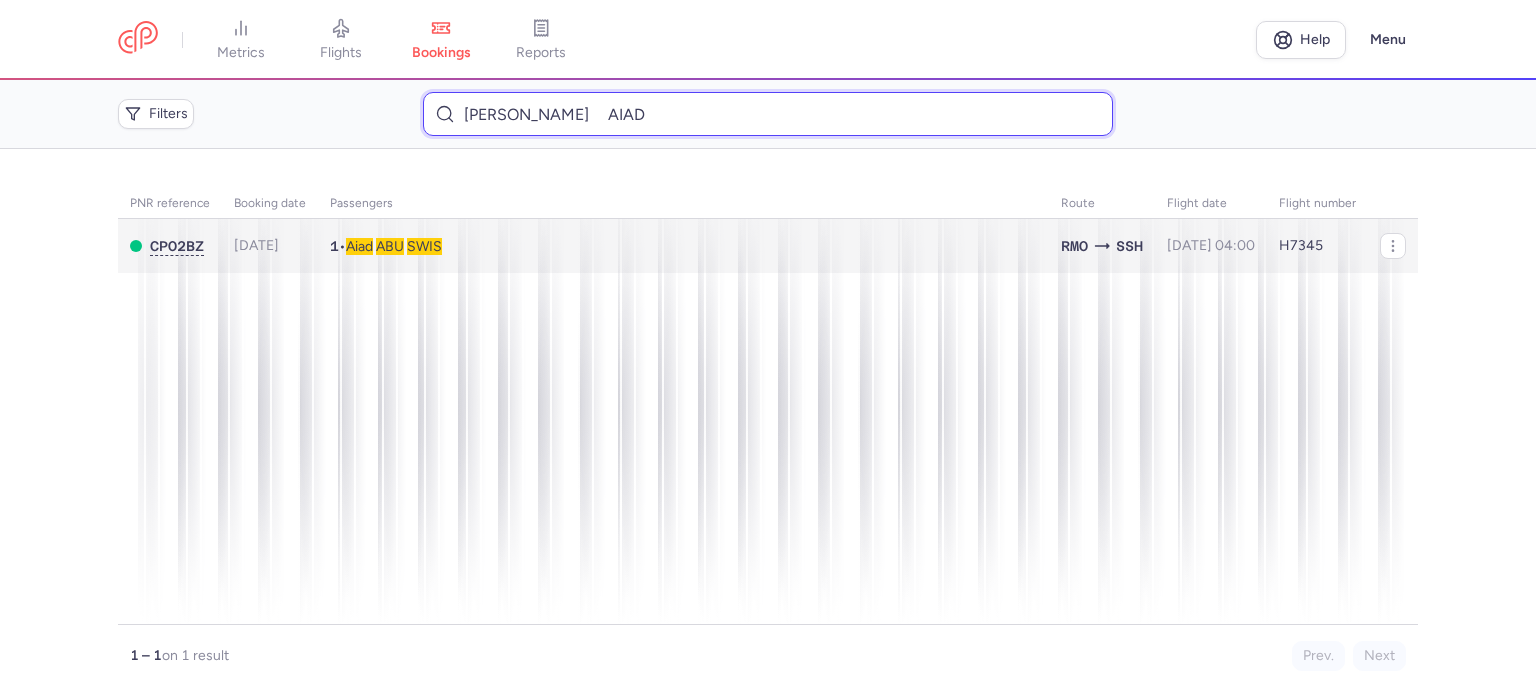 type on "[PERSON_NAME] 	AIAD" 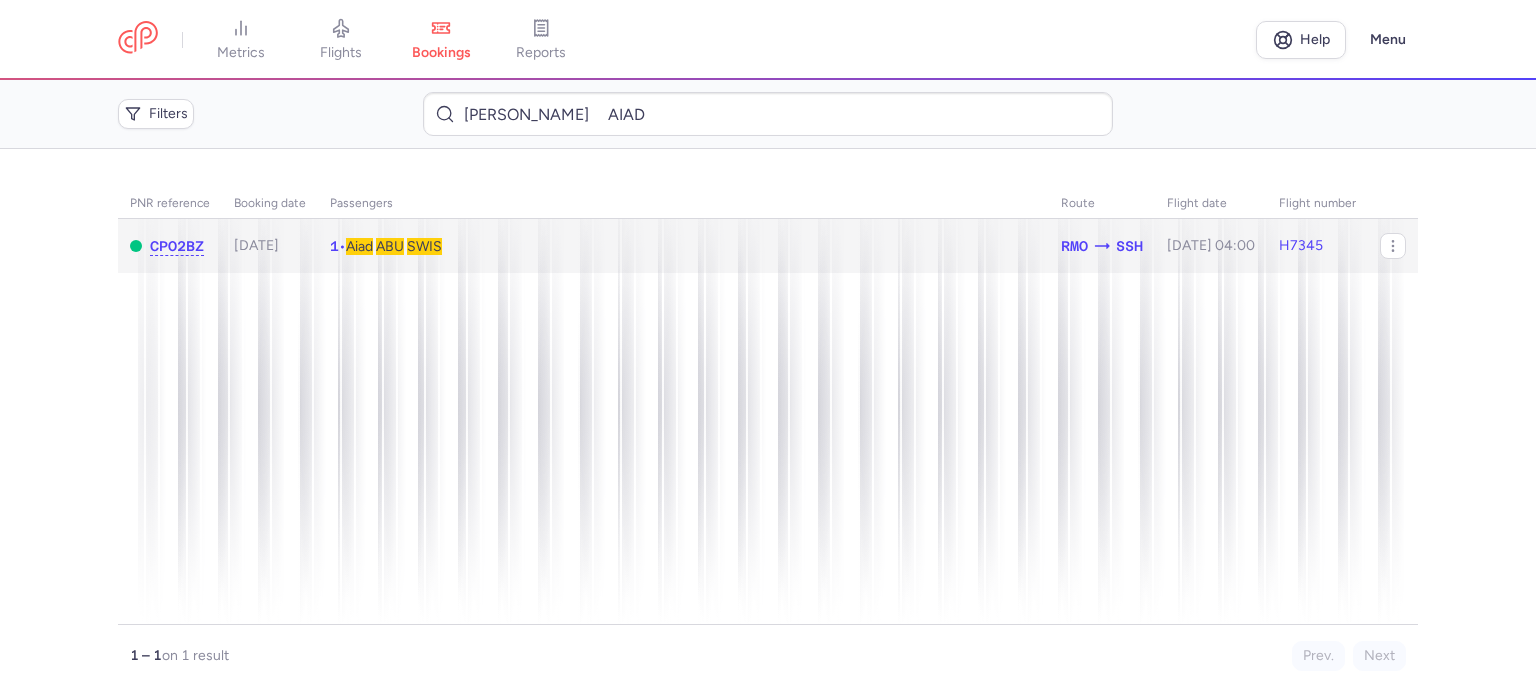 click on "SWIS" at bounding box center (424, 246) 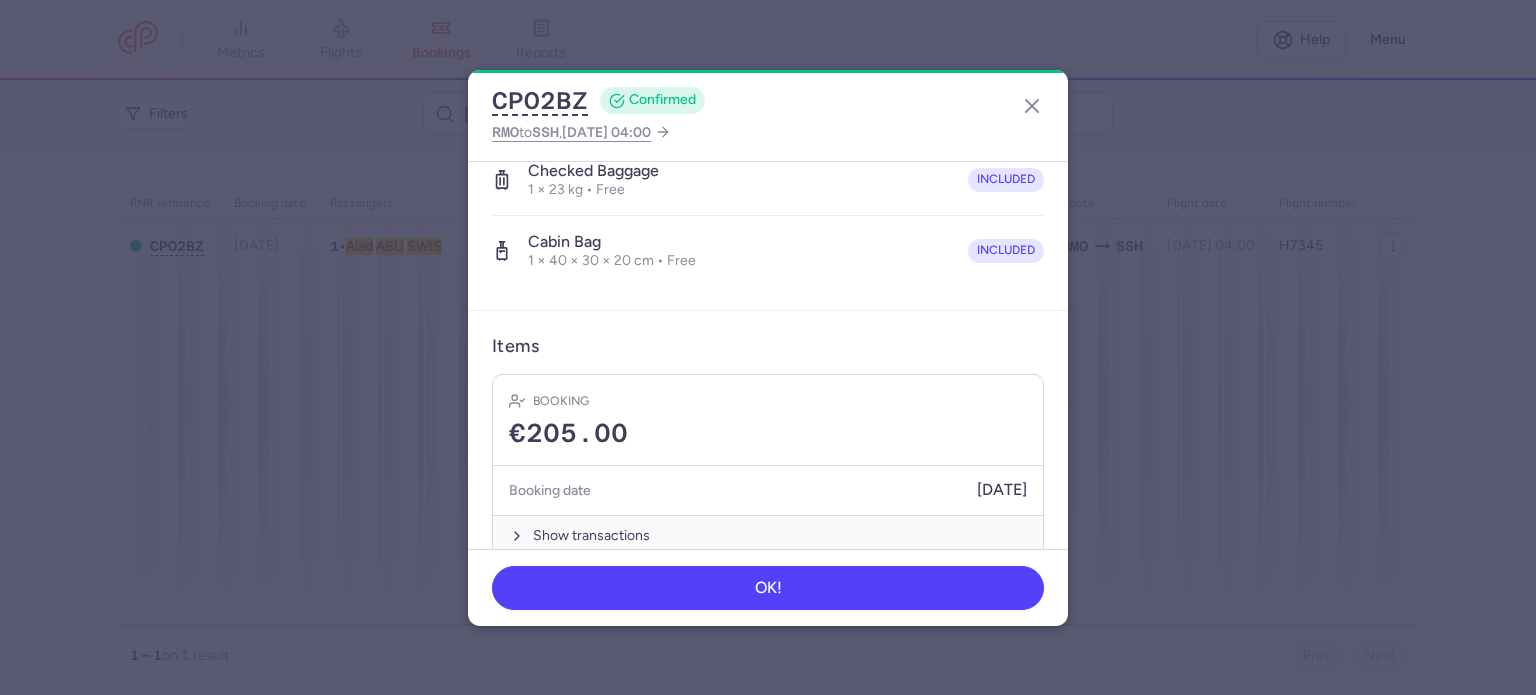 scroll, scrollTop: 423, scrollLeft: 0, axis: vertical 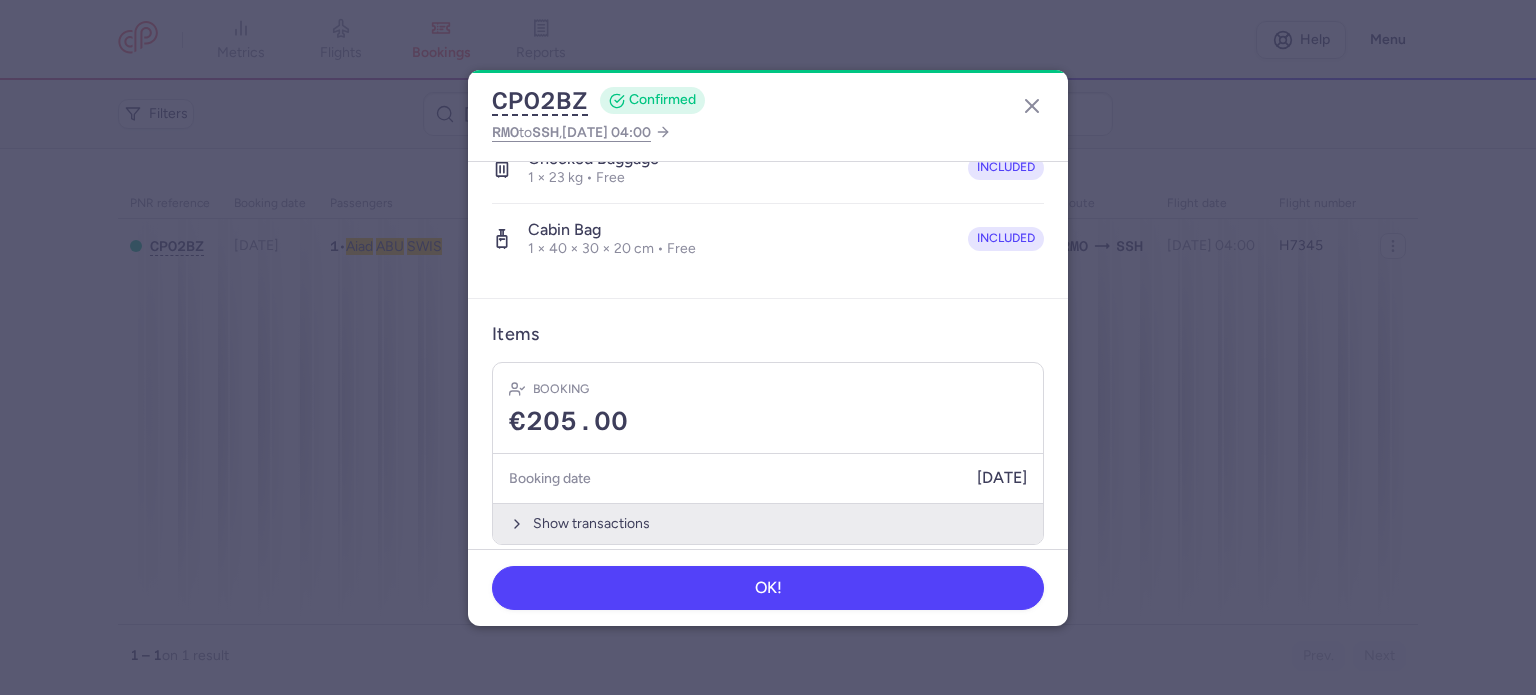click on "Show transactions" at bounding box center [768, 523] 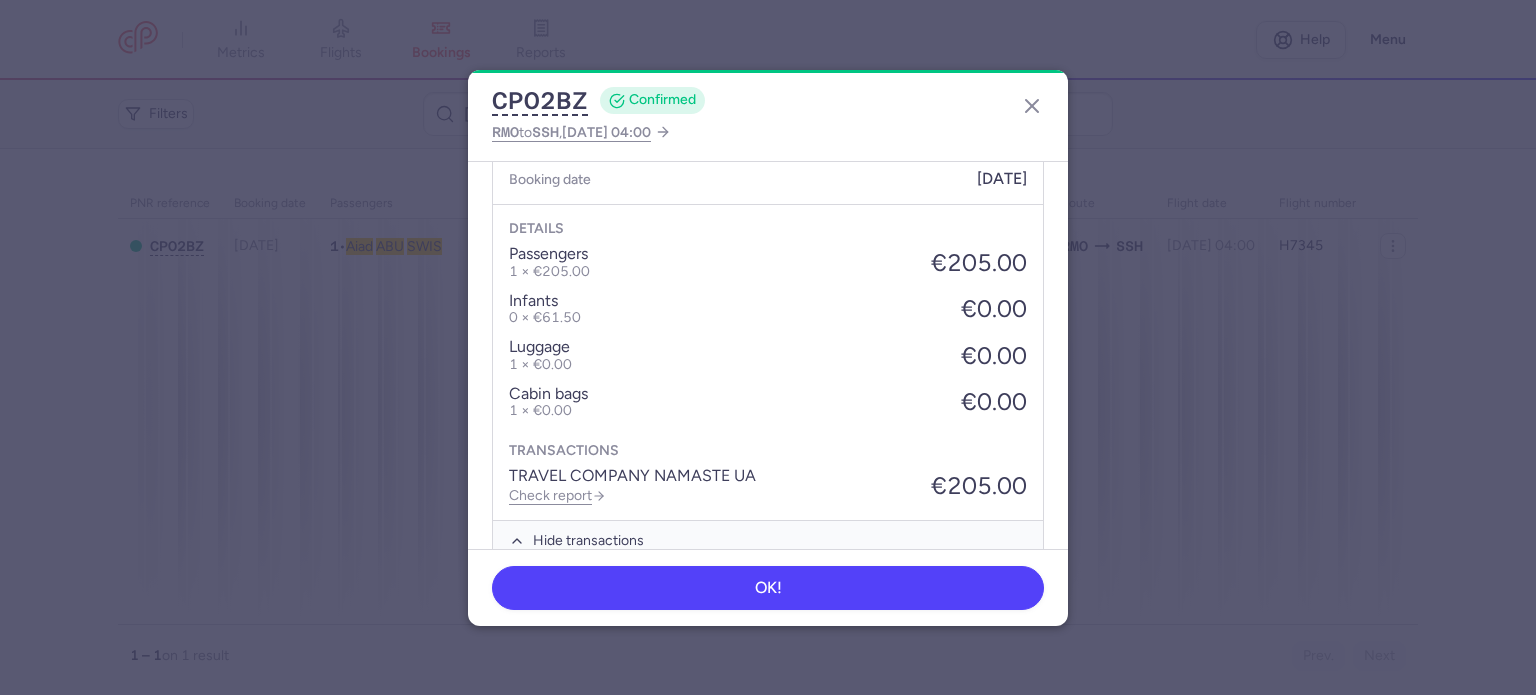 scroll, scrollTop: 723, scrollLeft: 0, axis: vertical 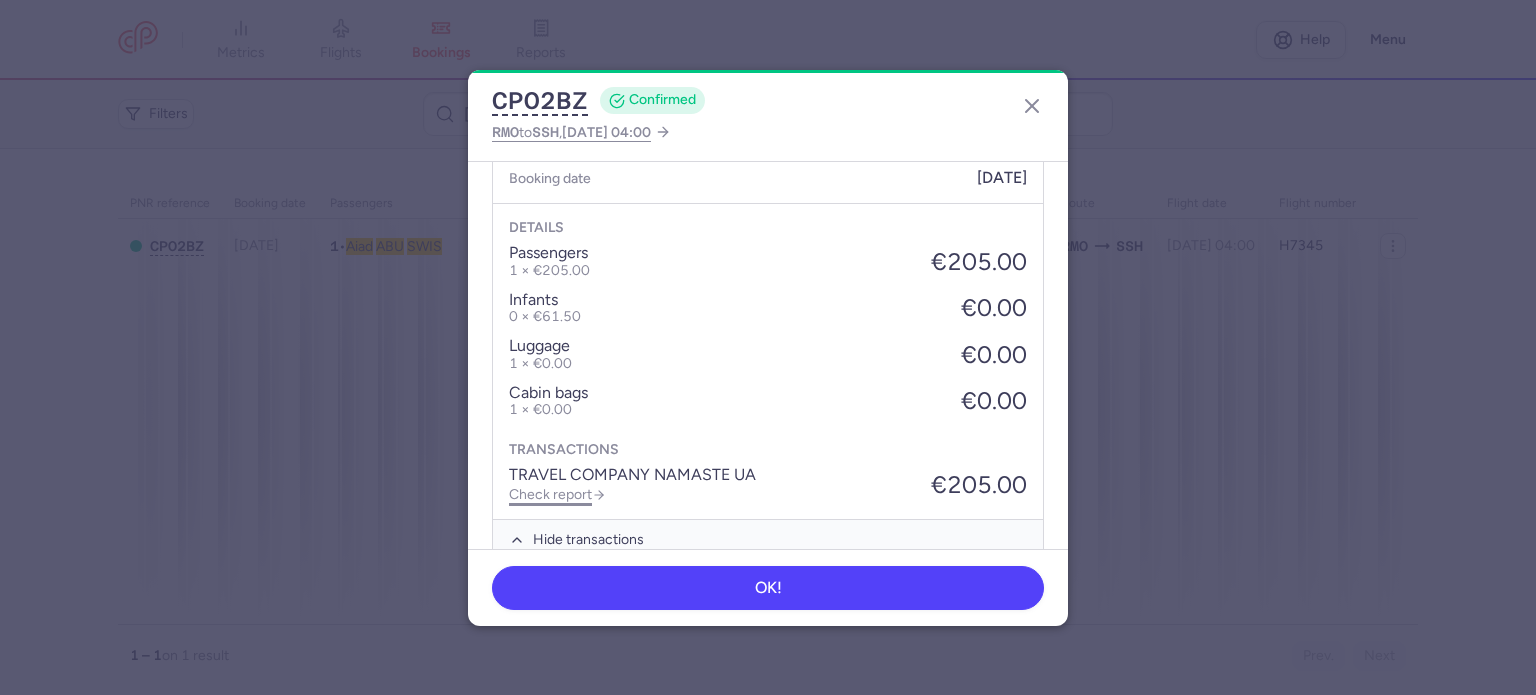 click on "Check report" 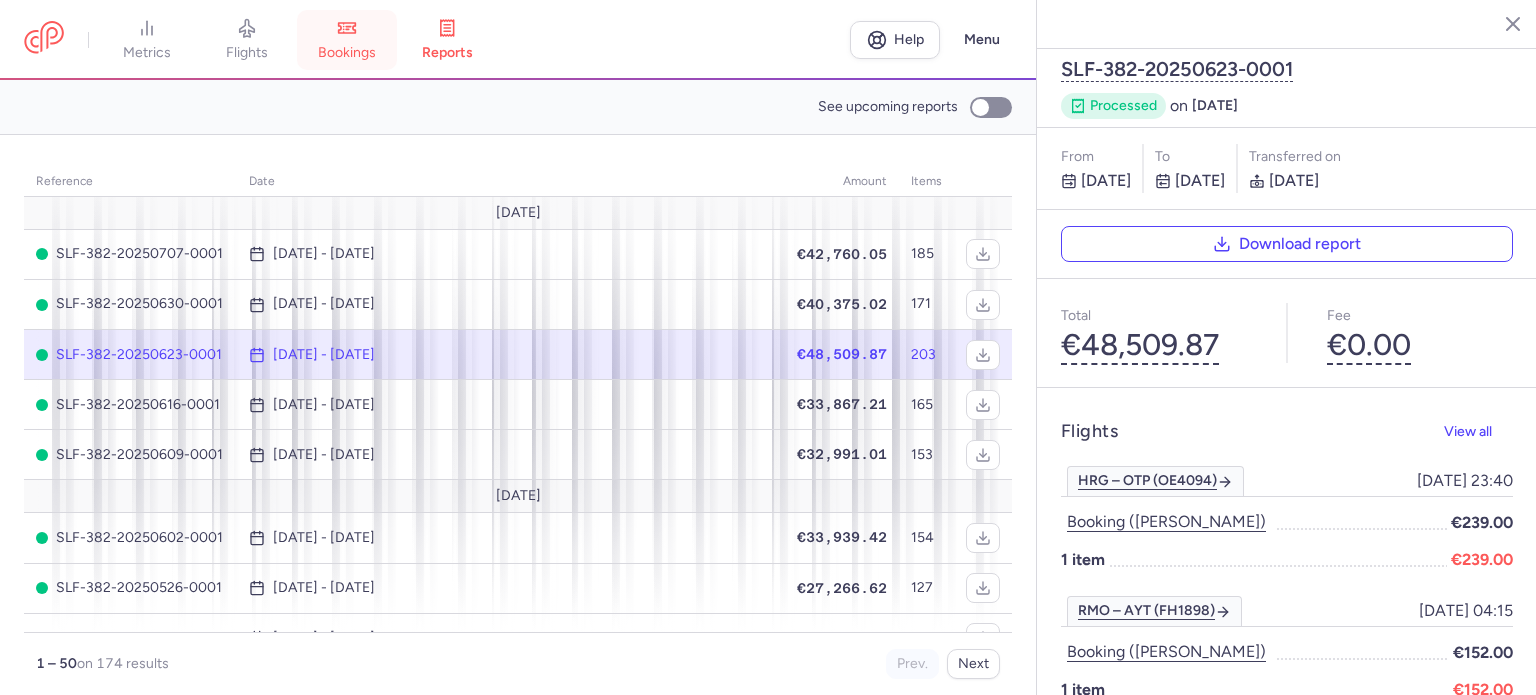 click on "bookings" at bounding box center (347, 40) 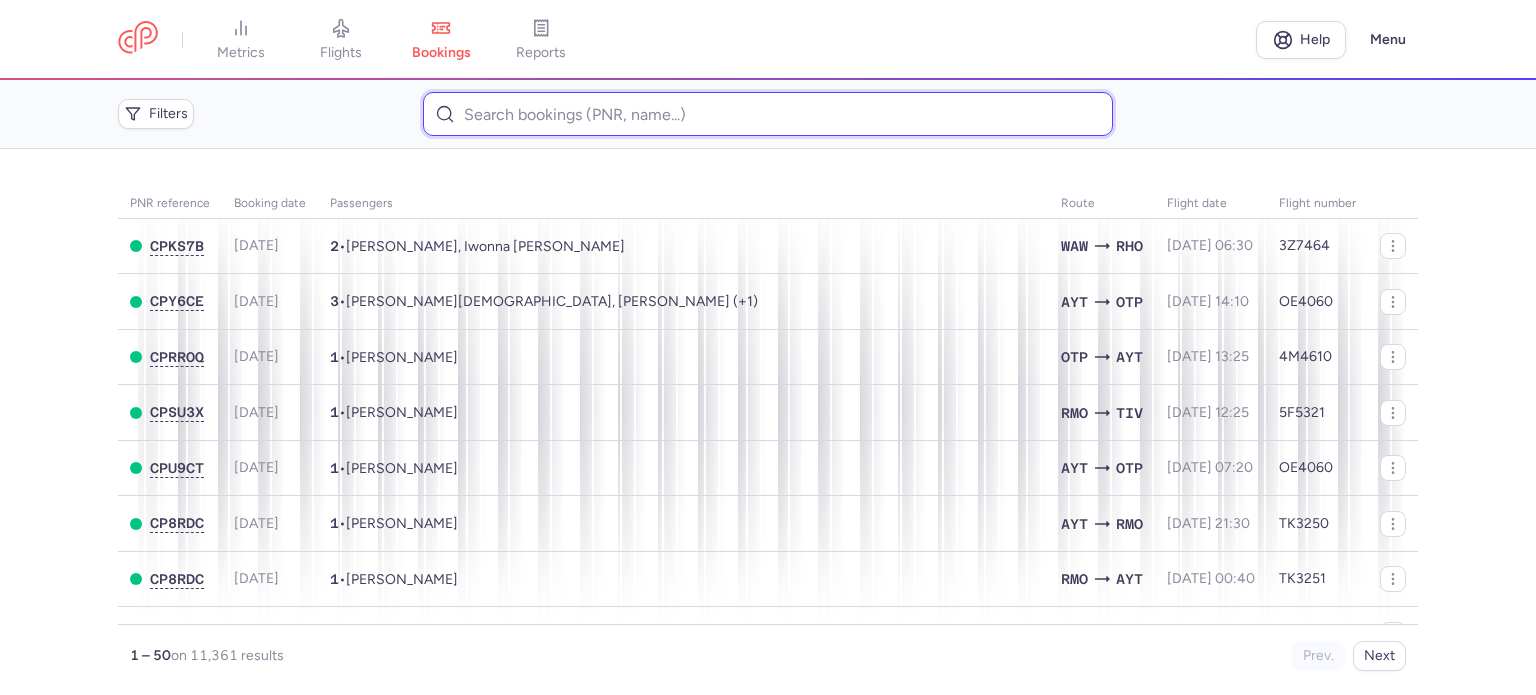 paste on "[PERSON_NAME]" 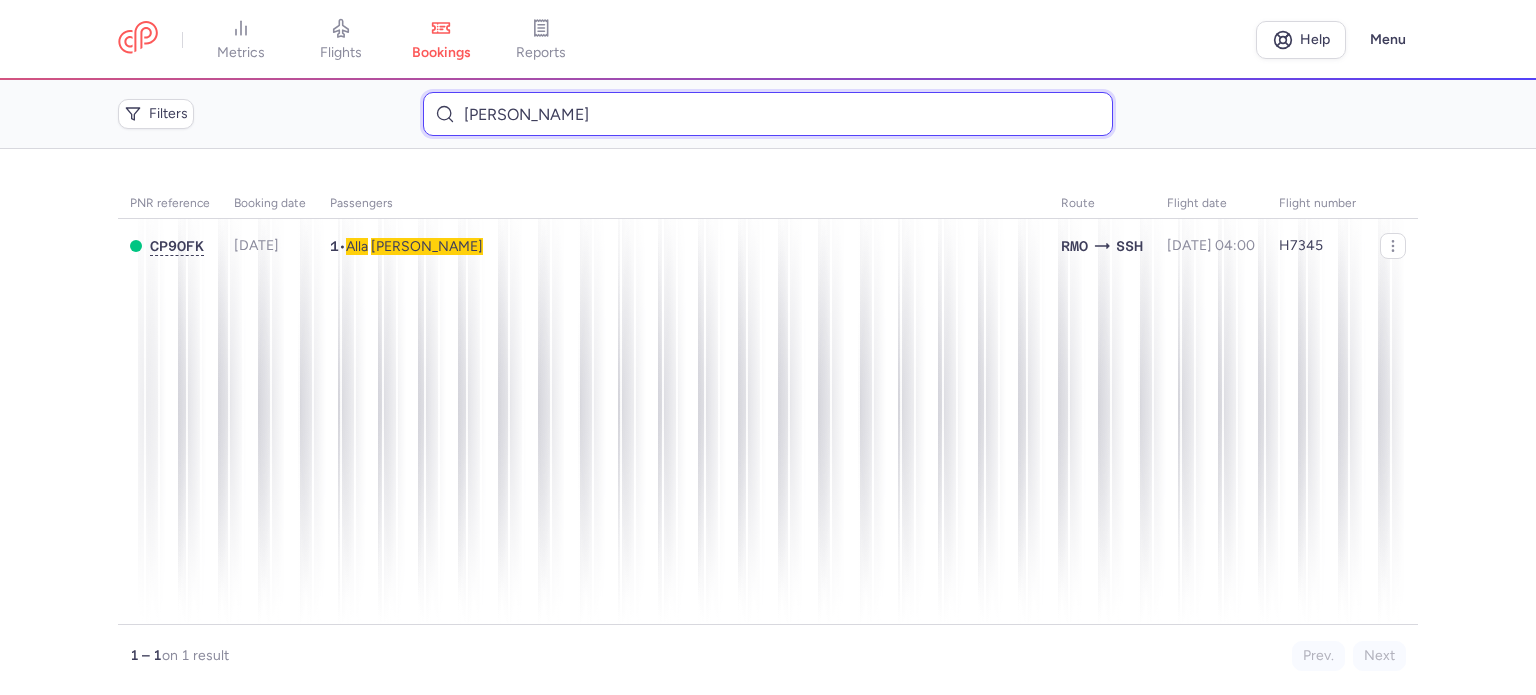 type on "[PERSON_NAME]" 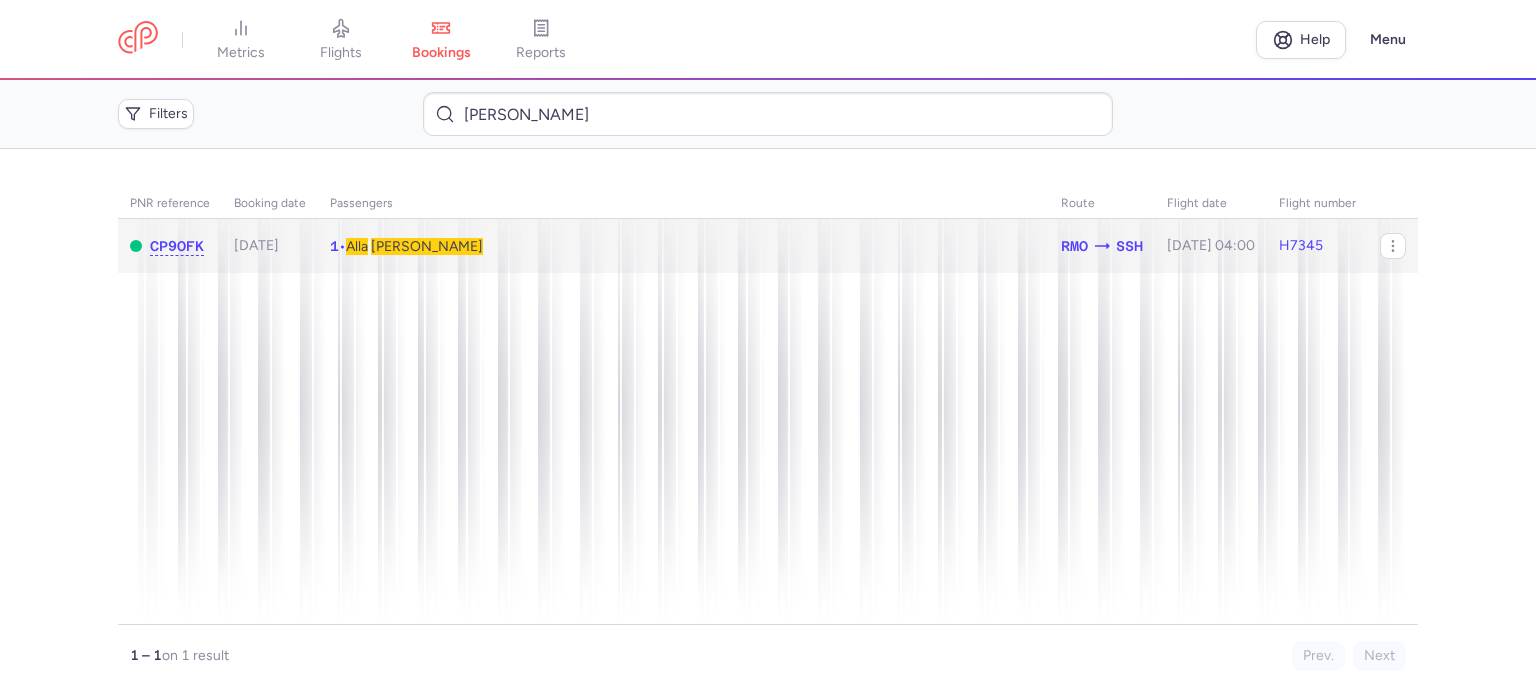 click on "[PERSON_NAME]" at bounding box center [427, 246] 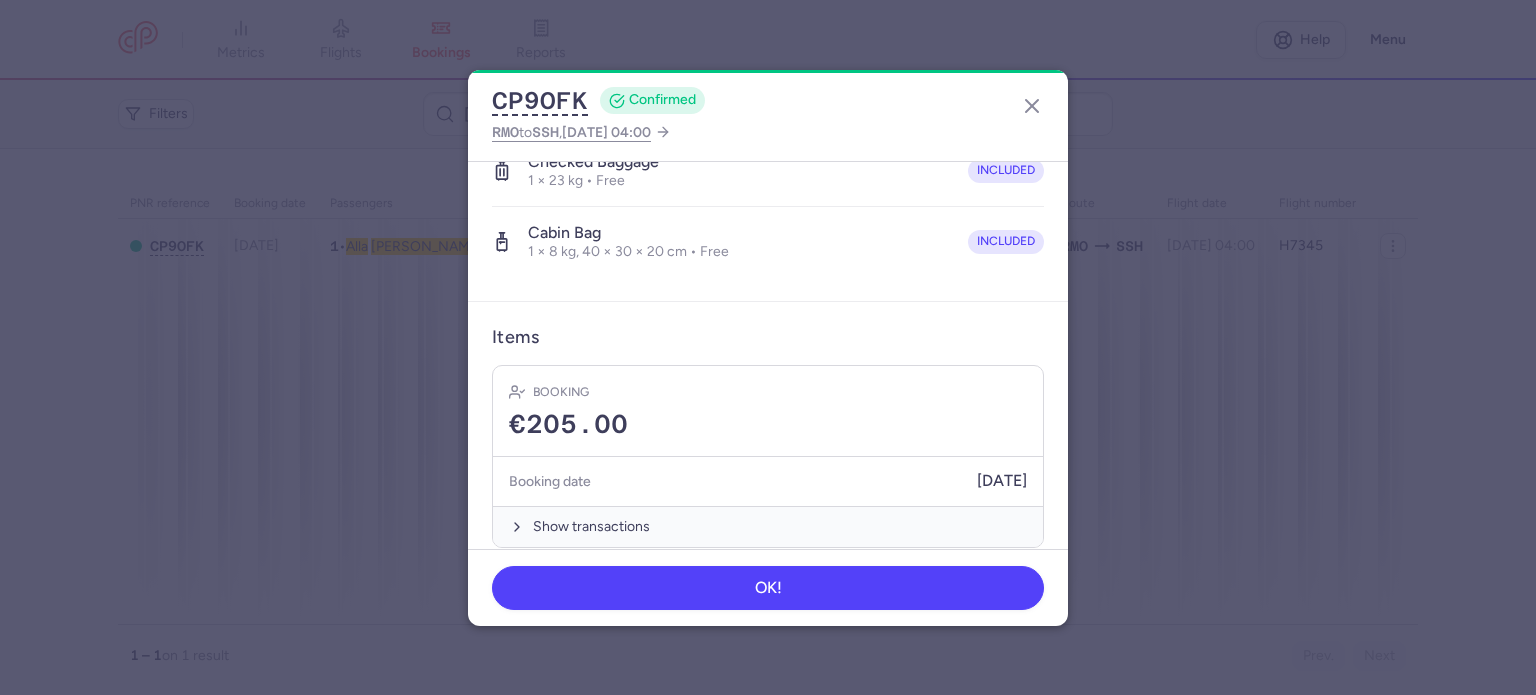 scroll, scrollTop: 423, scrollLeft: 0, axis: vertical 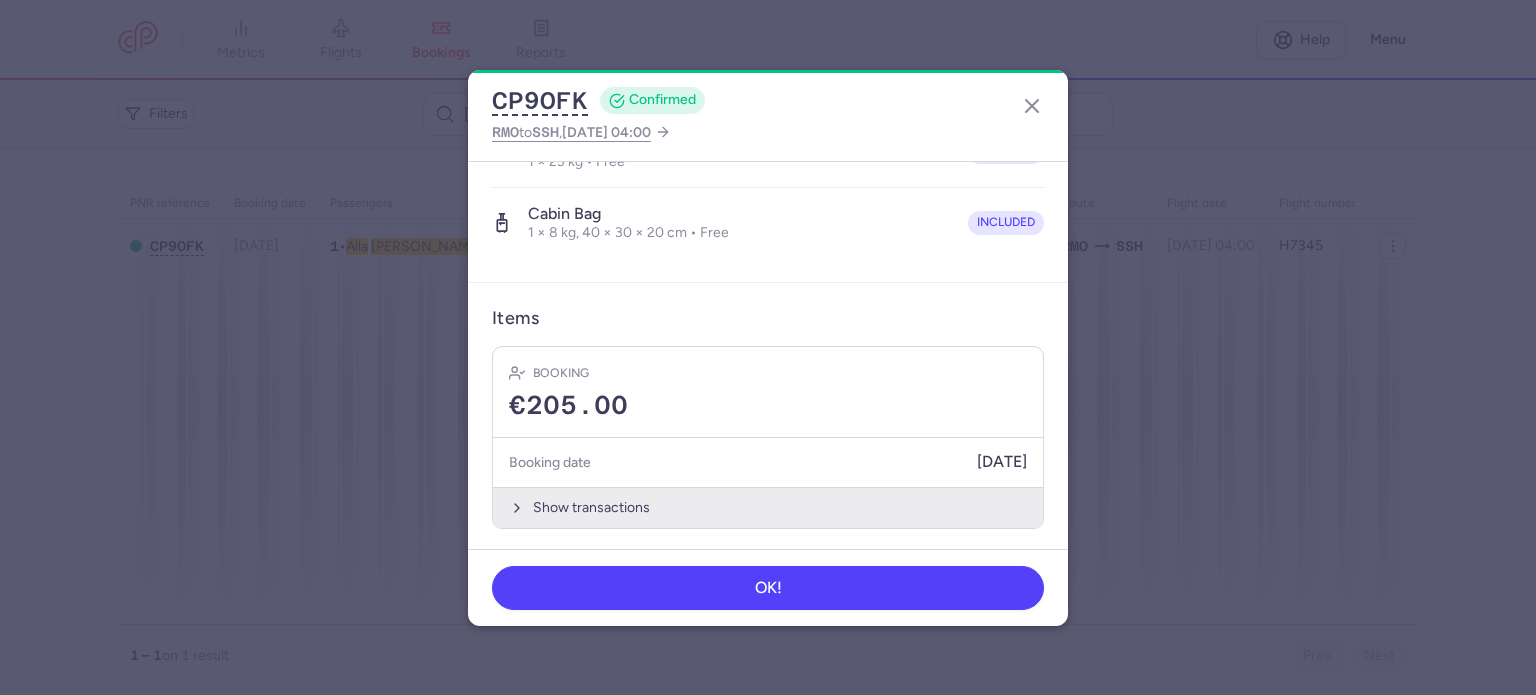 click on "Show transactions" at bounding box center (768, 507) 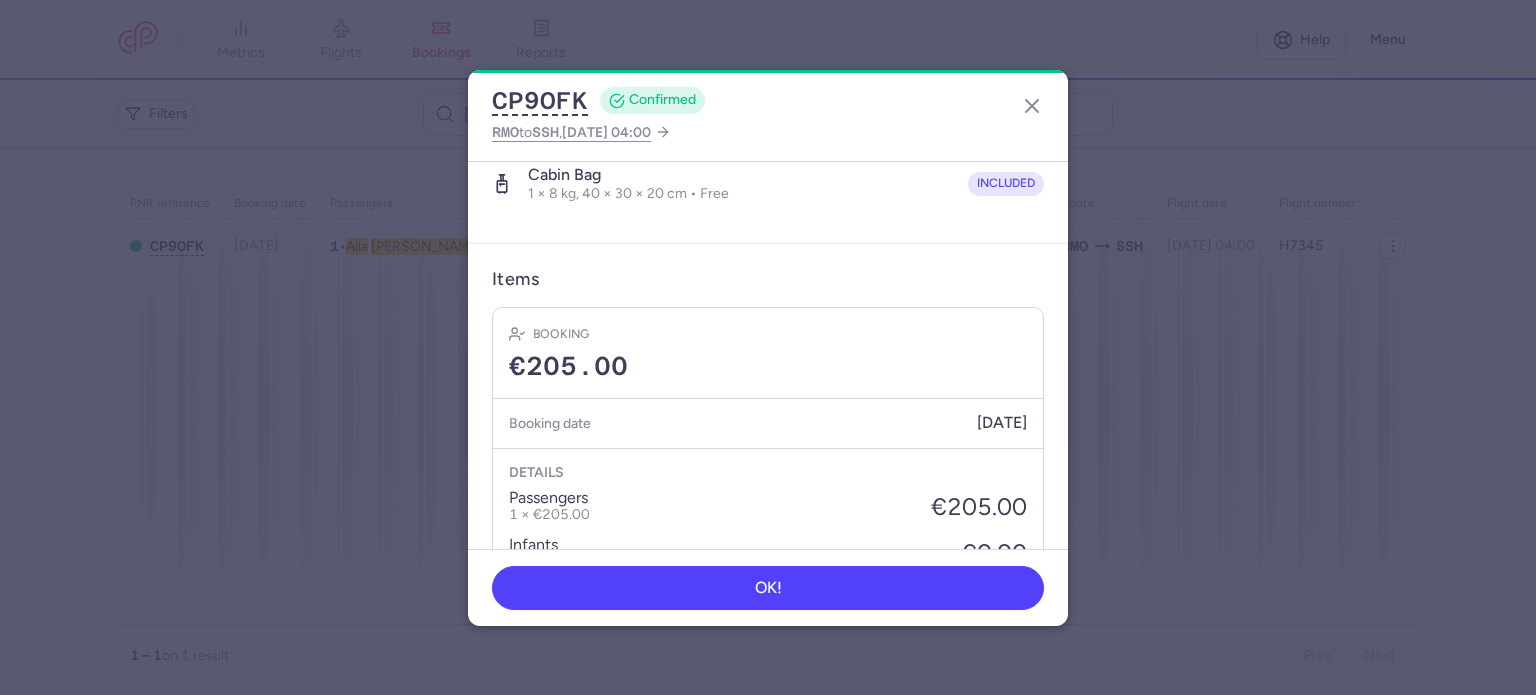 scroll, scrollTop: 723, scrollLeft: 0, axis: vertical 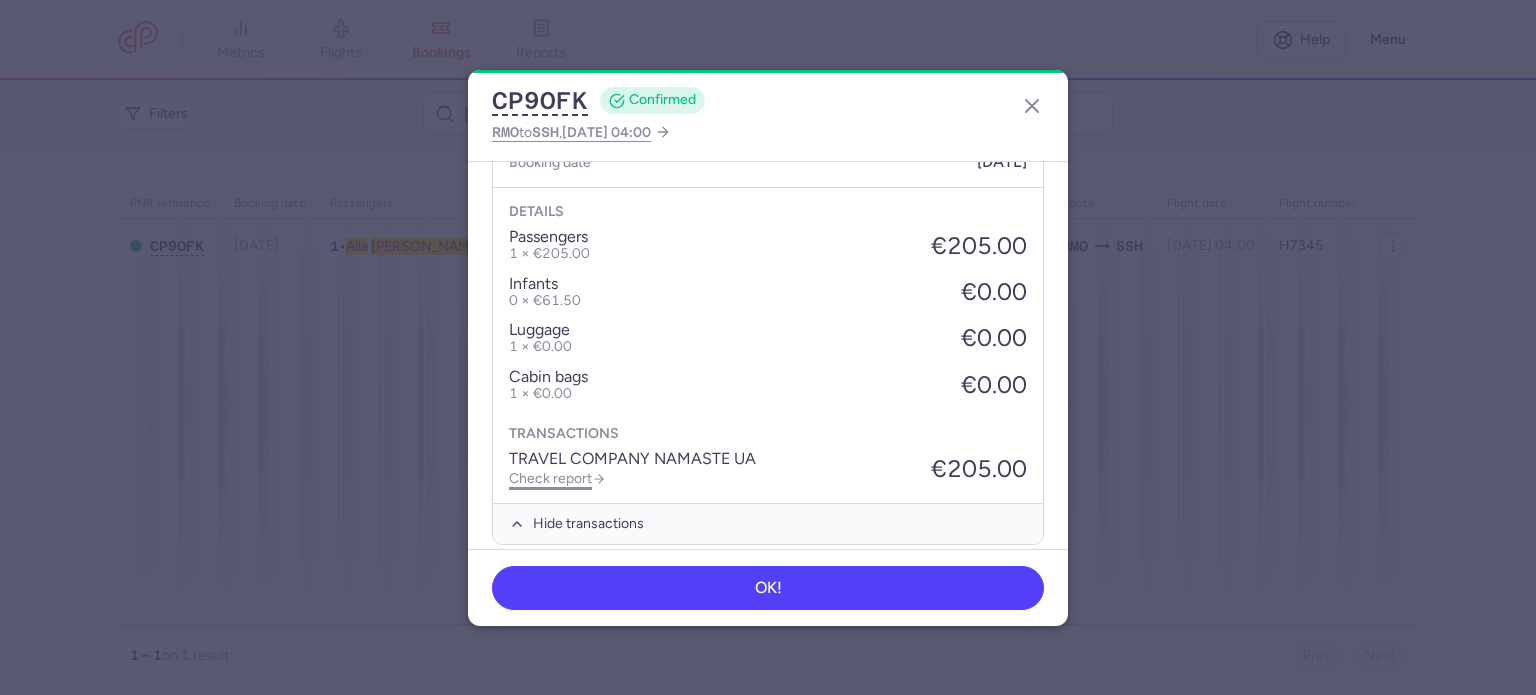 click on "Check report" 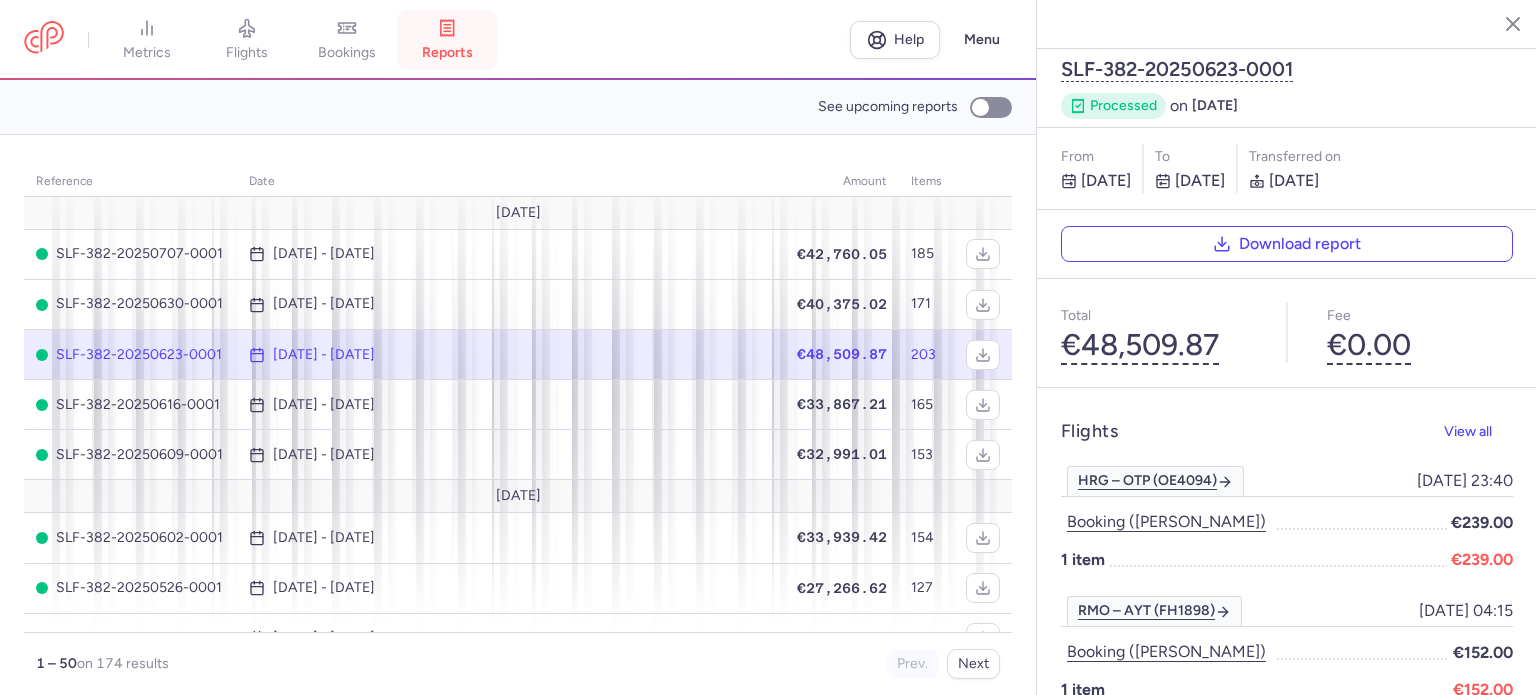 click on "reports" at bounding box center (447, 53) 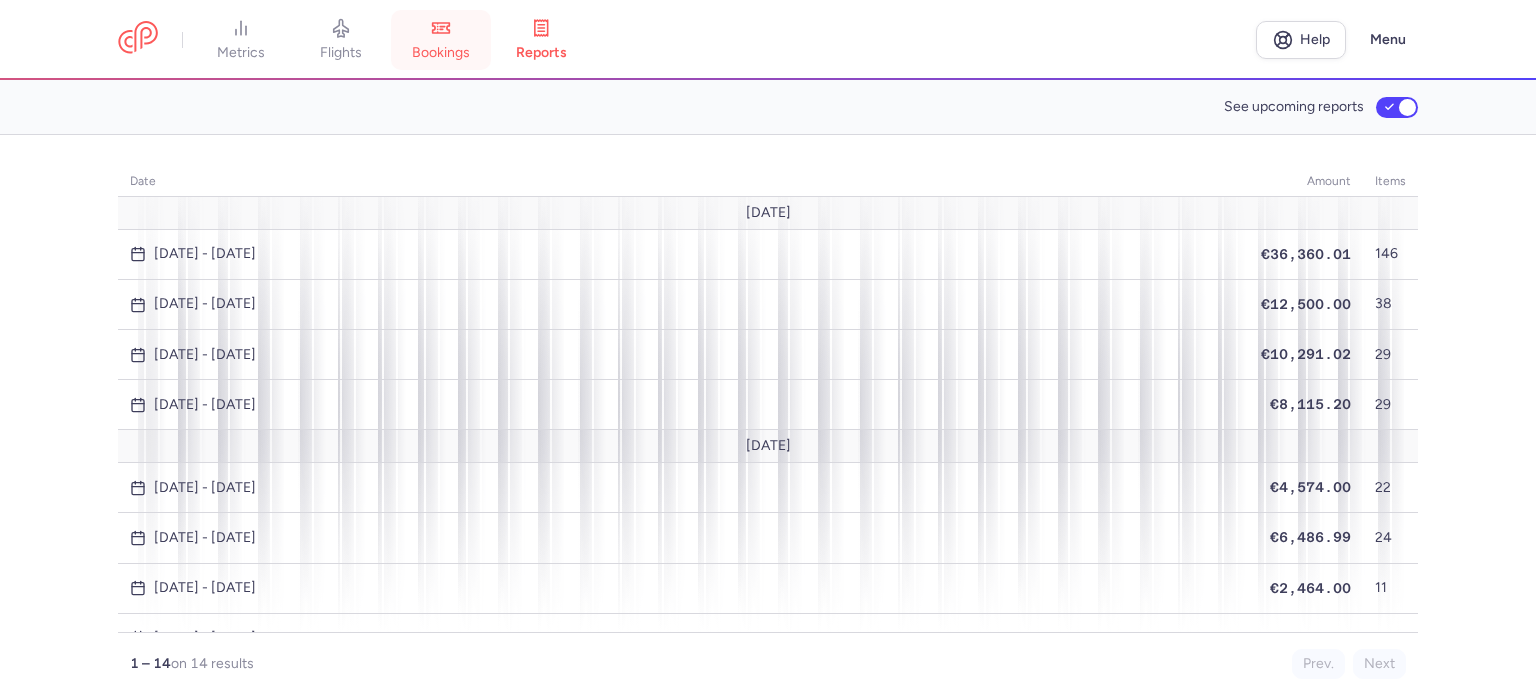 click on "bookings" at bounding box center [441, 40] 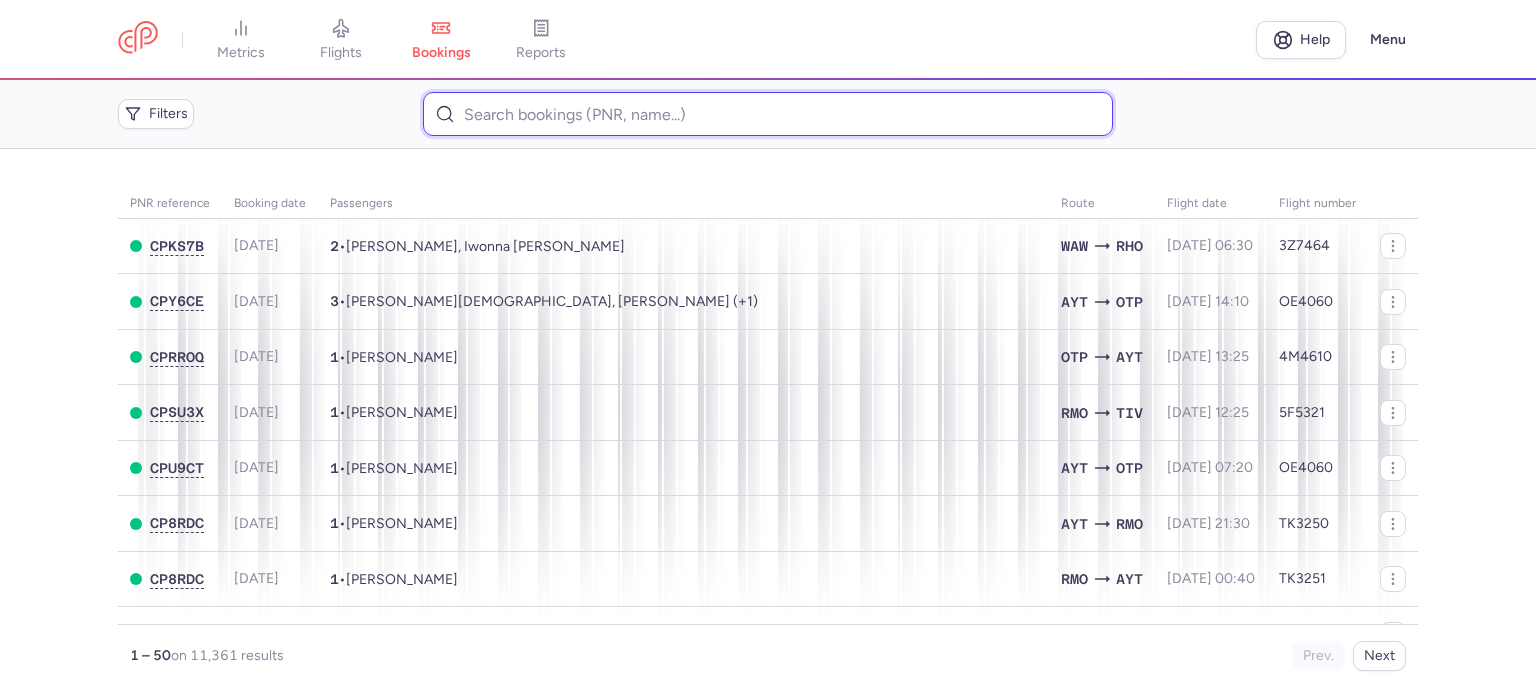 paste on "[PERSON_NAME]" 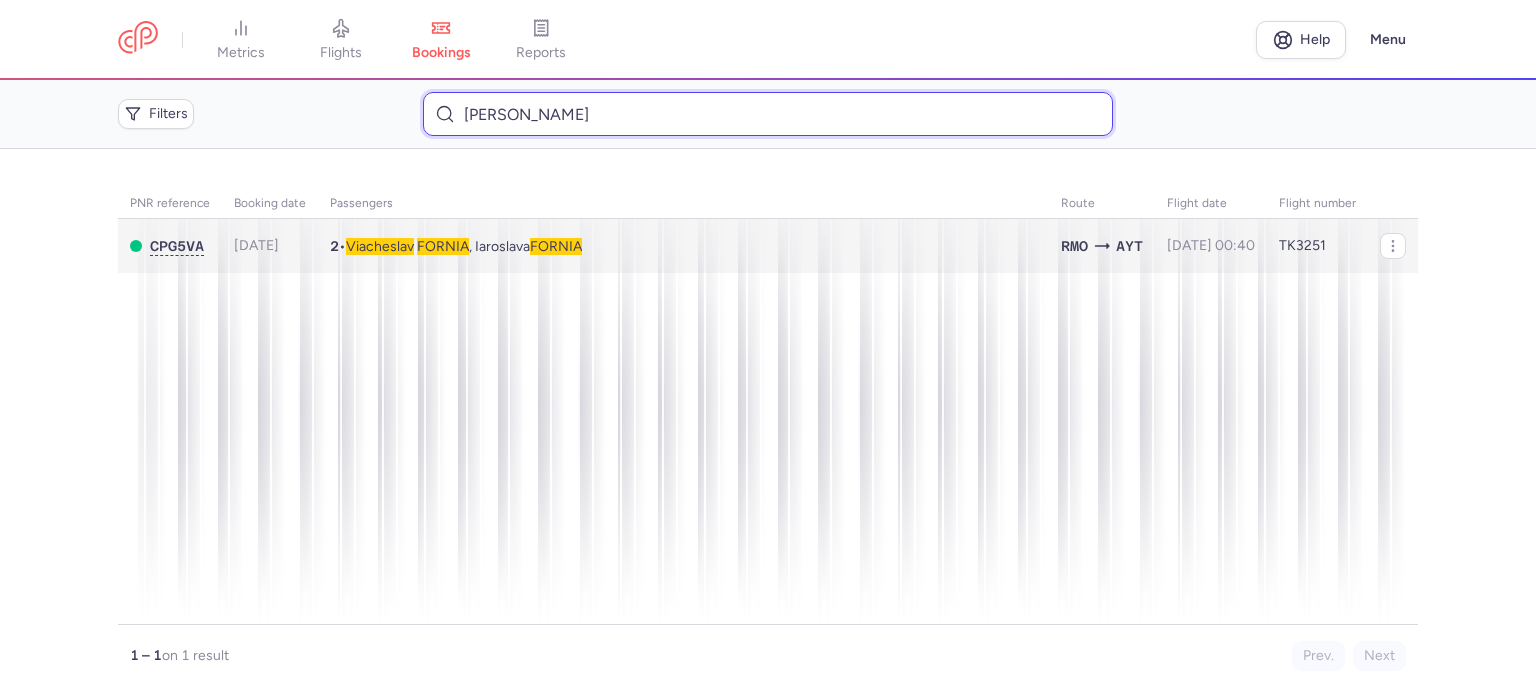 type on "[PERSON_NAME]" 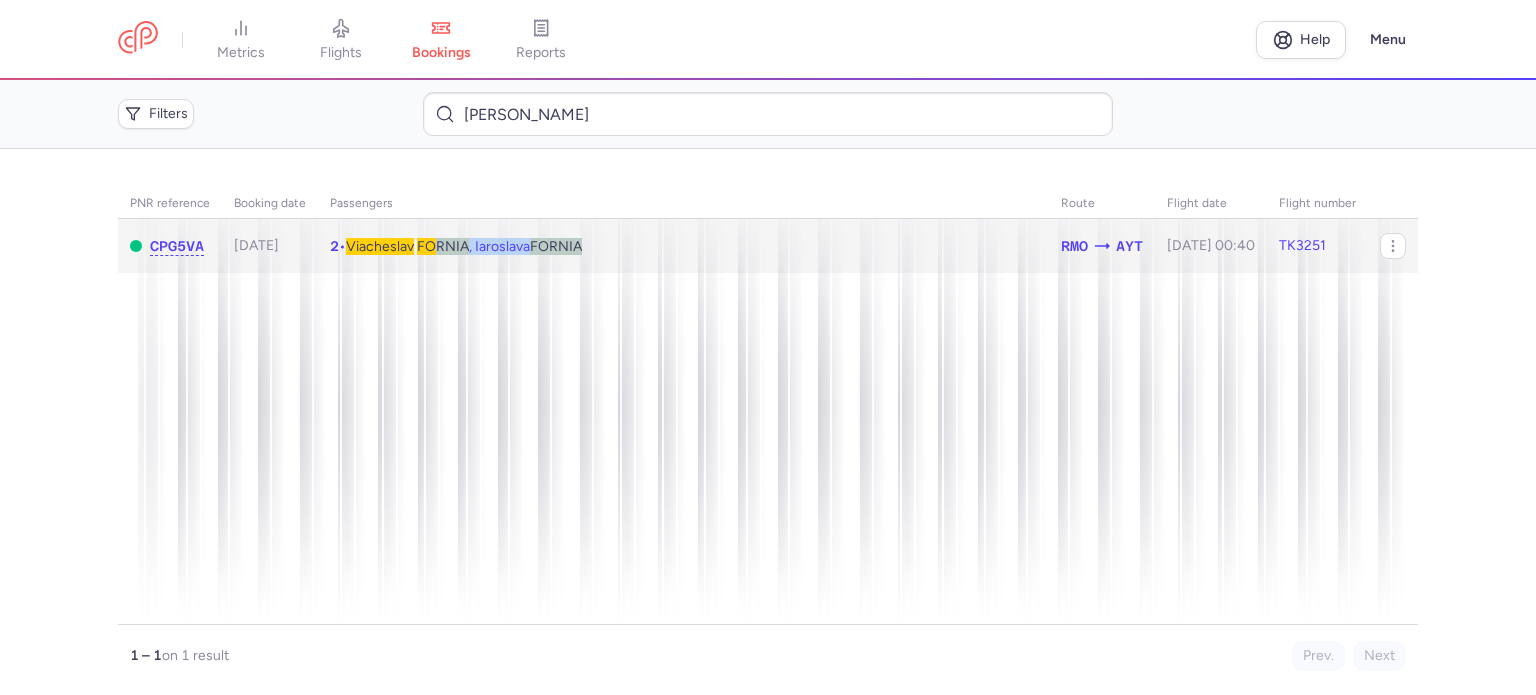 click on "2  •  [PERSON_NAME] , [GEOGRAPHIC_DATA]  FORNIA" 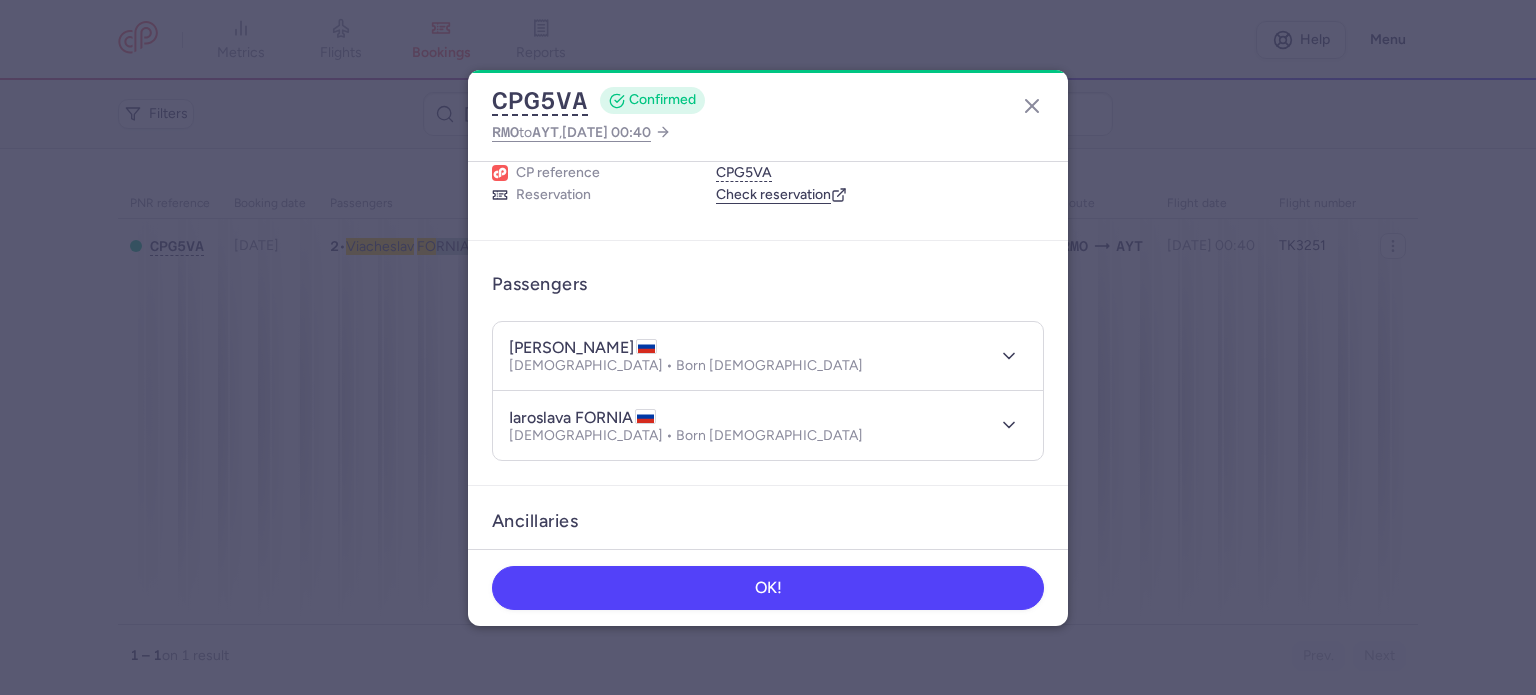 scroll, scrollTop: 492, scrollLeft: 0, axis: vertical 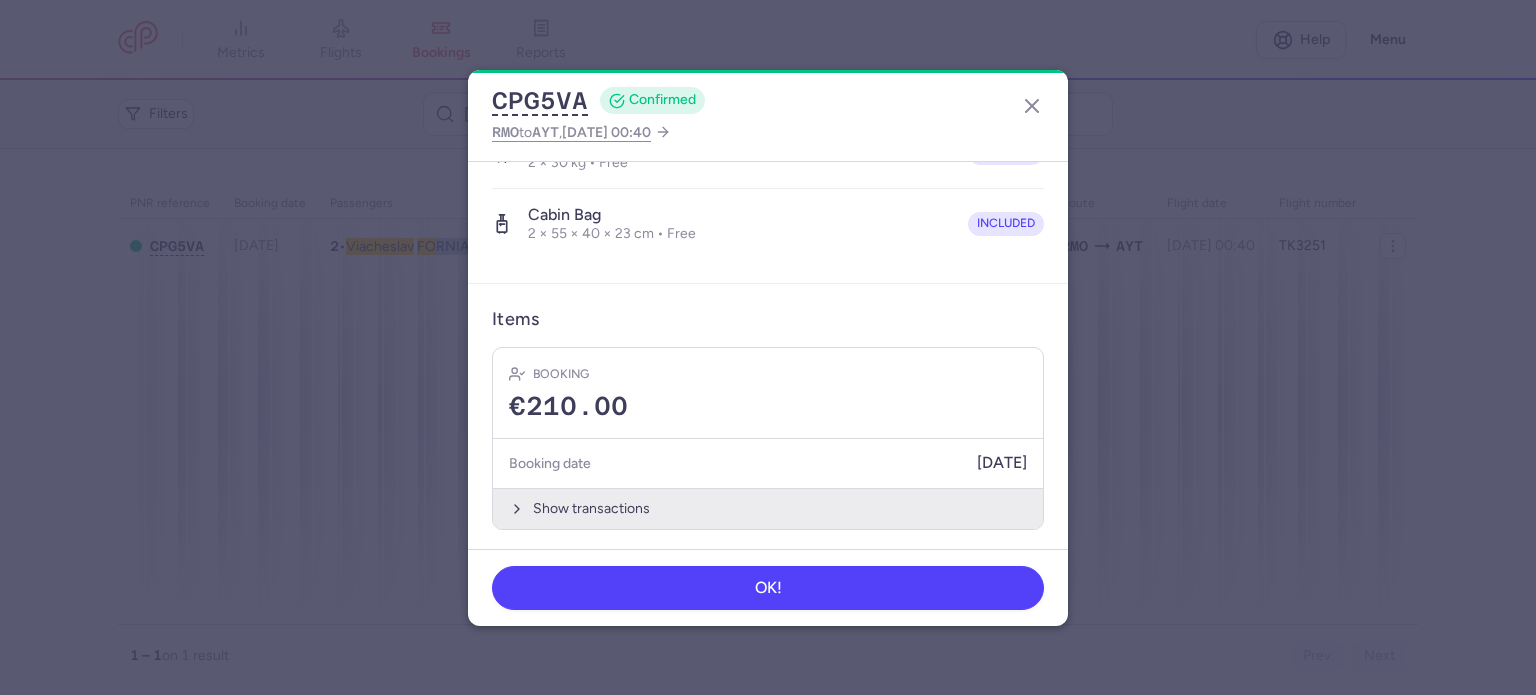 click on "Show transactions" at bounding box center (768, 508) 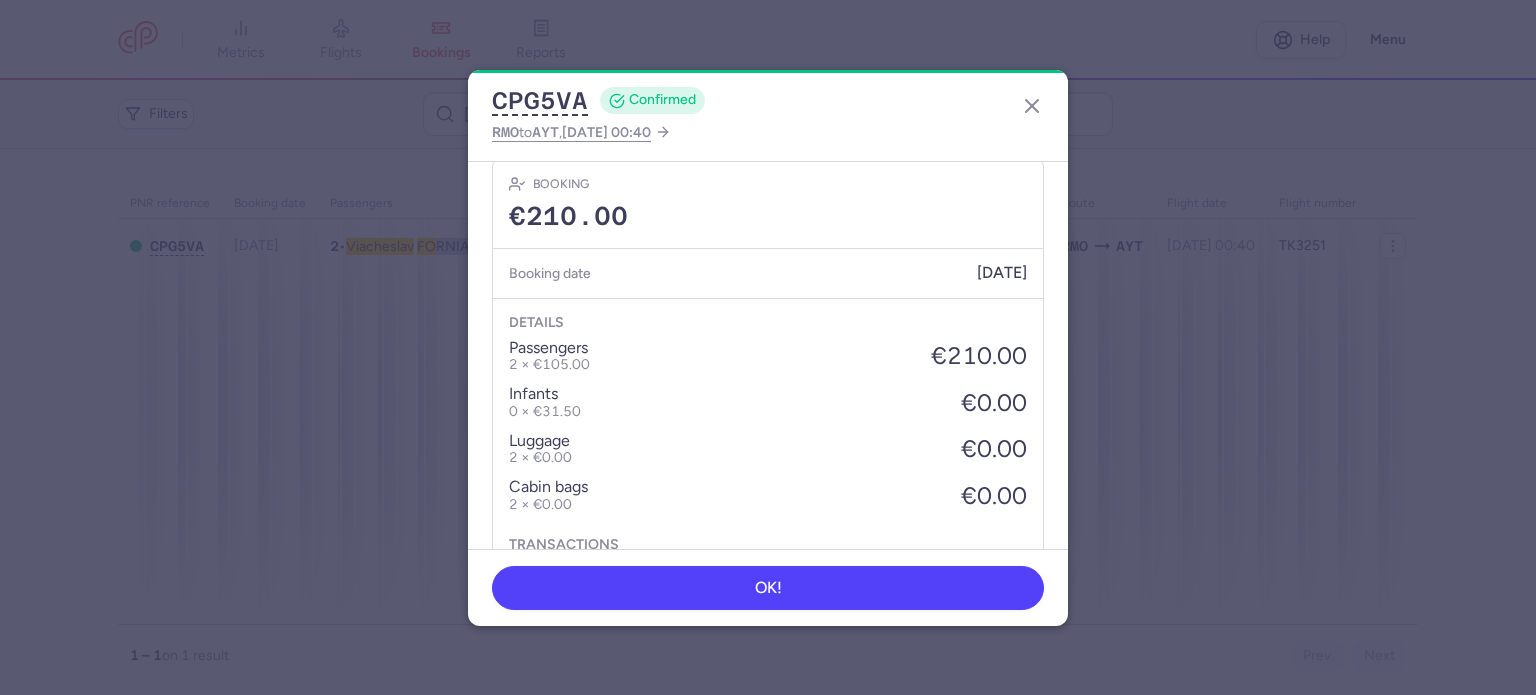 scroll, scrollTop: 808, scrollLeft: 0, axis: vertical 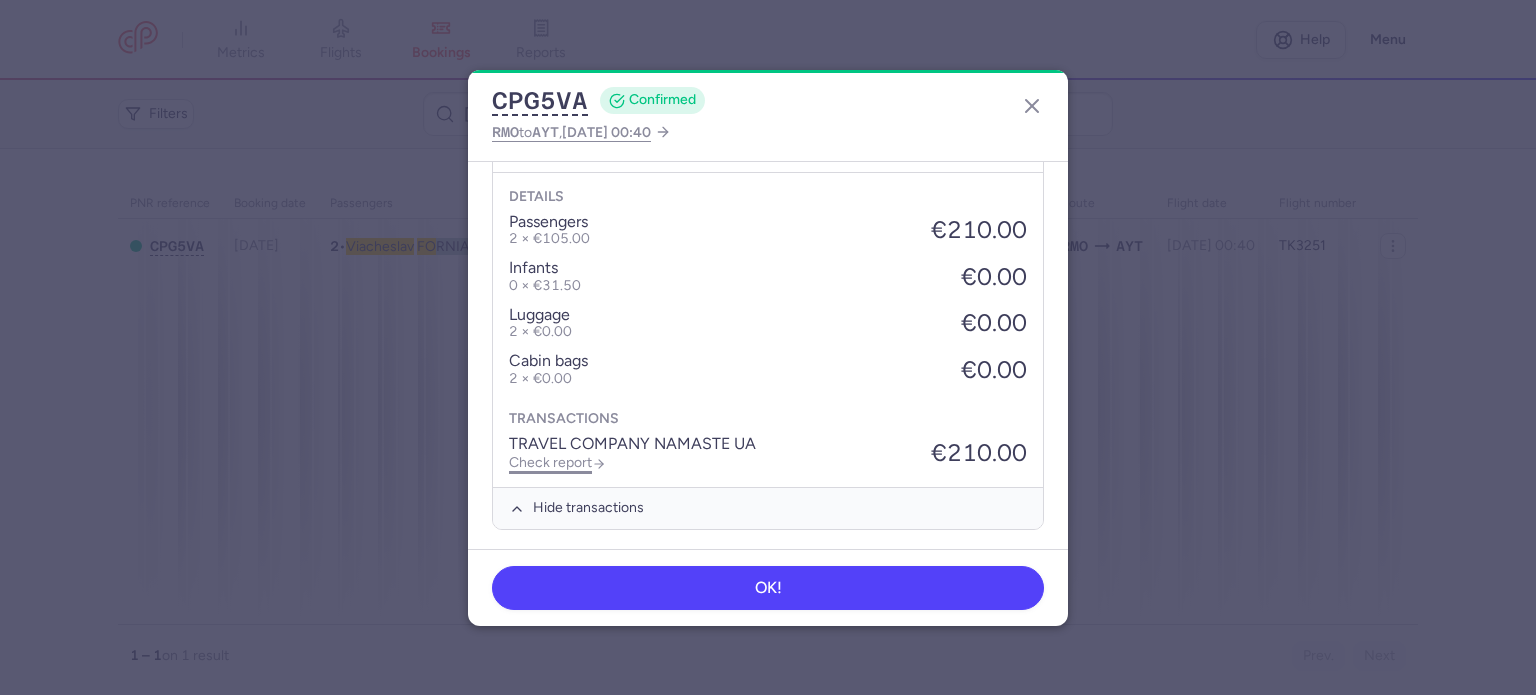 click on "Check report" 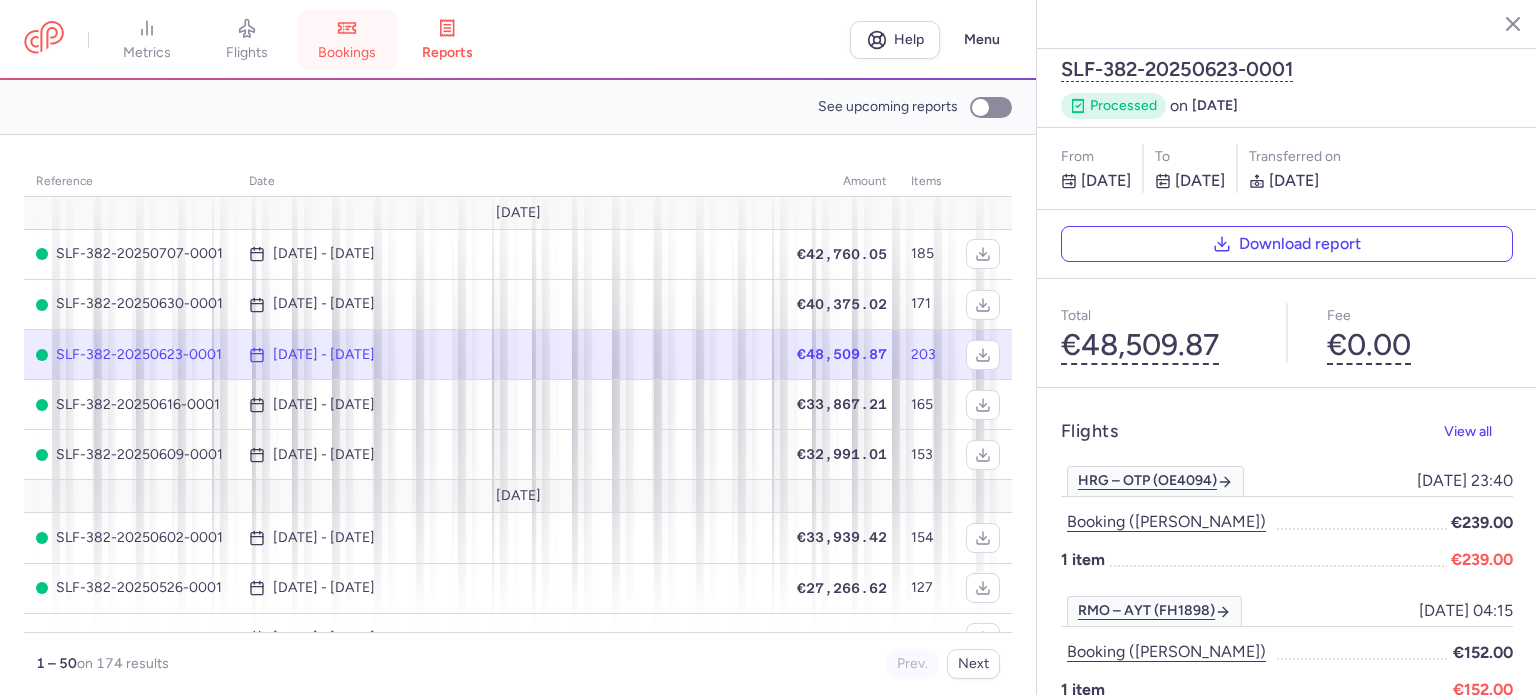 click on "bookings" at bounding box center [347, 53] 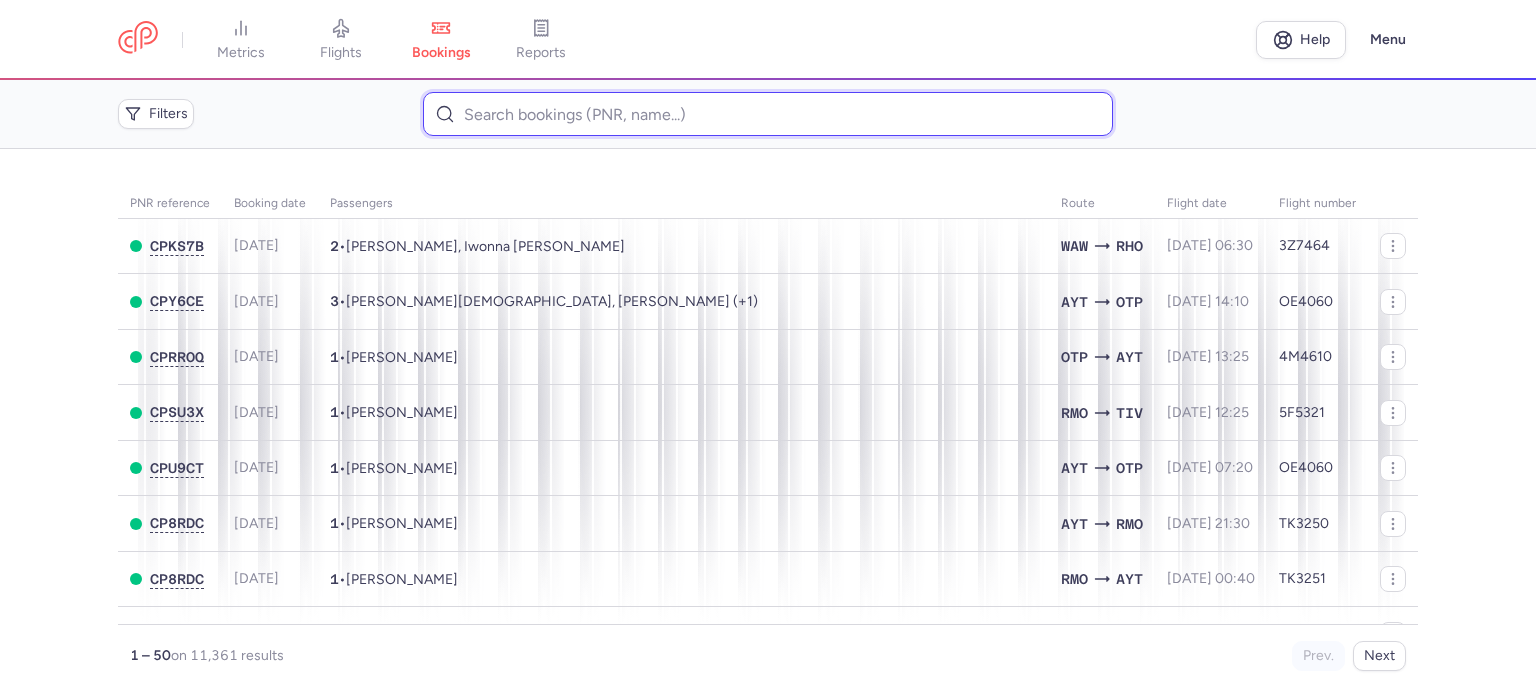 click at bounding box center [767, 114] 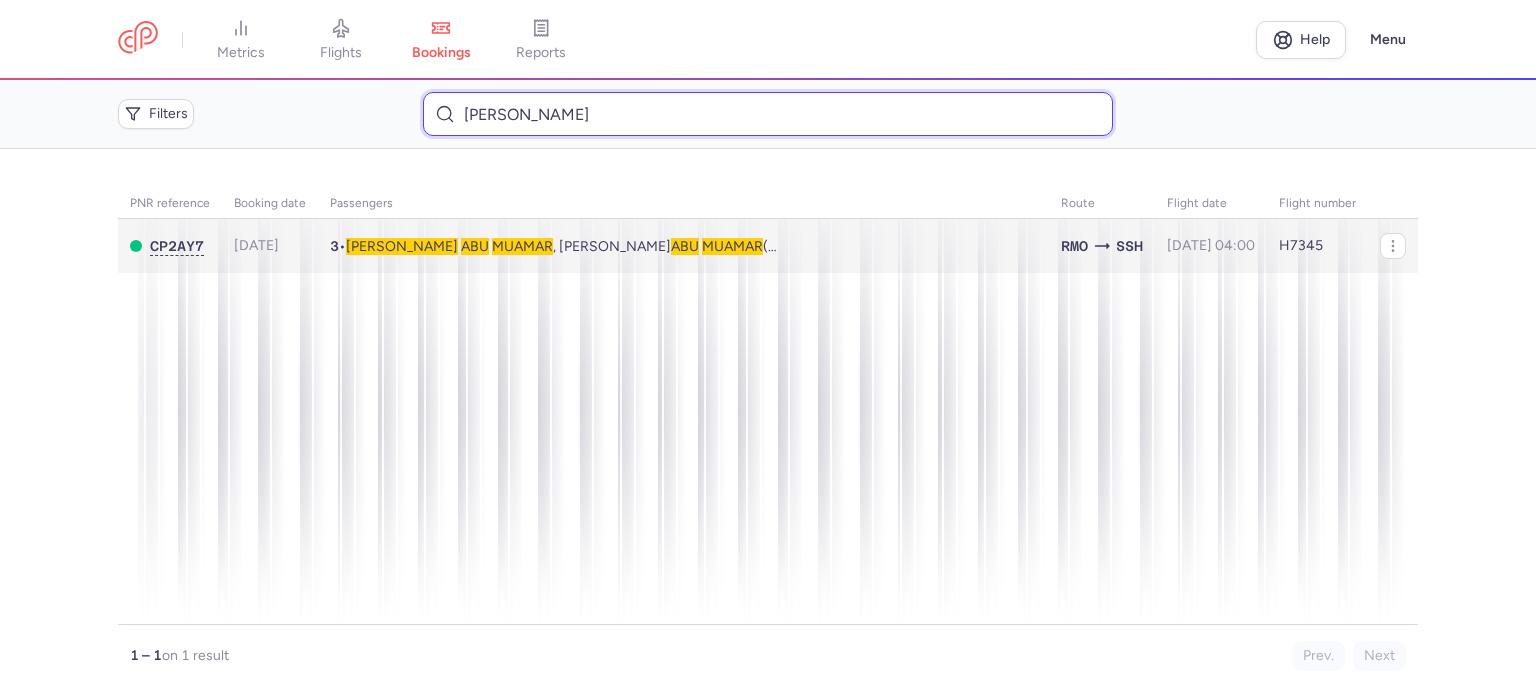 type on "[PERSON_NAME]" 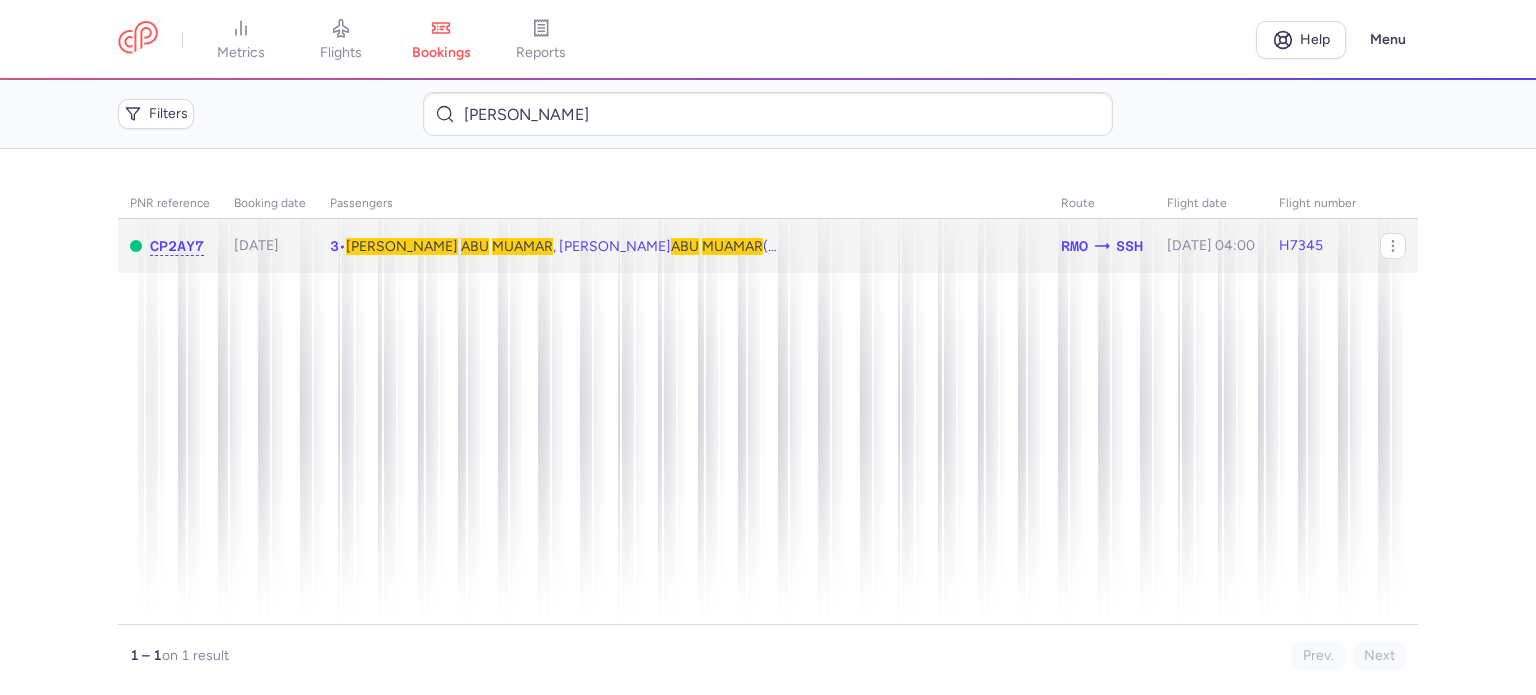 click on "MUAMAR" at bounding box center [522, 246] 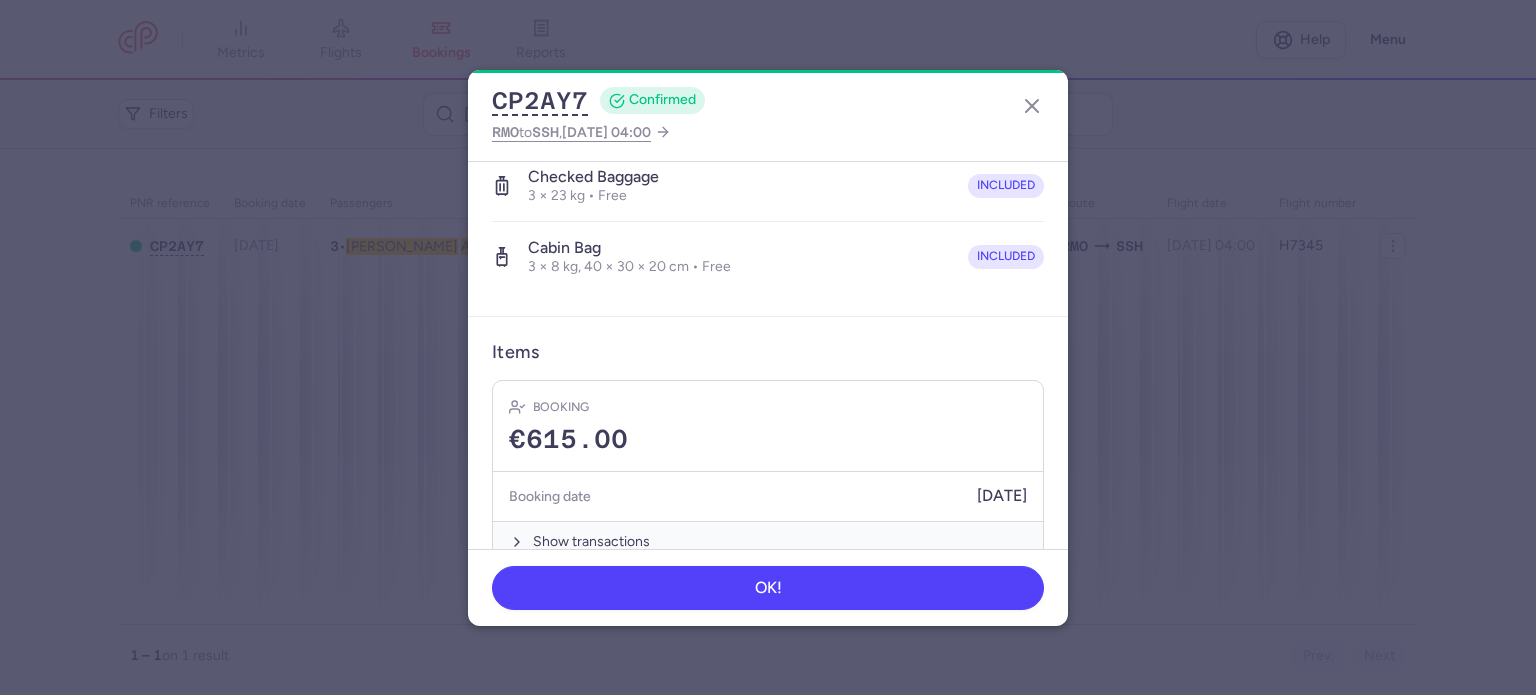 scroll, scrollTop: 561, scrollLeft: 0, axis: vertical 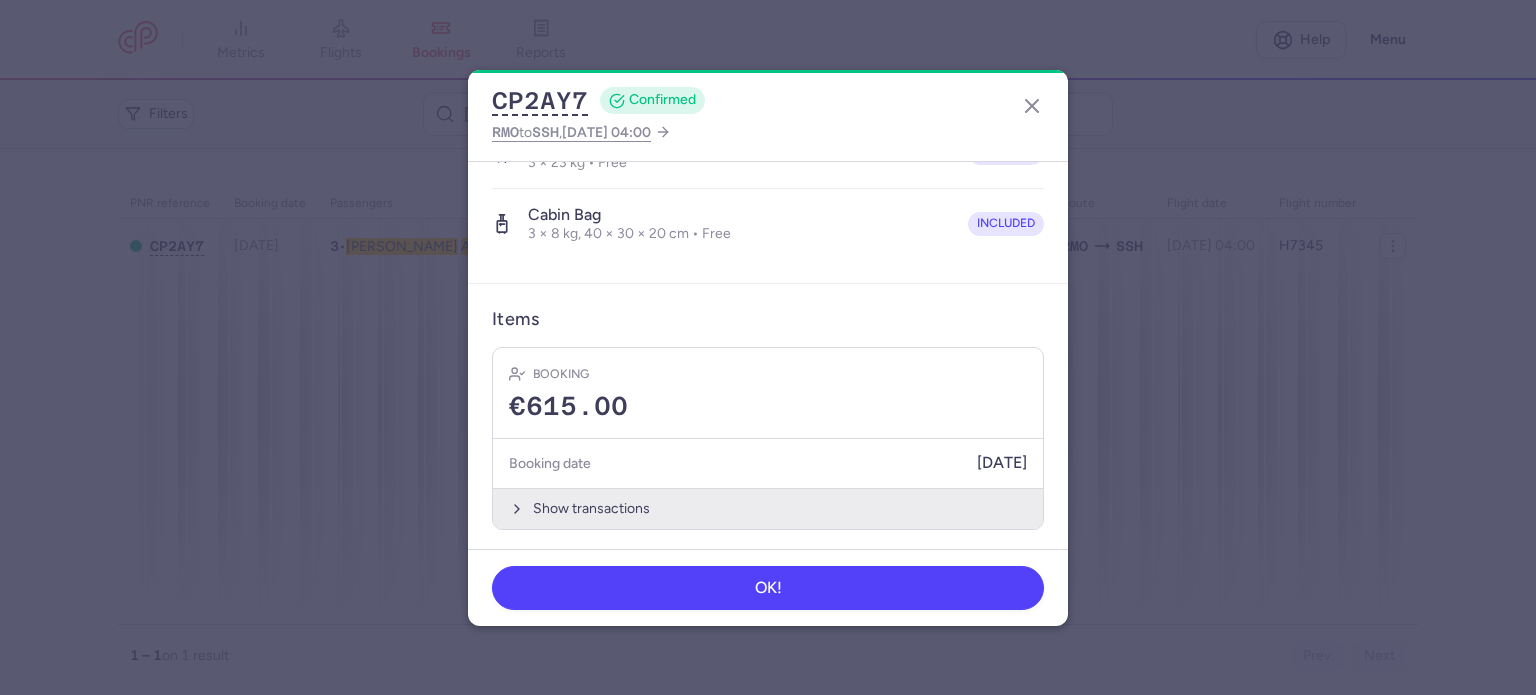 click on "Show transactions" at bounding box center [768, 508] 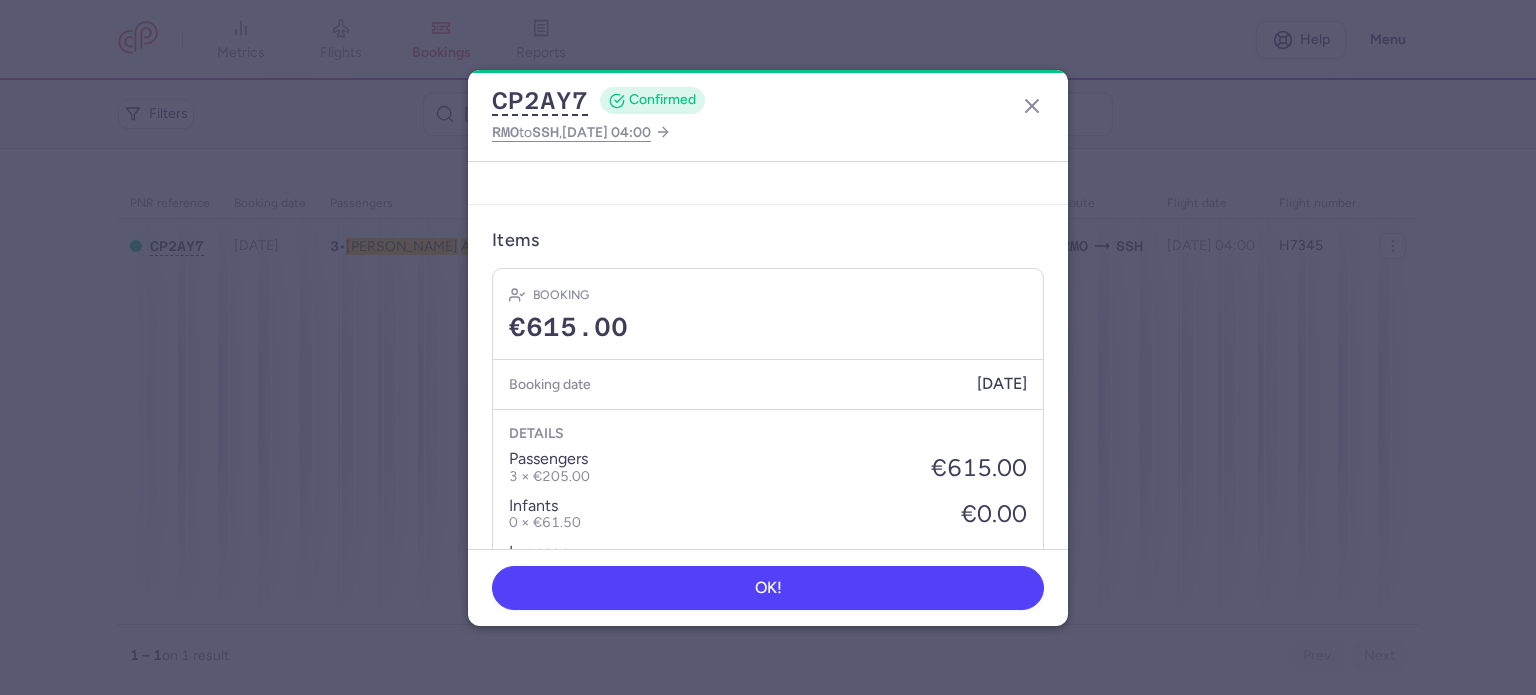 scroll, scrollTop: 876, scrollLeft: 0, axis: vertical 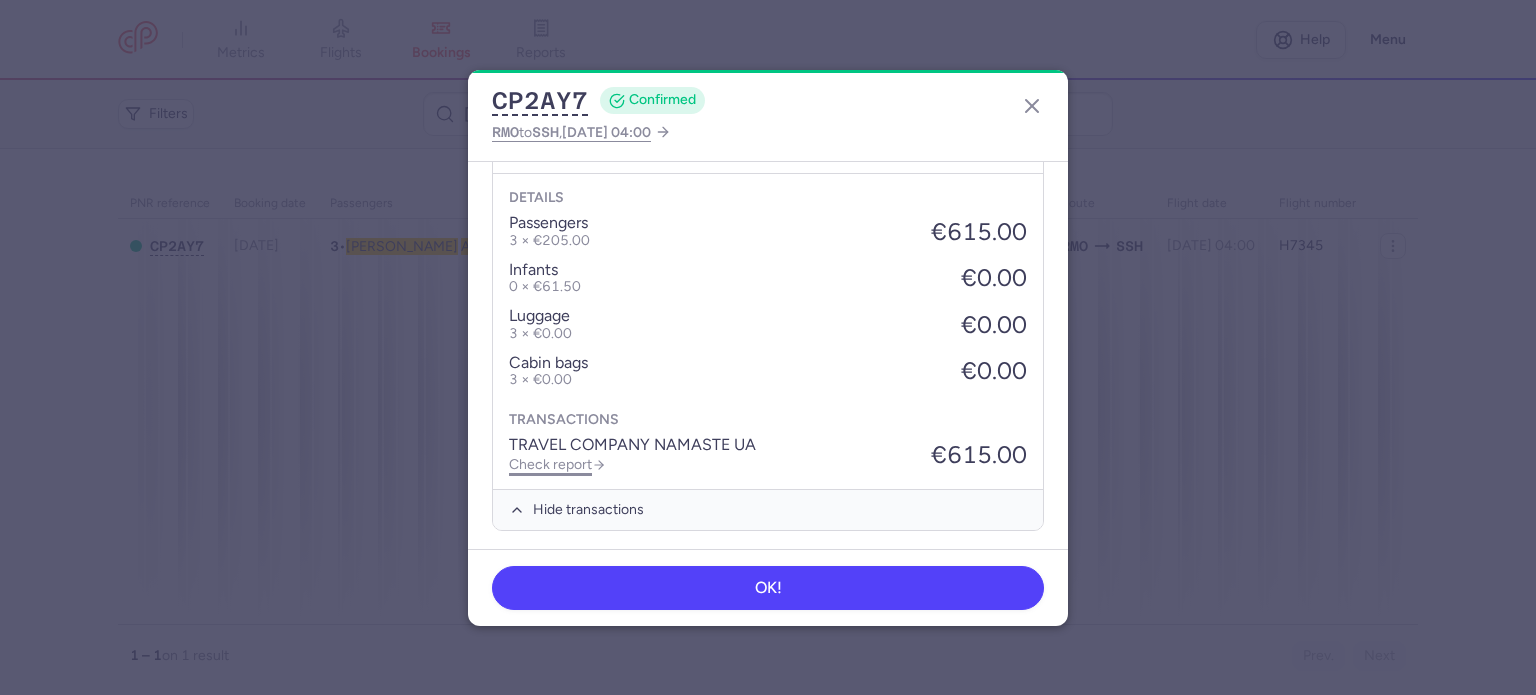 click on "Check report" 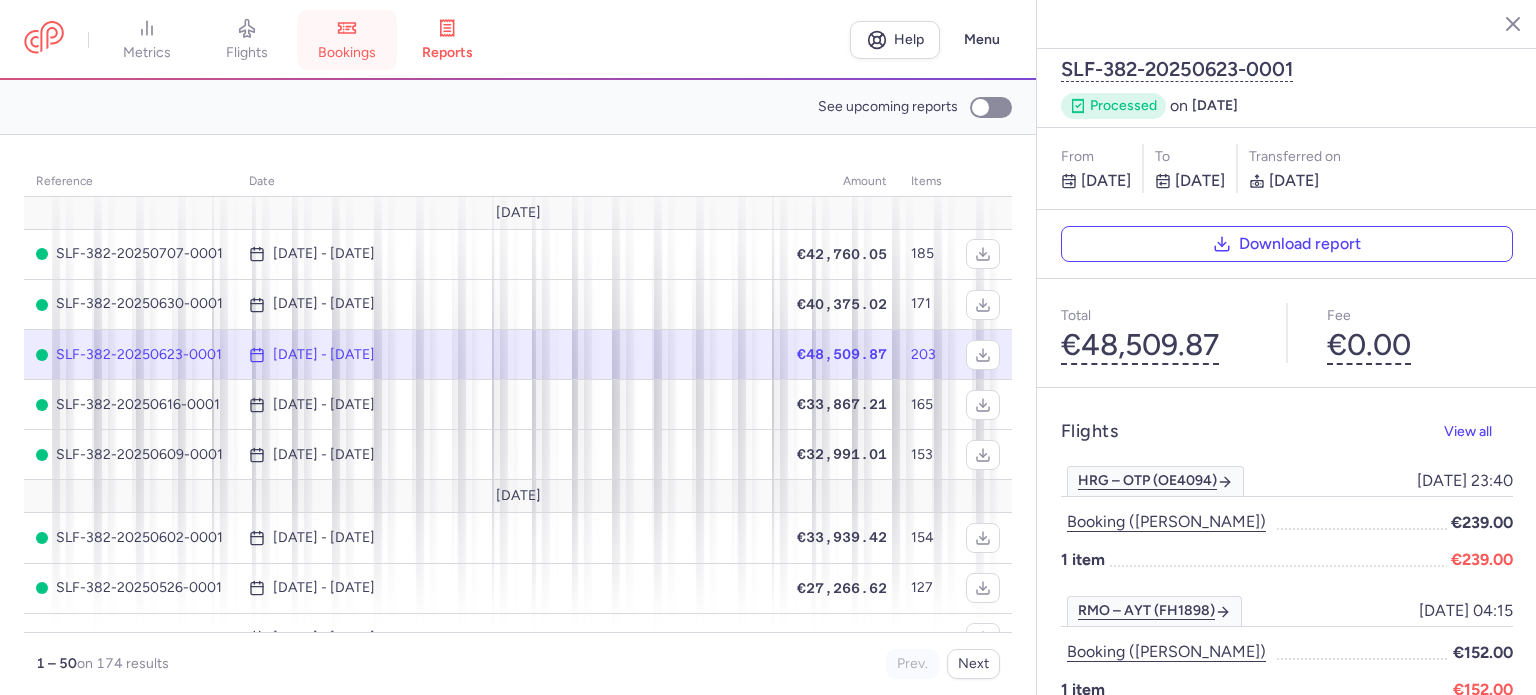 click on "bookings" at bounding box center (347, 40) 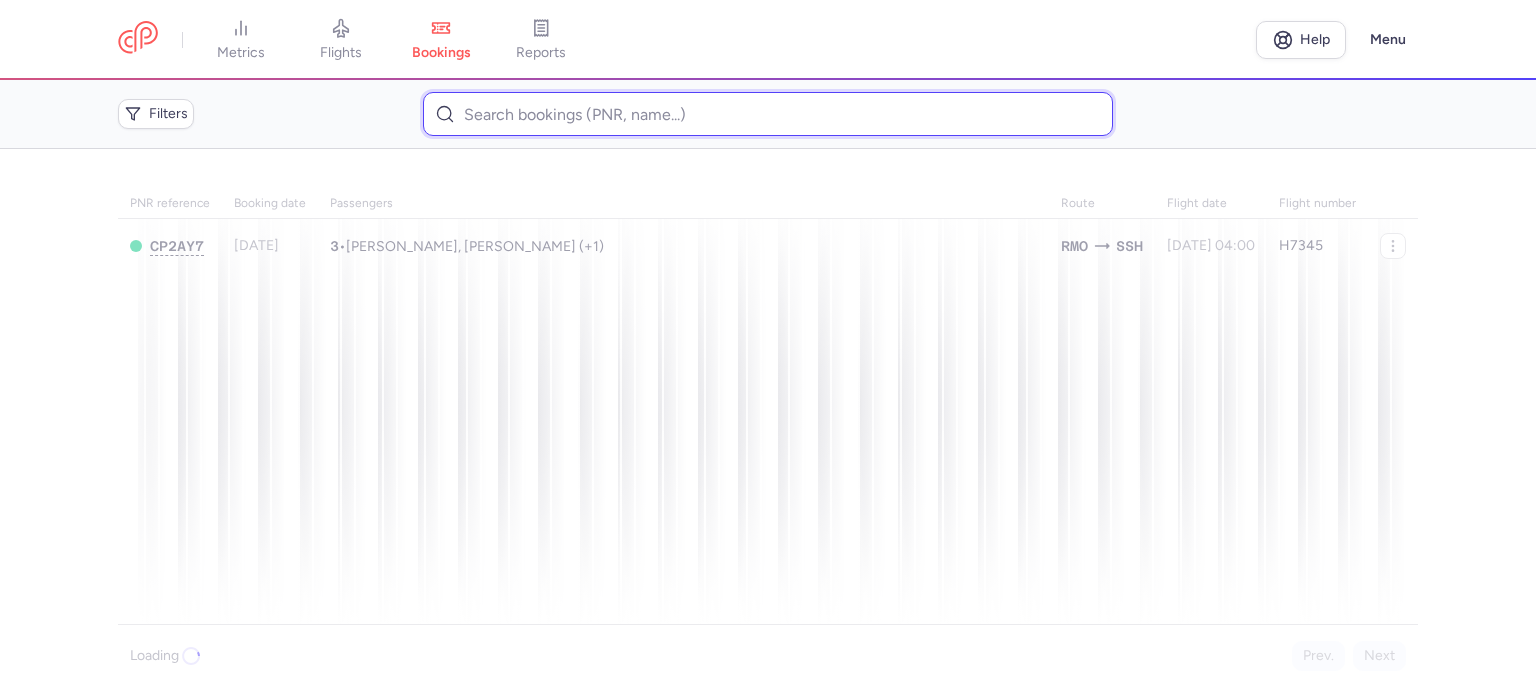 paste on "[PERSON_NAME]" 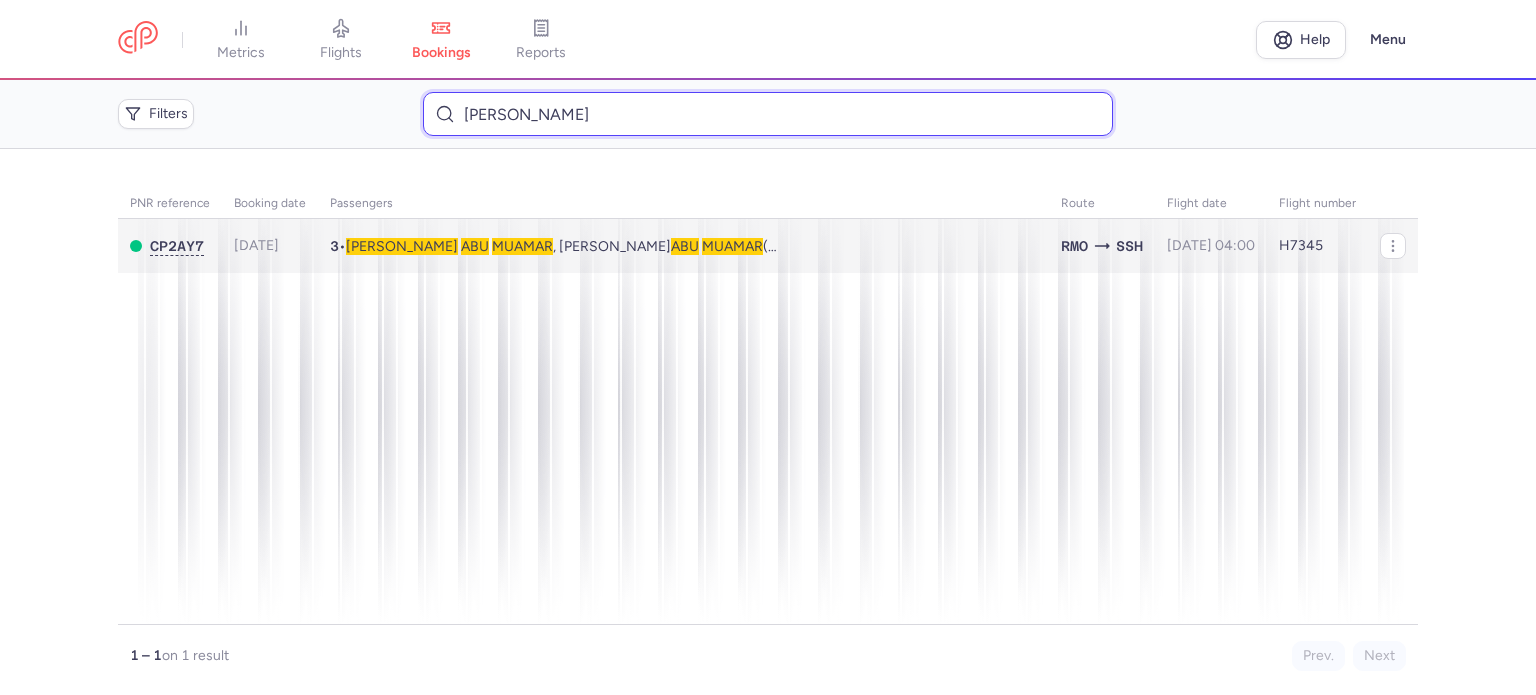 type on "[PERSON_NAME]" 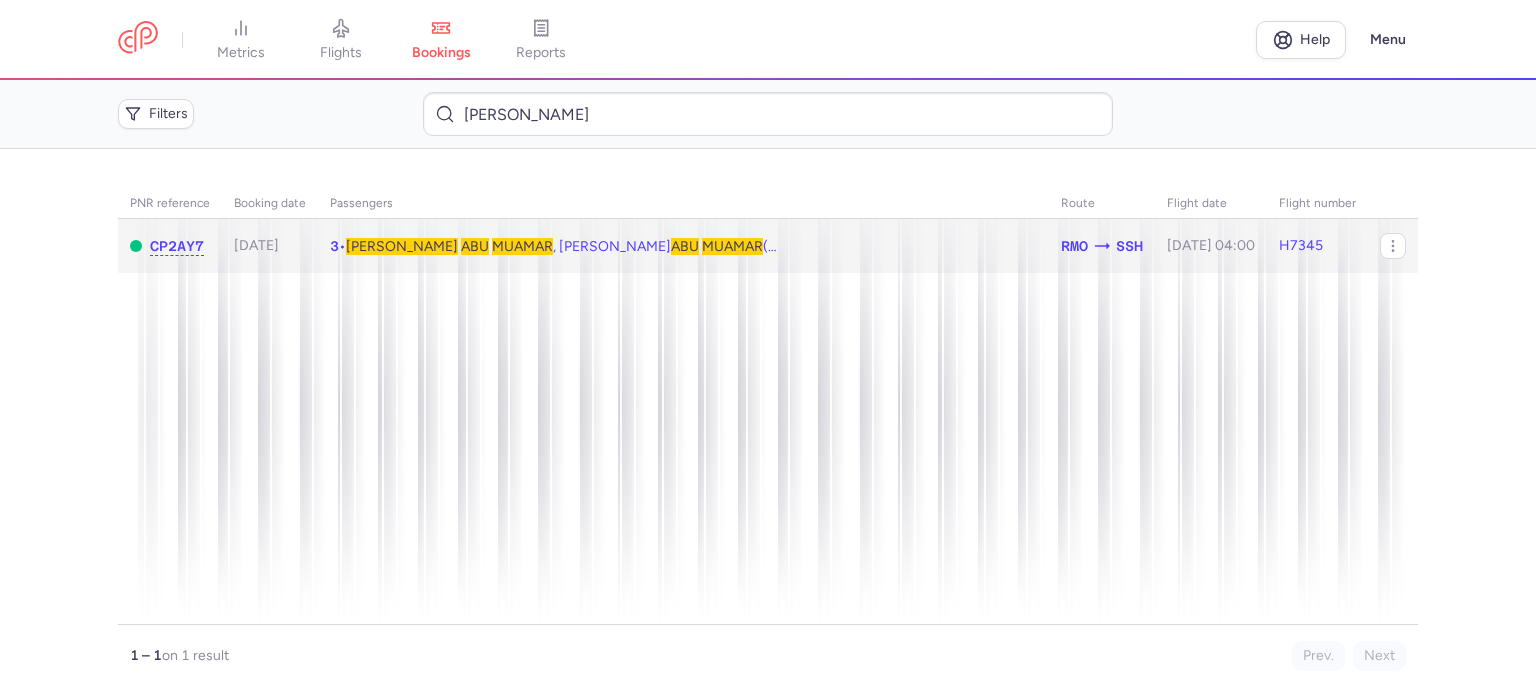 click on "MUAMAR" at bounding box center [522, 246] 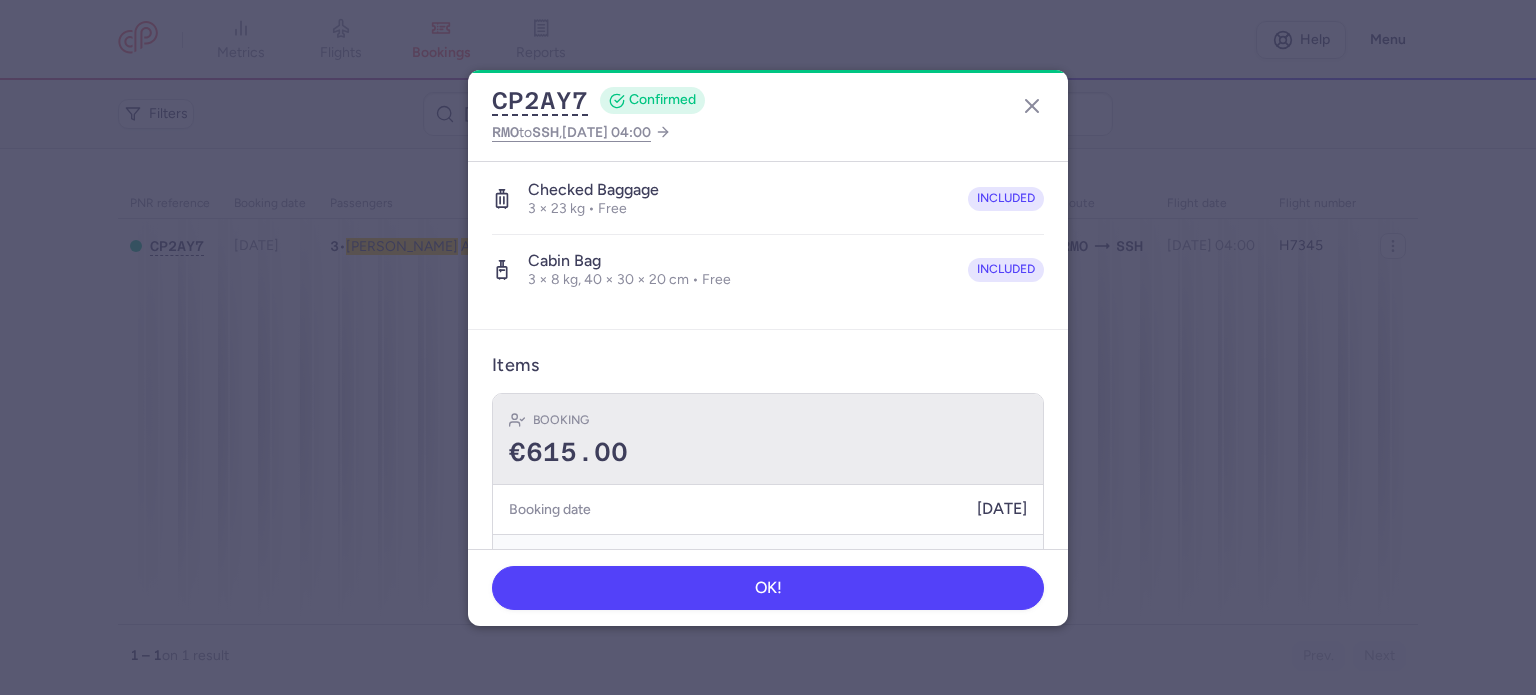 scroll, scrollTop: 561, scrollLeft: 0, axis: vertical 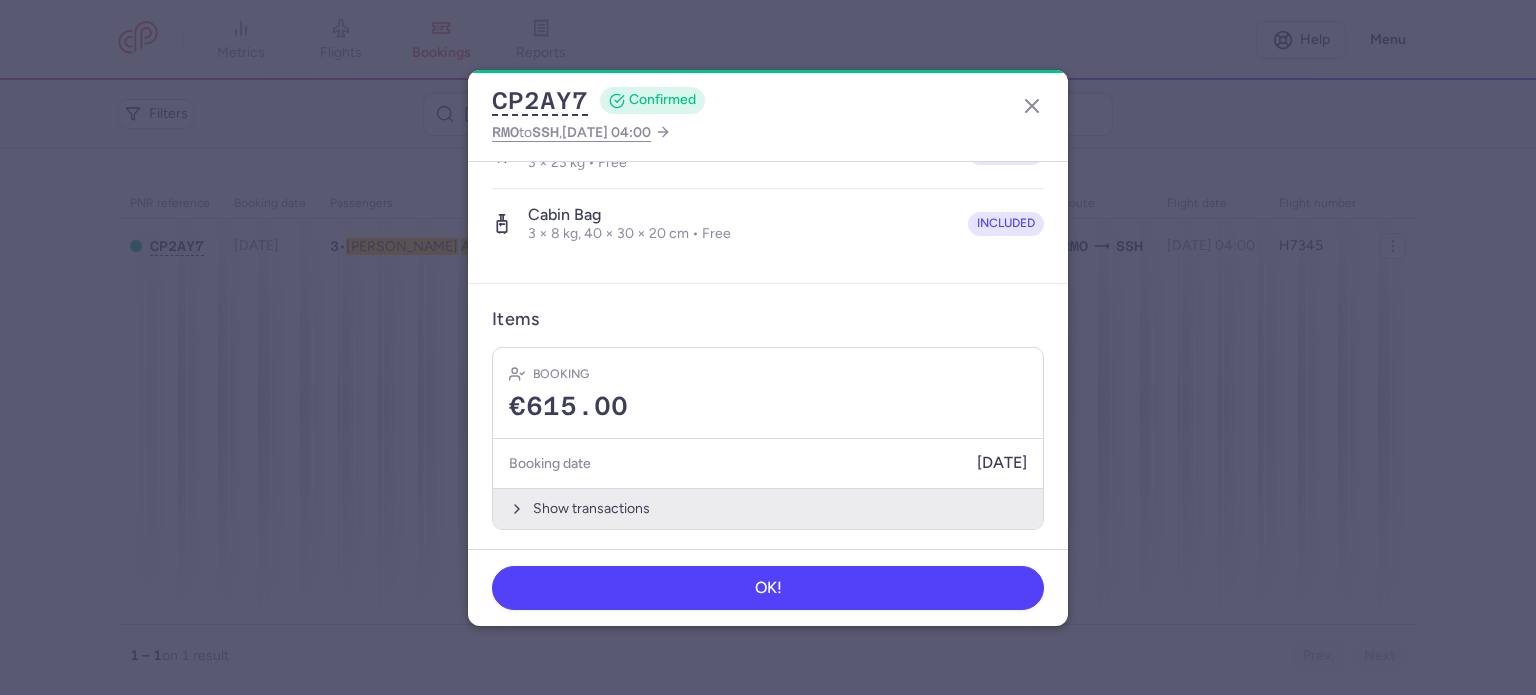 click on "Show transactions" at bounding box center (768, 508) 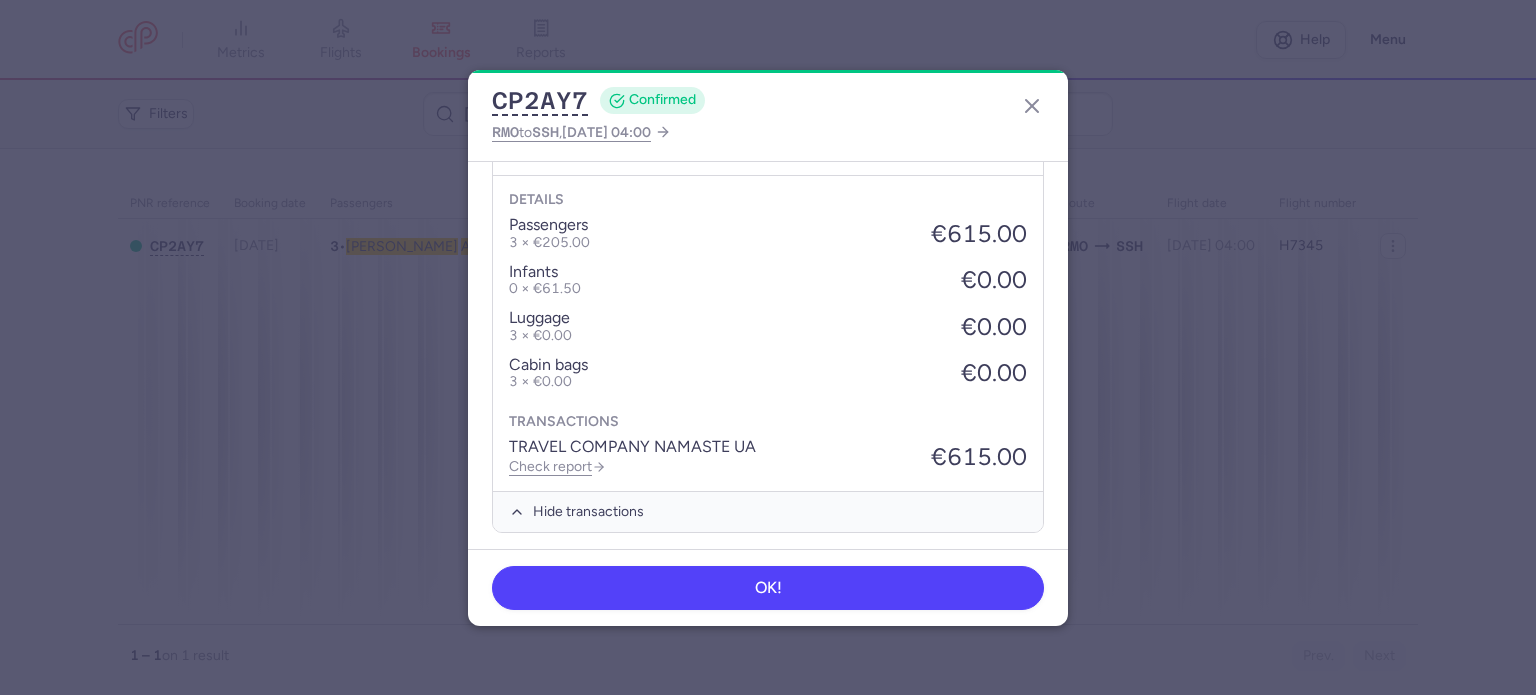 scroll, scrollTop: 876, scrollLeft: 0, axis: vertical 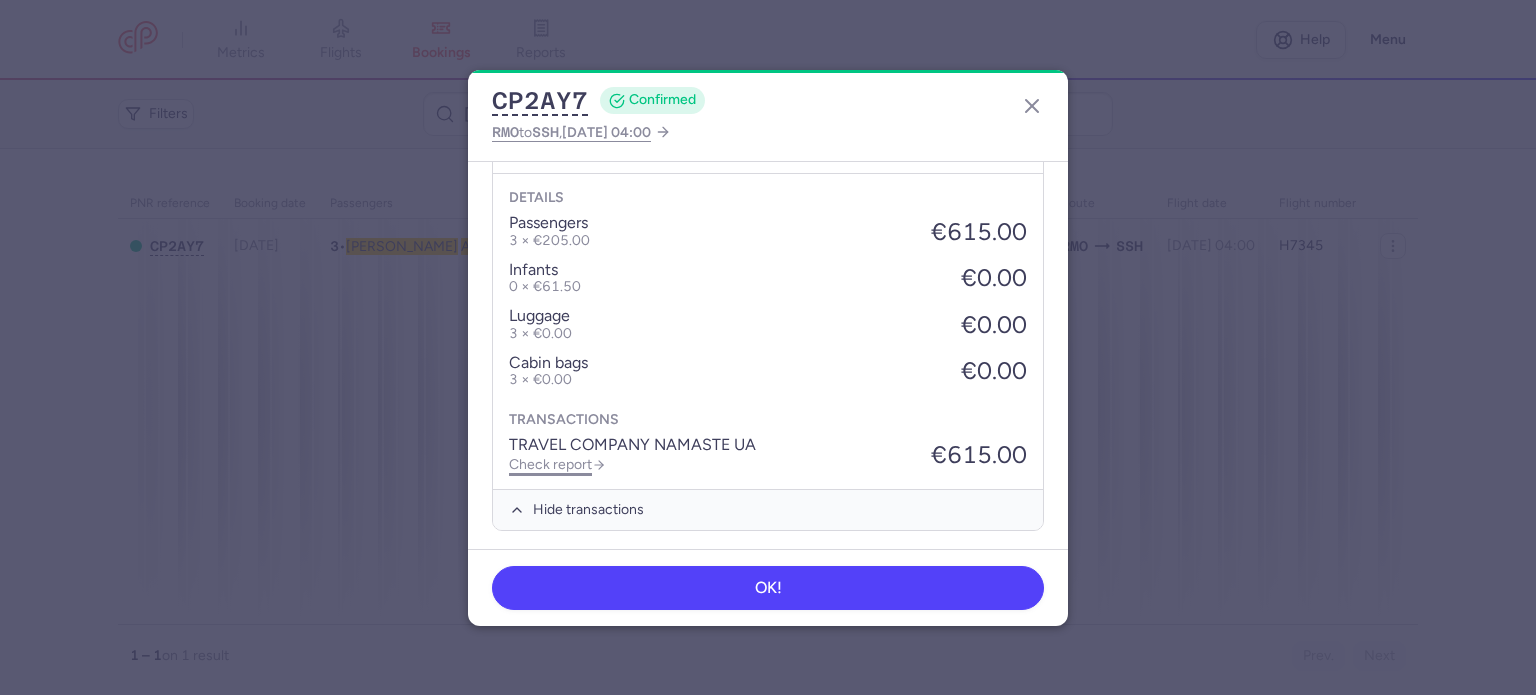 click on "Check report" 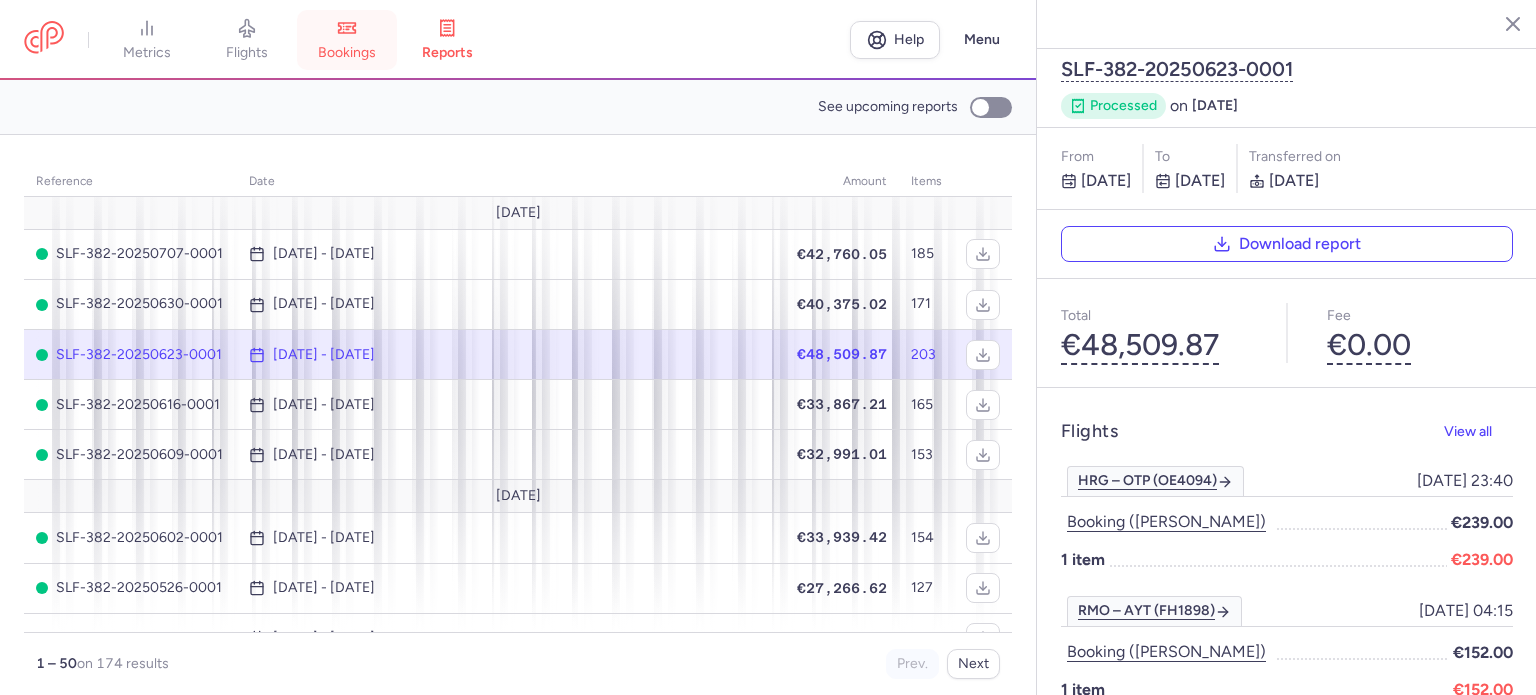 click on "bookings" at bounding box center [347, 40] 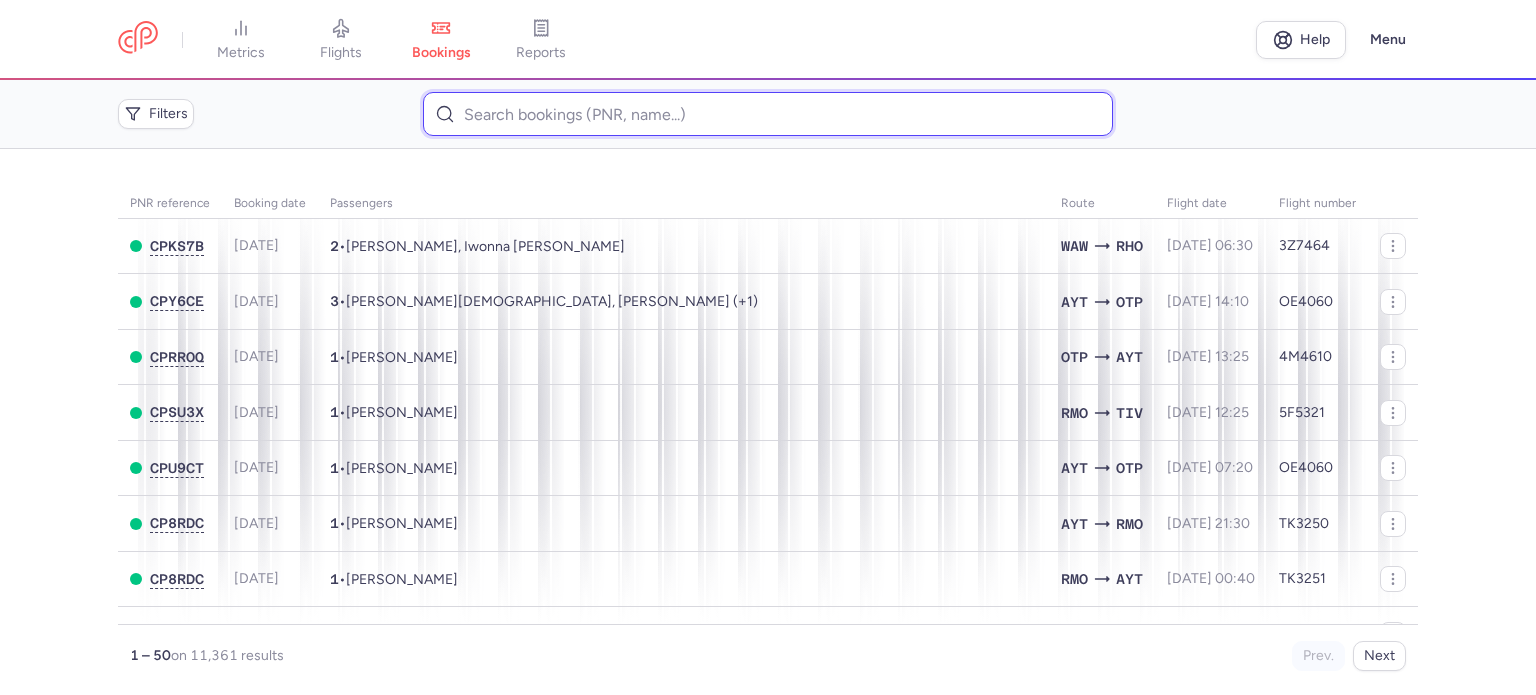 paste on "BIZDIGA 	SERGHEI" 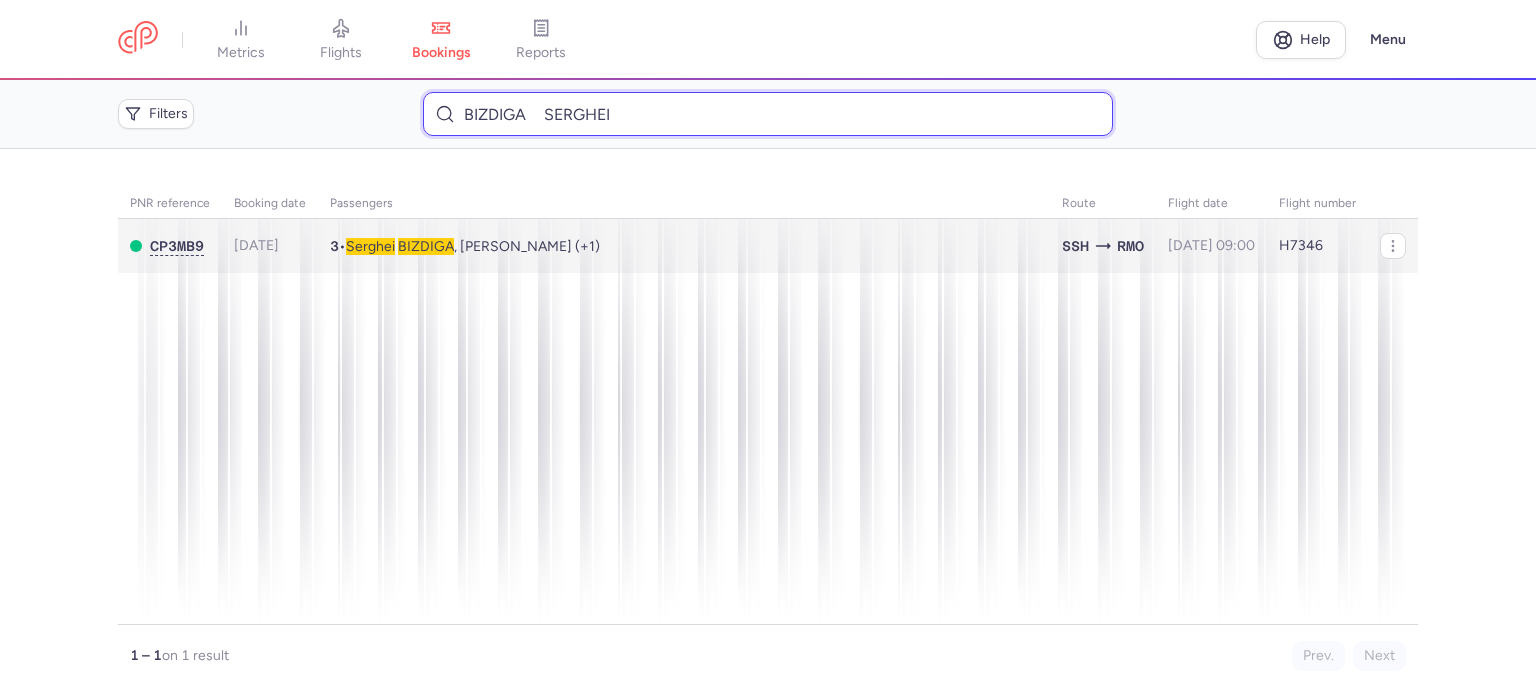 type on "BIZDIGA 	SERGHEI" 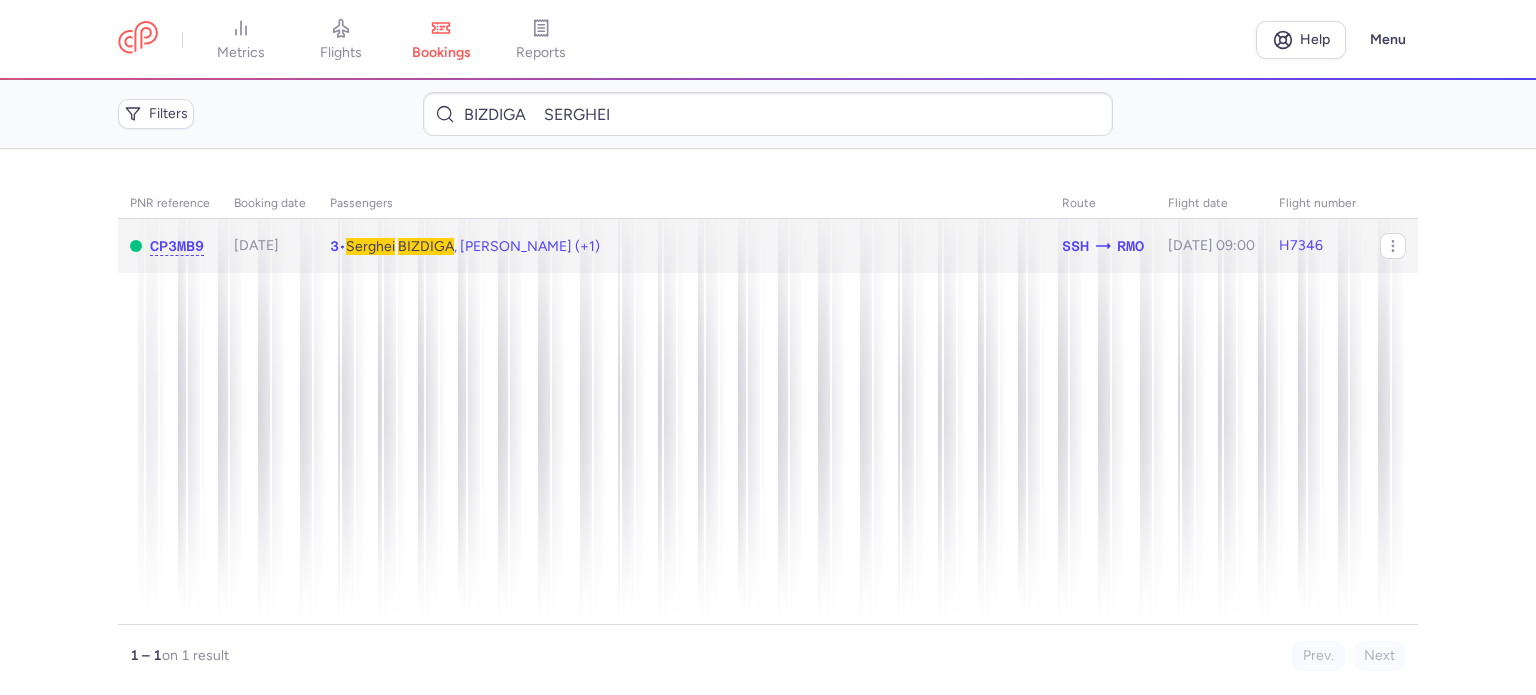 click on "Serghei   BIZDIGA , [PERSON_NAME] (+1)" at bounding box center (473, 246) 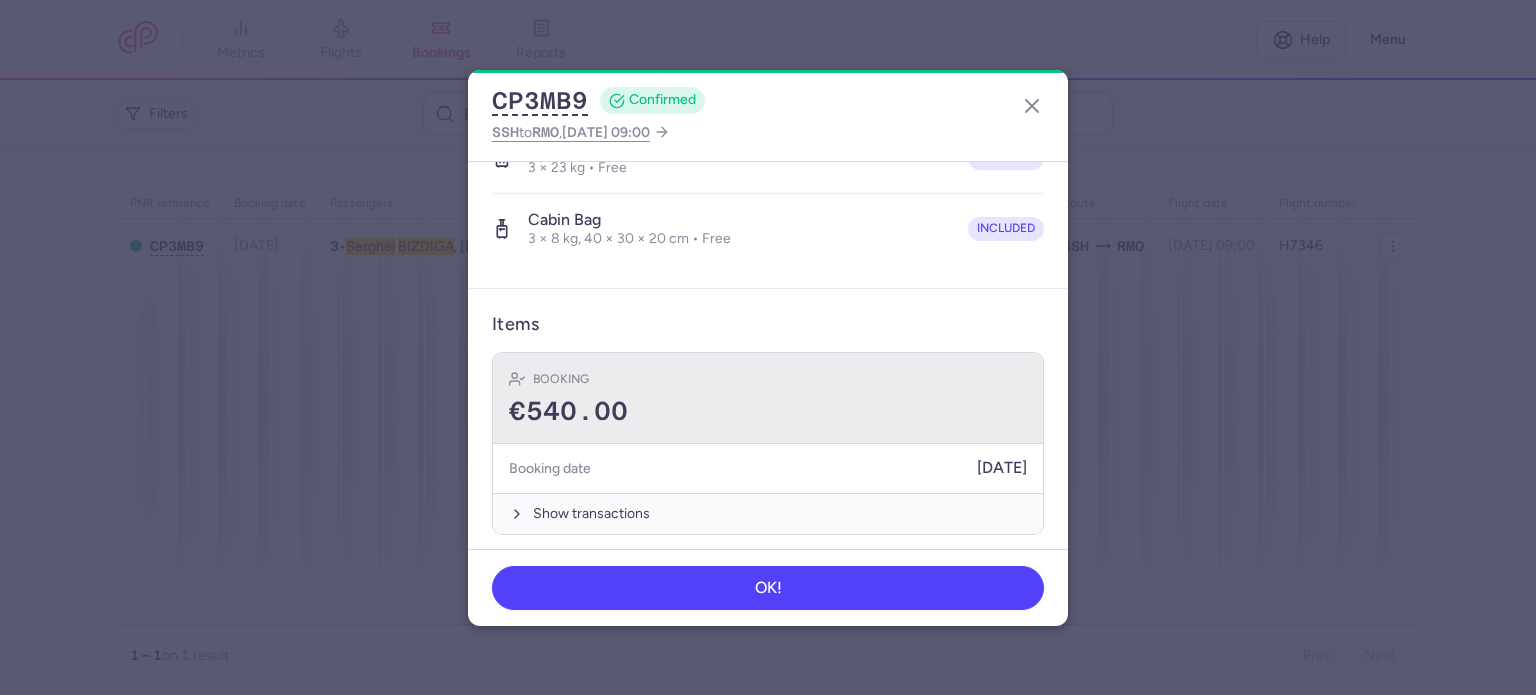 scroll, scrollTop: 561, scrollLeft: 0, axis: vertical 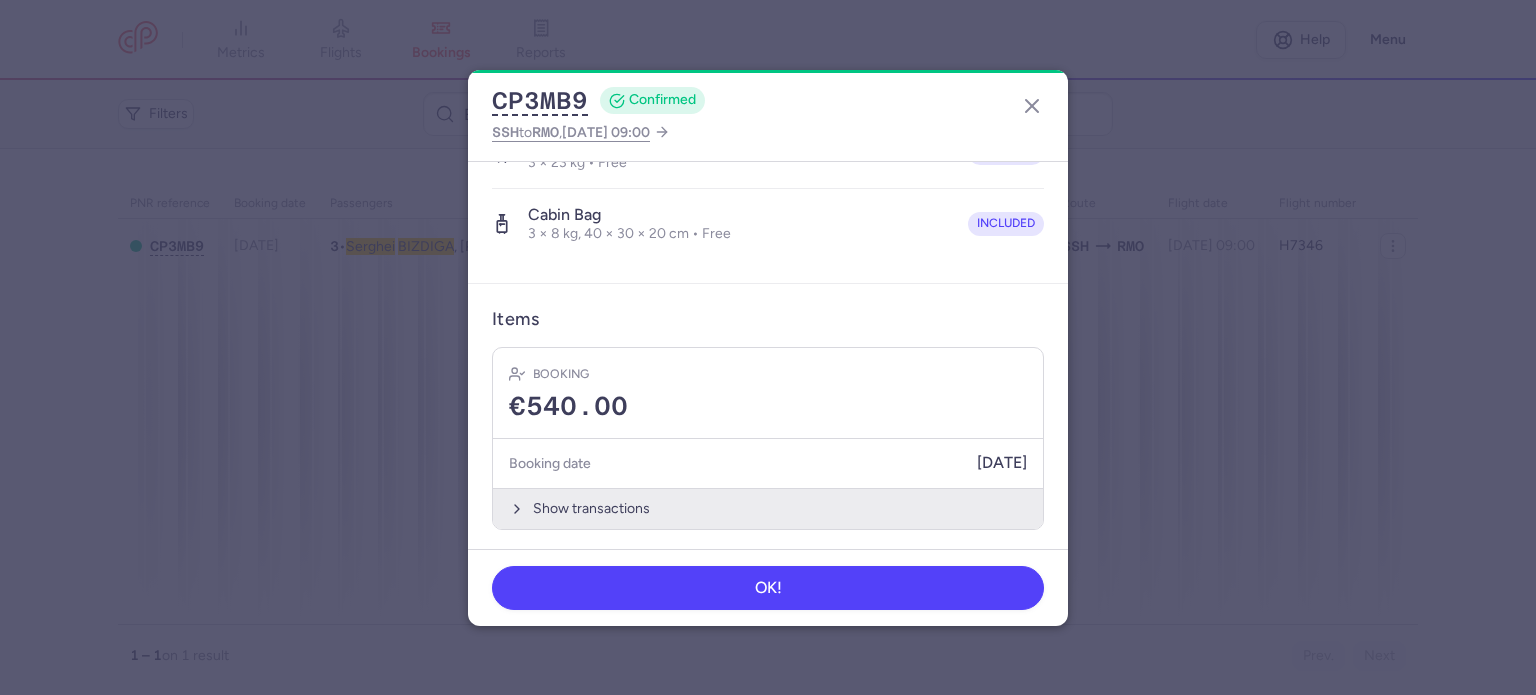 click on "Show transactions" at bounding box center (768, 508) 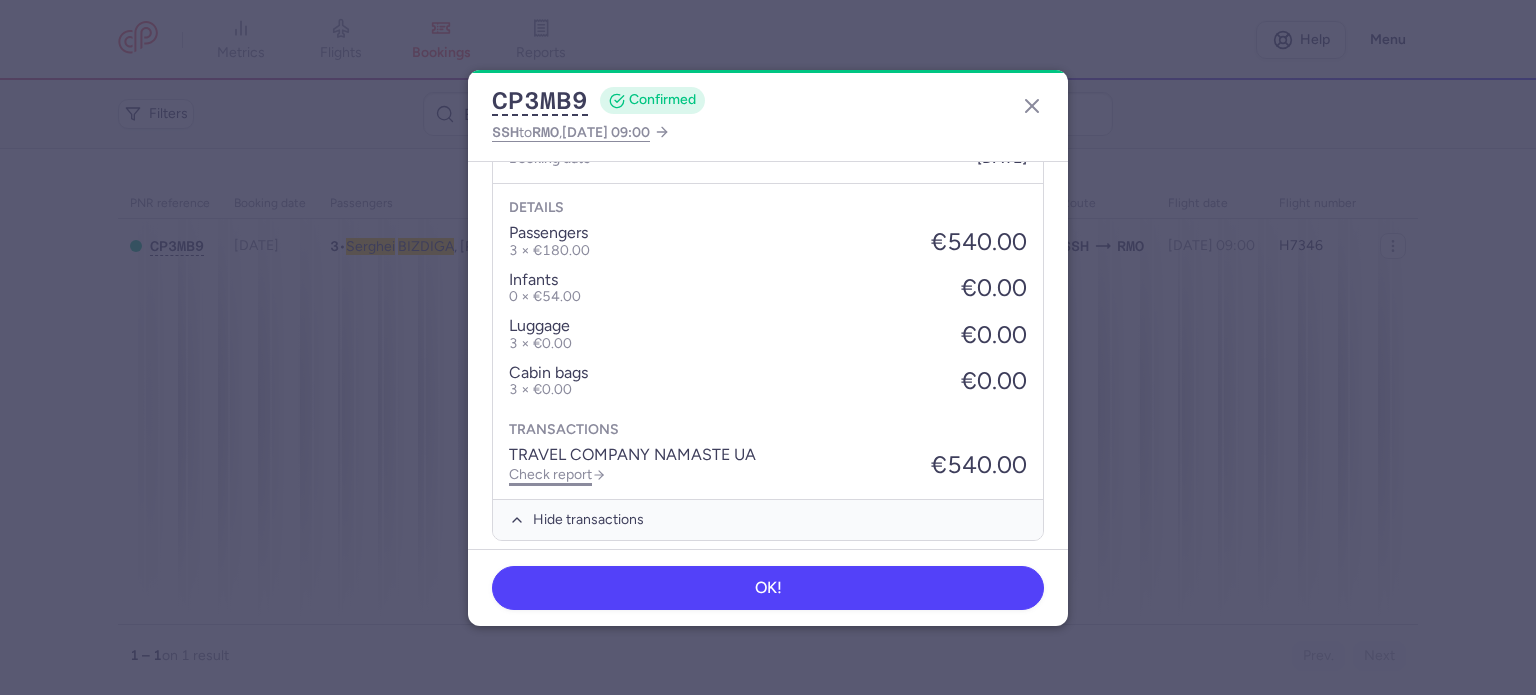 scroll, scrollTop: 876, scrollLeft: 0, axis: vertical 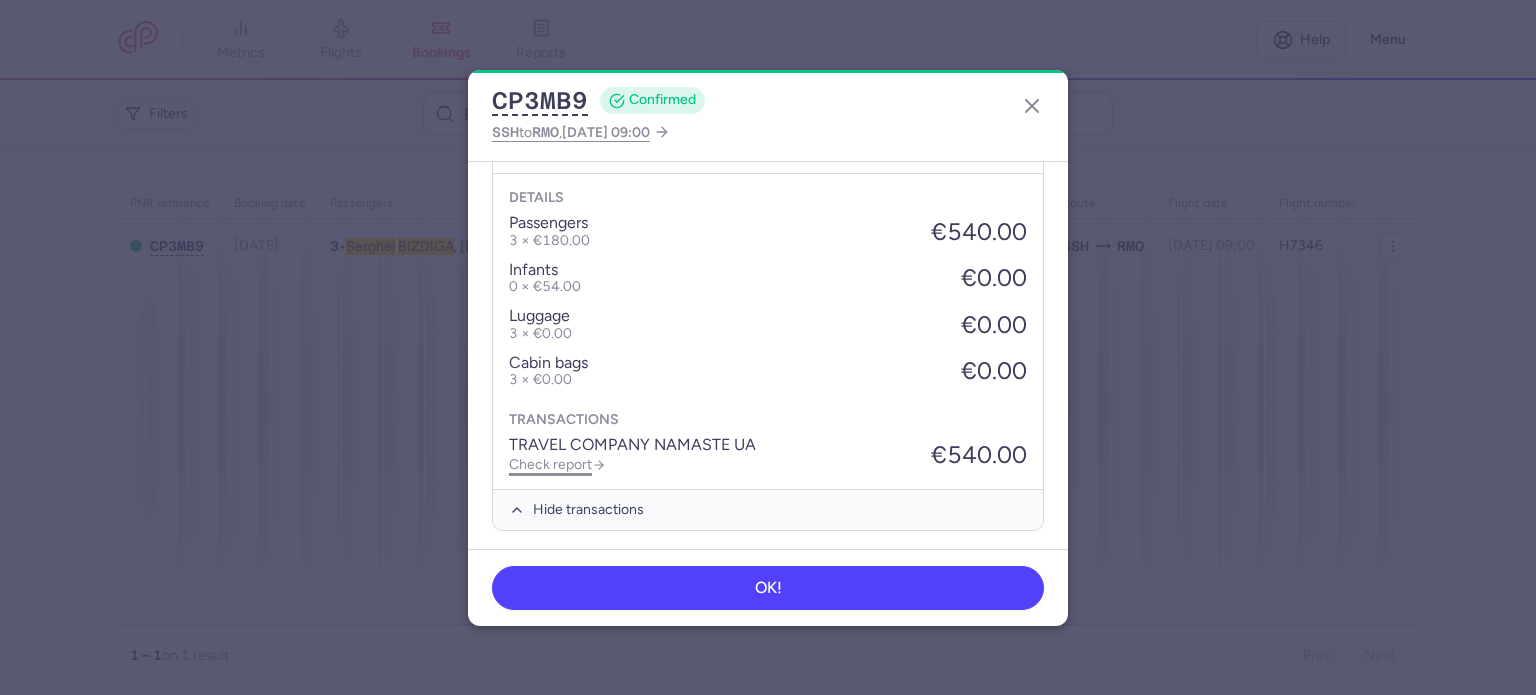 click on "Check report" 